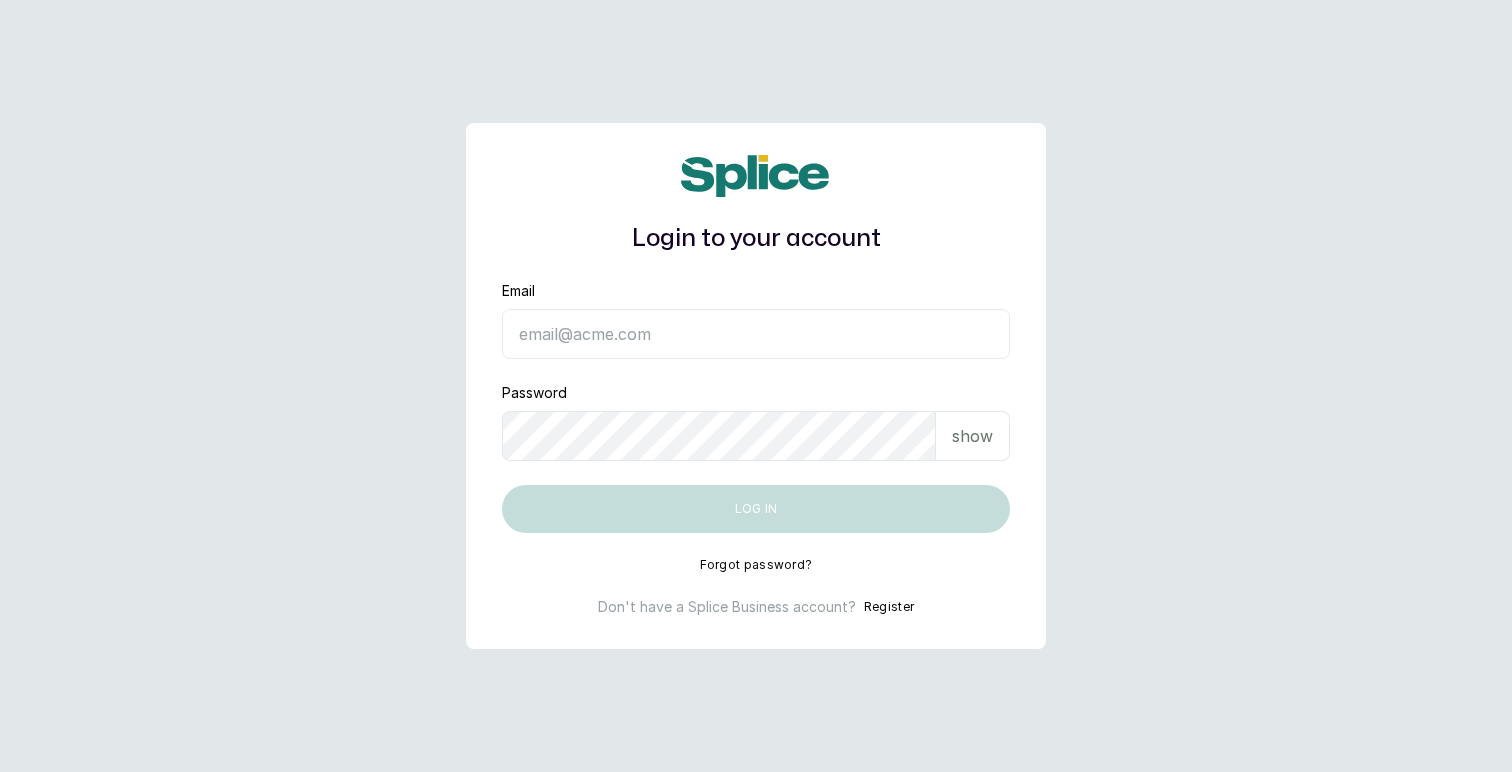 scroll, scrollTop: 0, scrollLeft: 0, axis: both 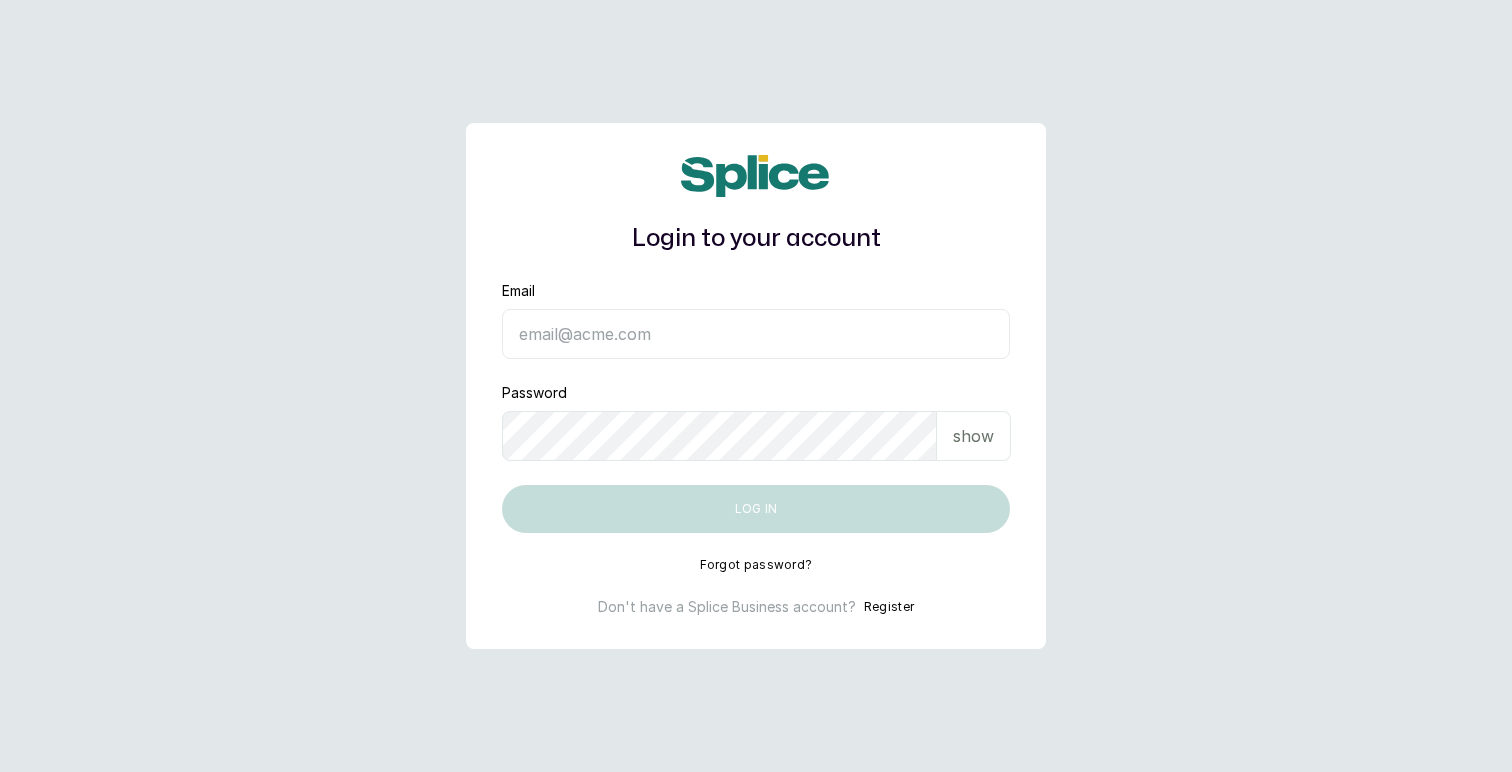 click on "Register" at bounding box center (889, 607) 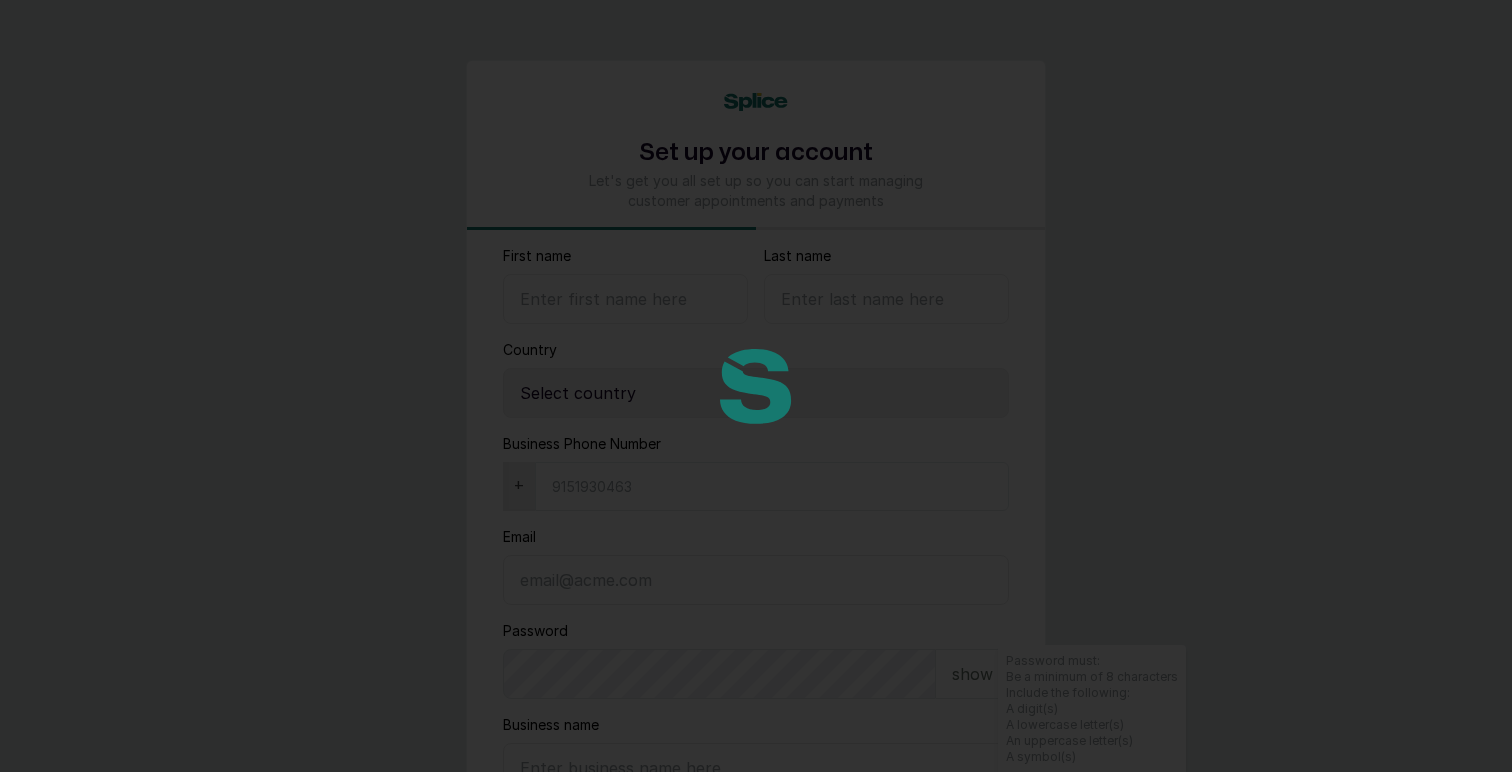 select on "NG" 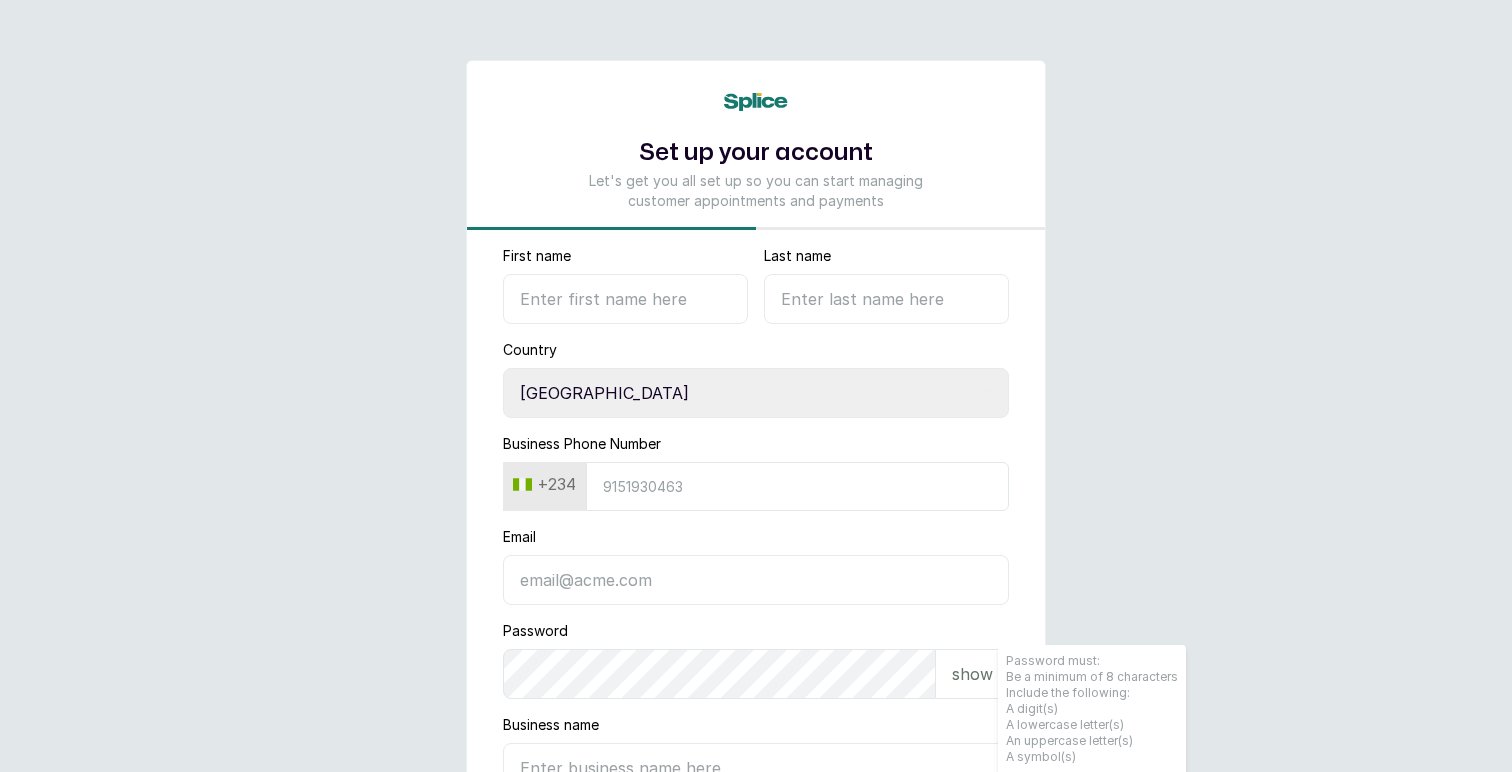 click on "First name" at bounding box center [625, 299] 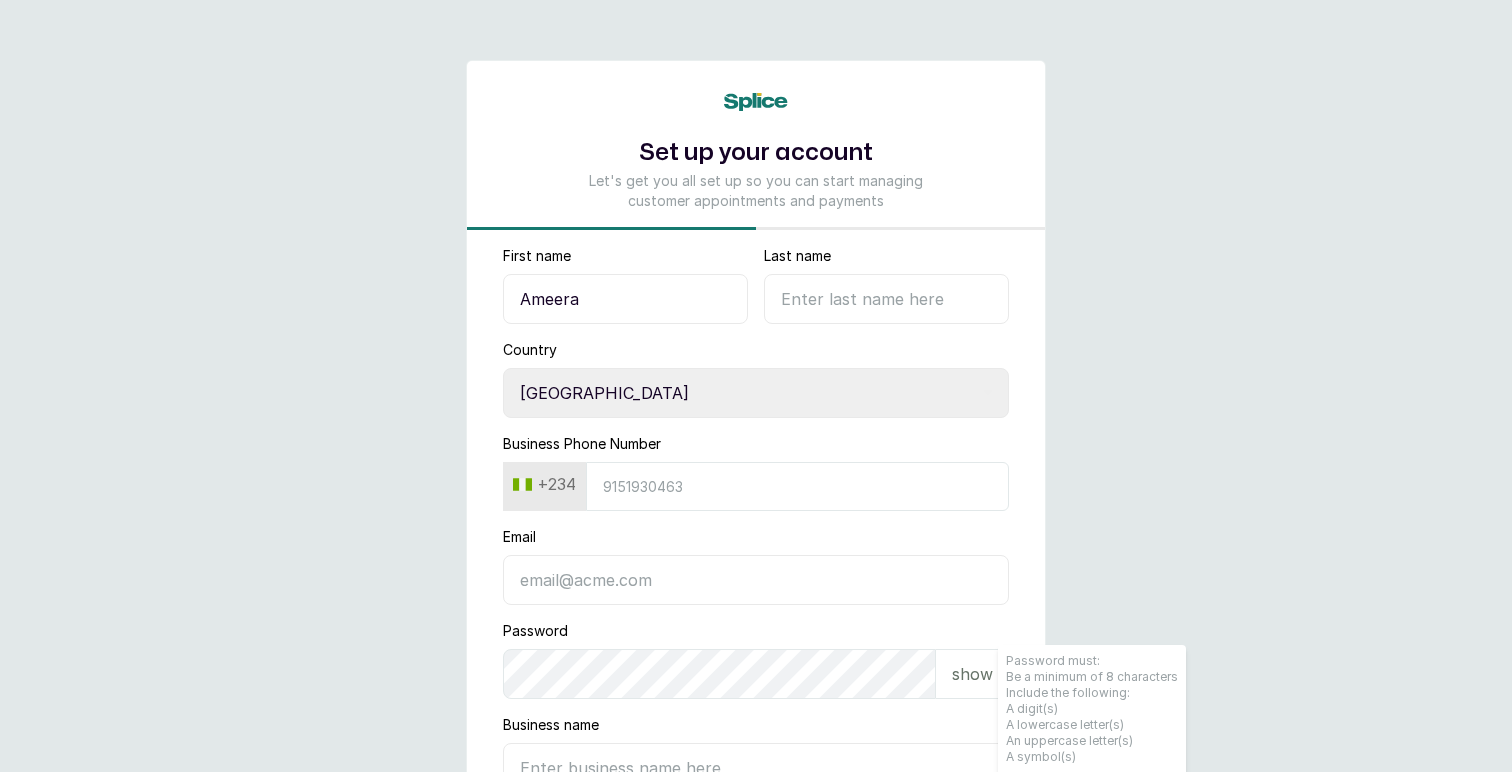 type on "Ameera" 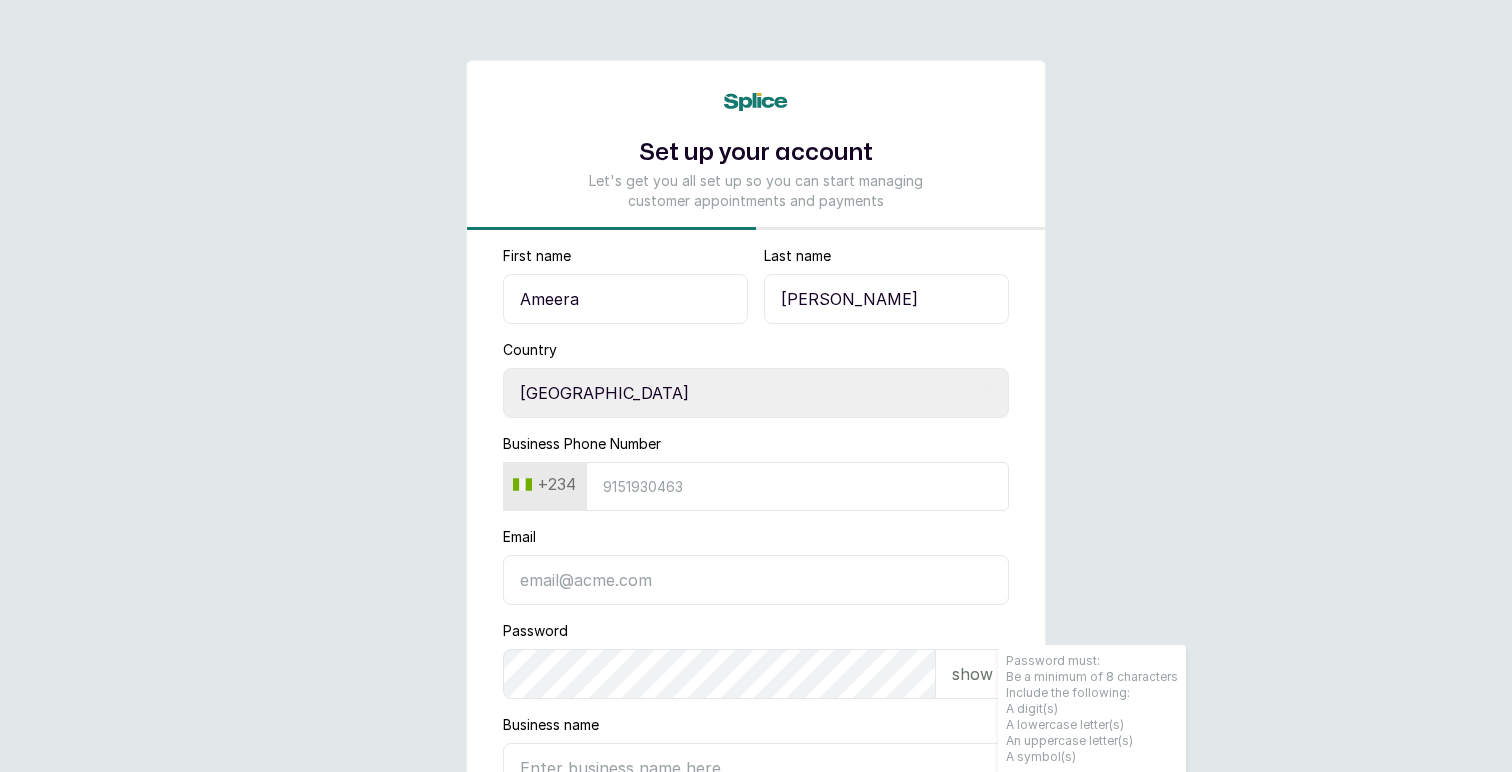 type on "[PERSON_NAME]" 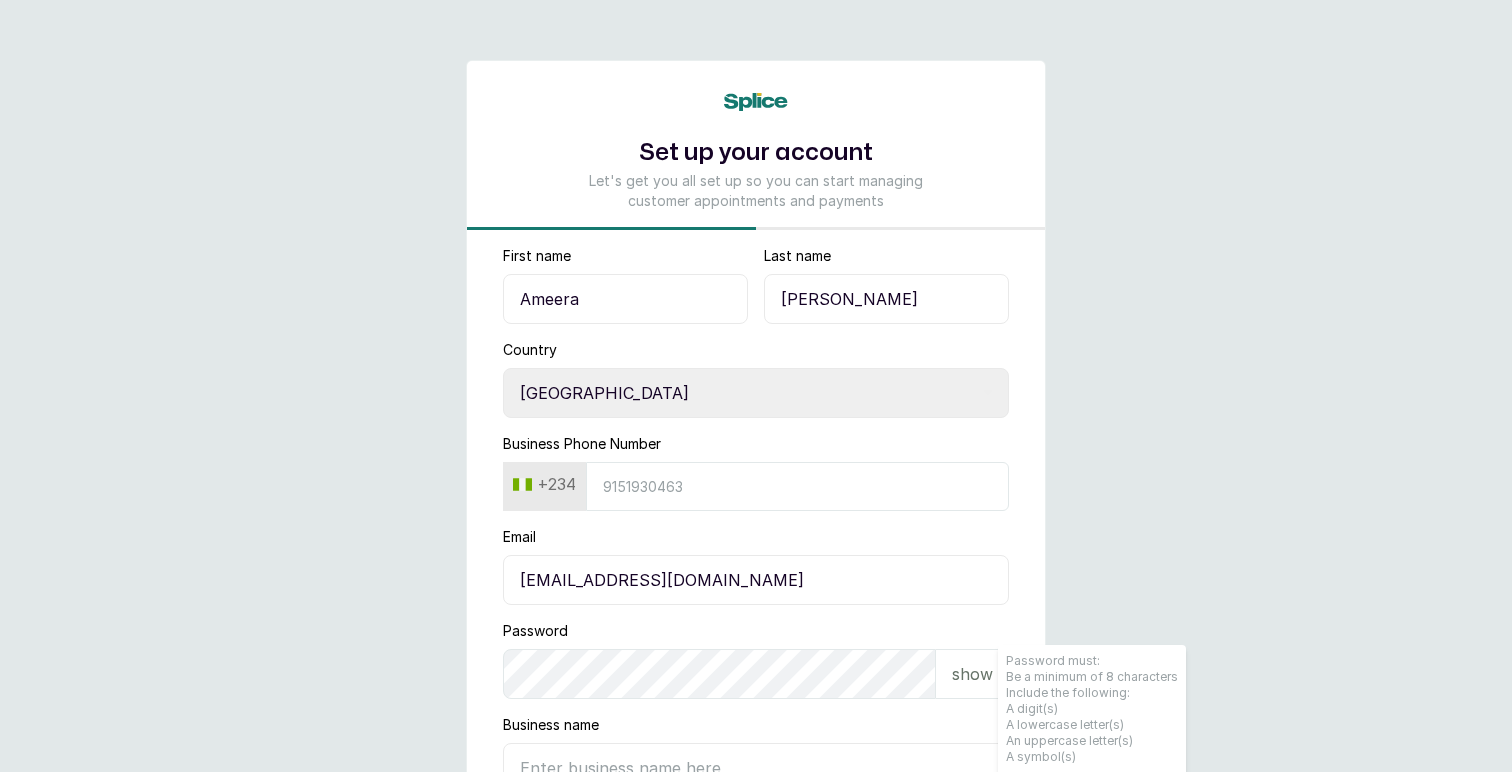 click on "Ameeraabraham@hotmail.com" at bounding box center [756, 580] 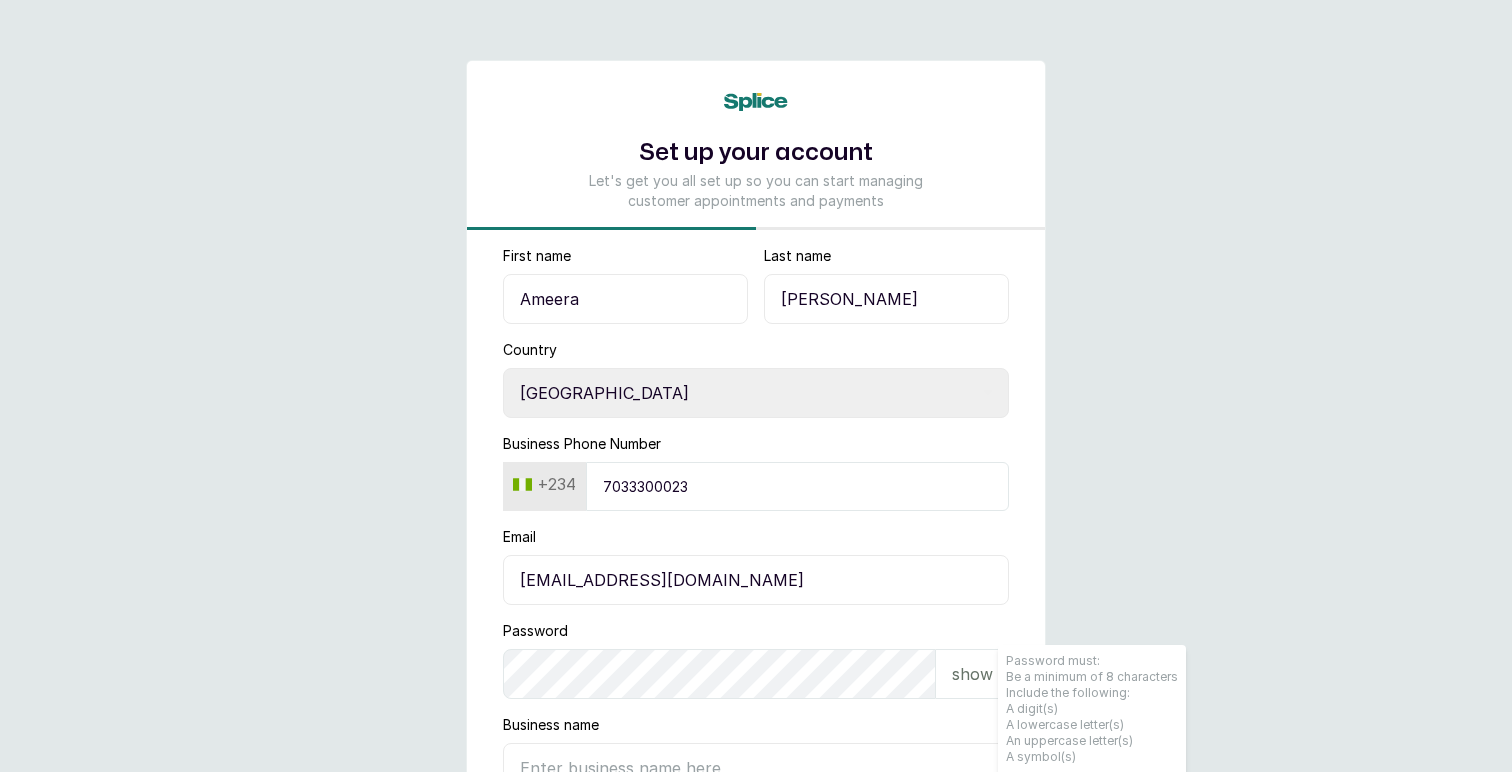 type on "7033300023" 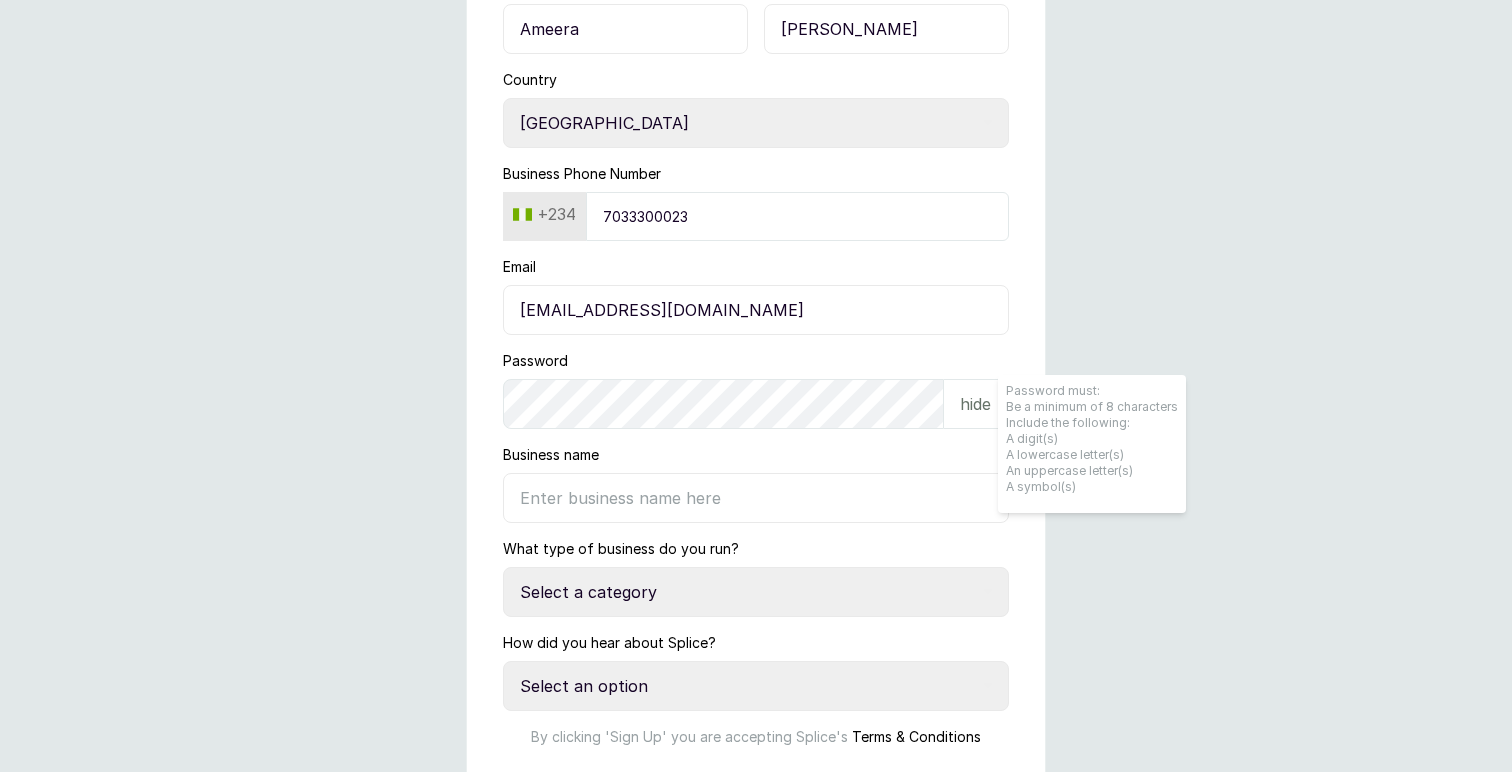 scroll, scrollTop: 271, scrollLeft: 0, axis: vertical 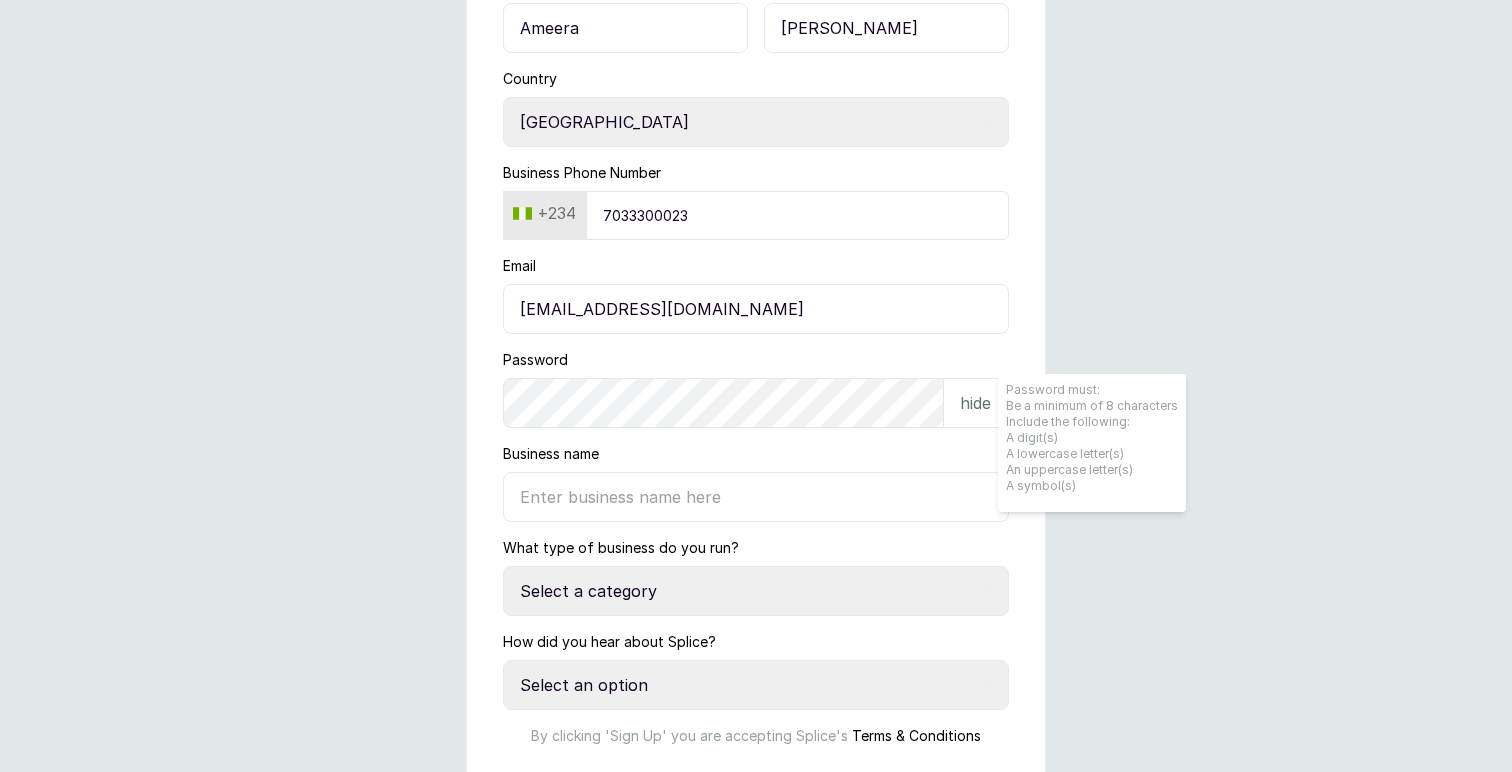 click on "Business name" at bounding box center (756, 497) 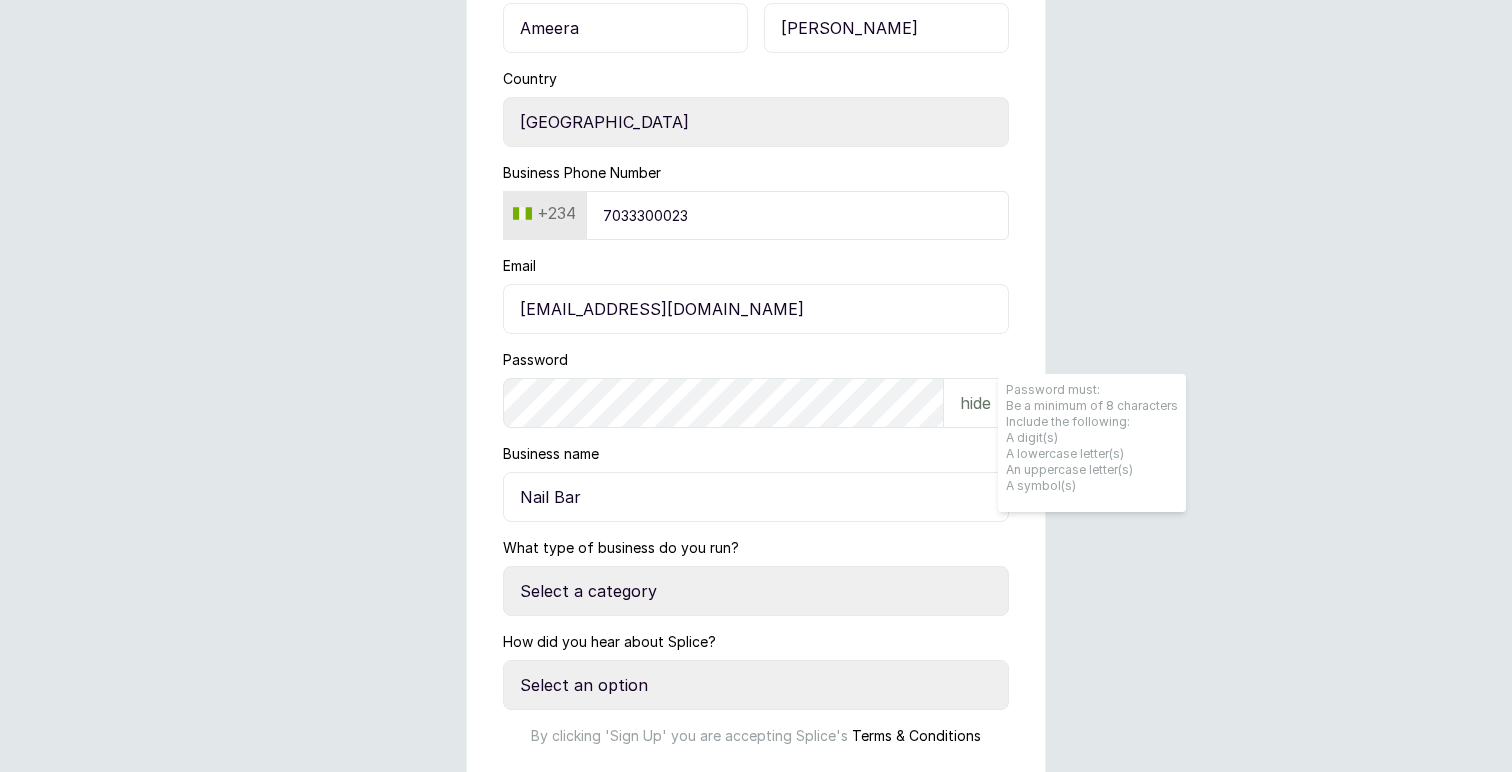 type on "Nail Bar" 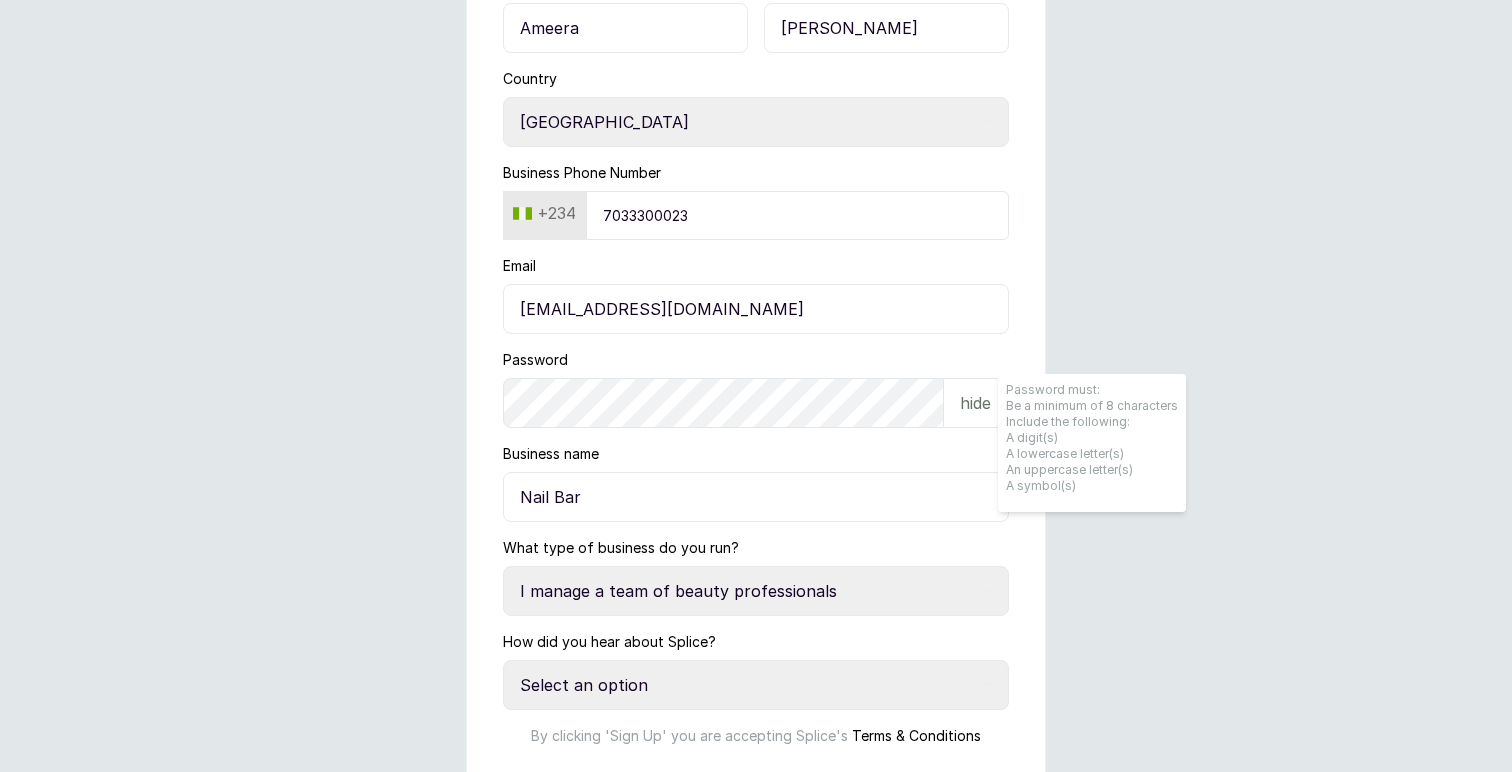 click on "Select an option Google search Instagram Facebook LinkedIn Splice Blog I was referred by a beauty business owner Media publication Other - please specify" at bounding box center [756, 685] 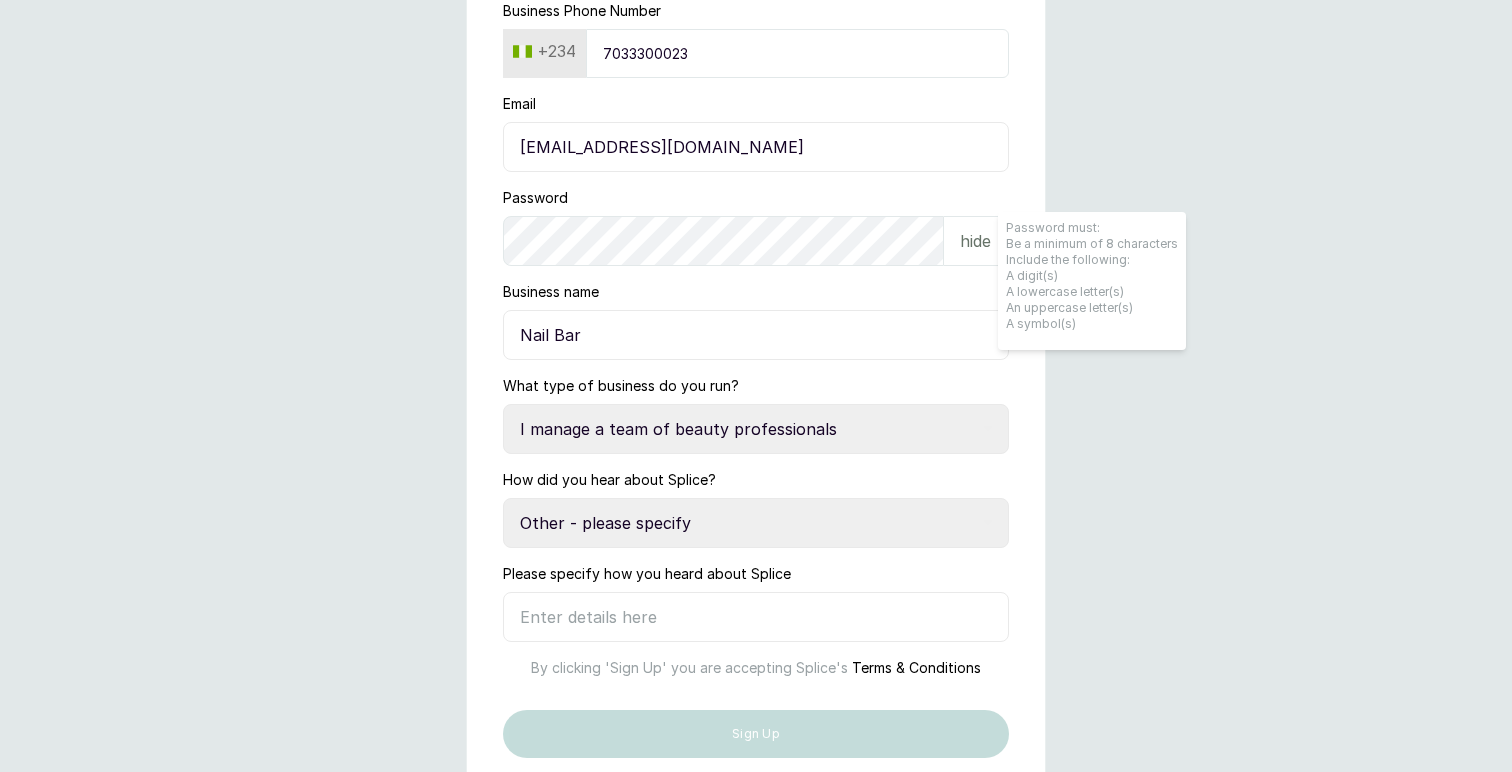 scroll, scrollTop: 589, scrollLeft: 0, axis: vertical 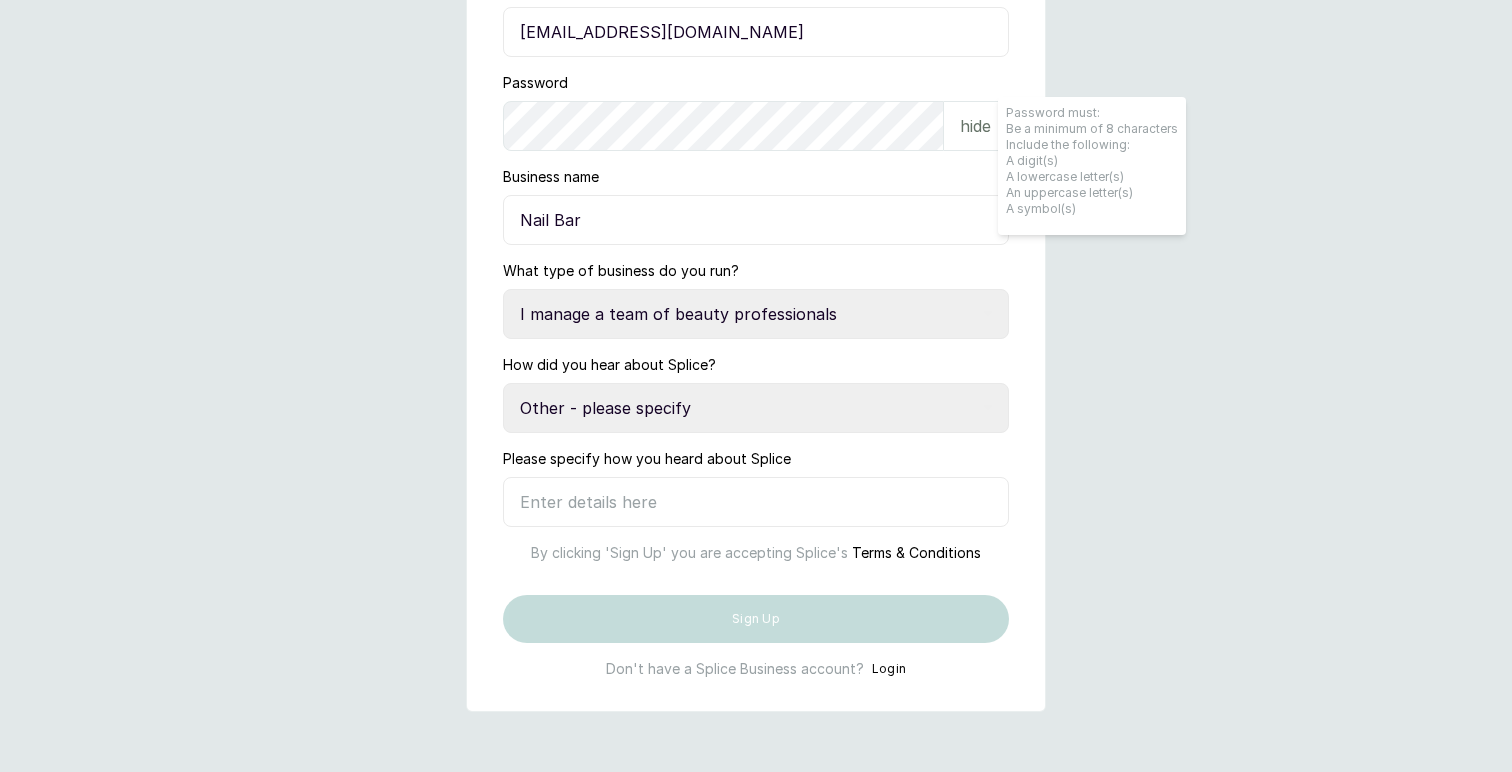 click on "Please specify how you heard about Splice" at bounding box center (756, 502) 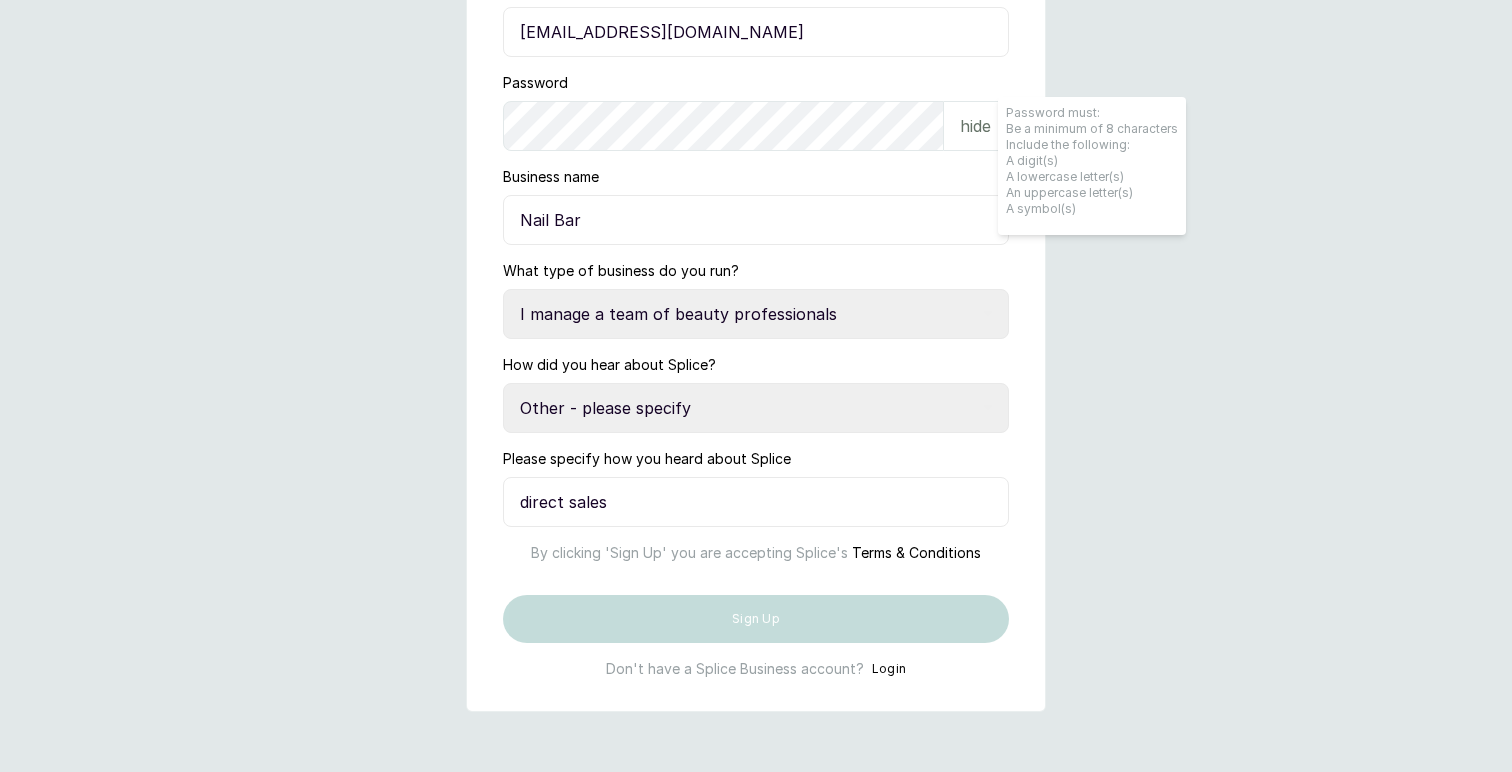 type on "direct sales" 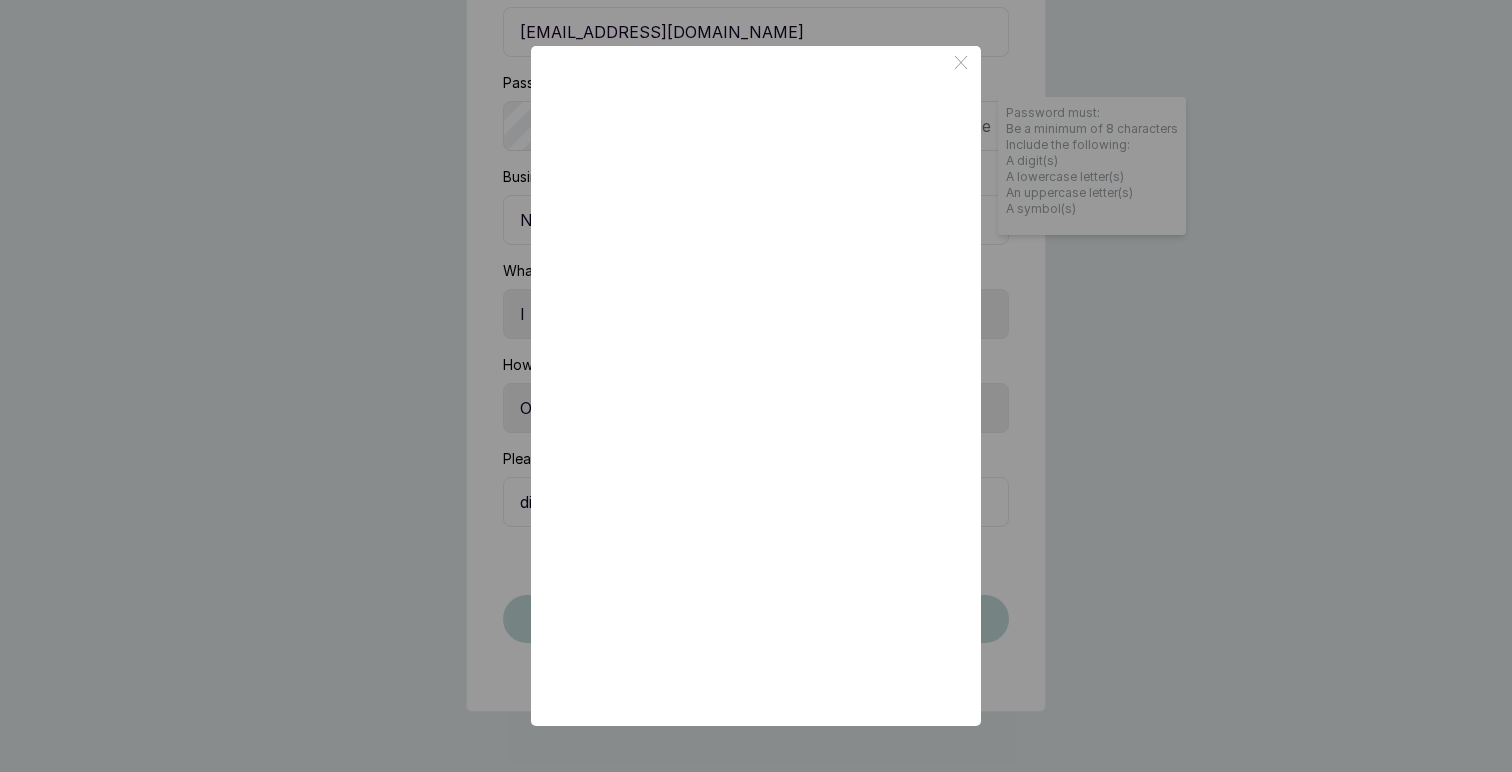 click 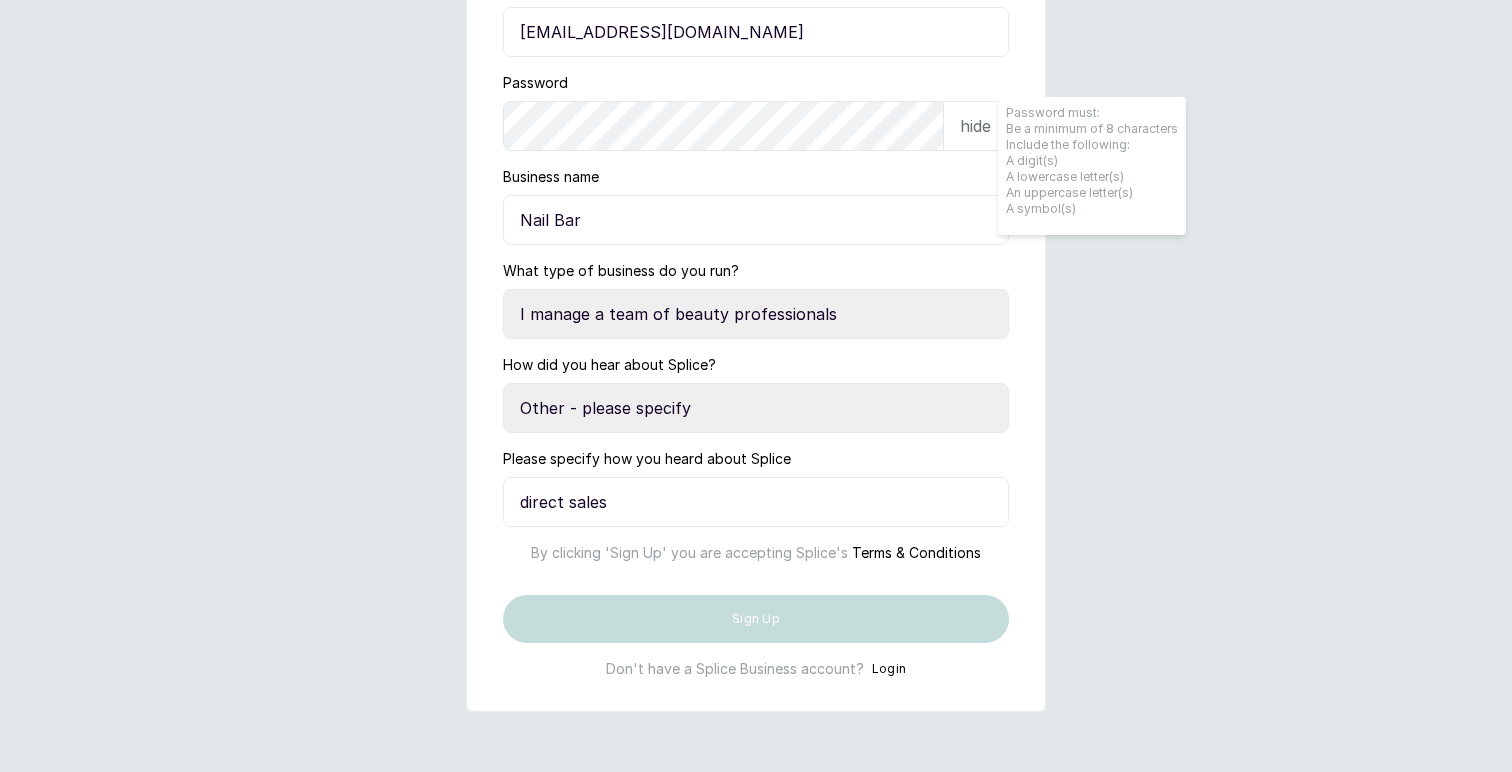 click on "direct sales" at bounding box center [756, 502] 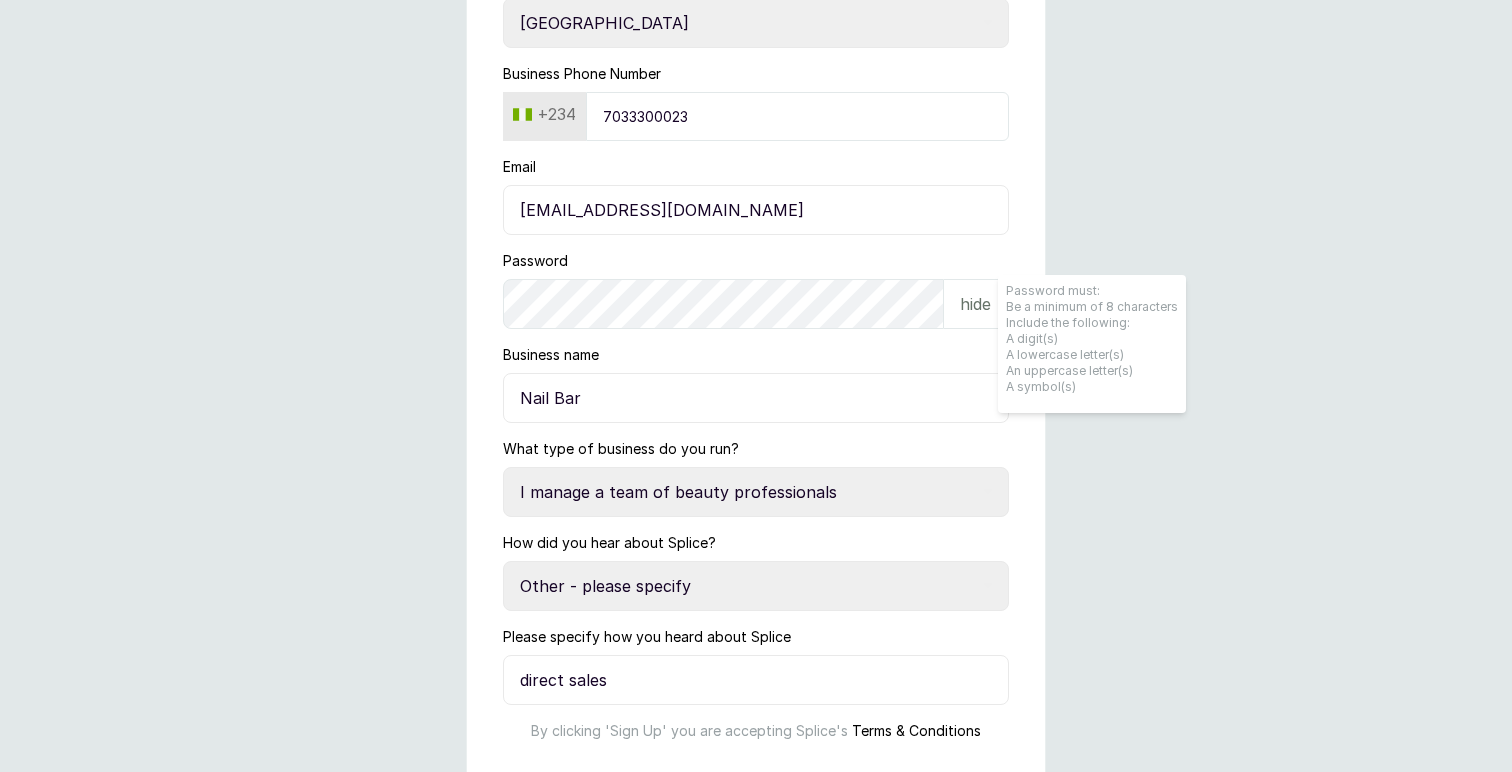 scroll, scrollTop: 361, scrollLeft: 0, axis: vertical 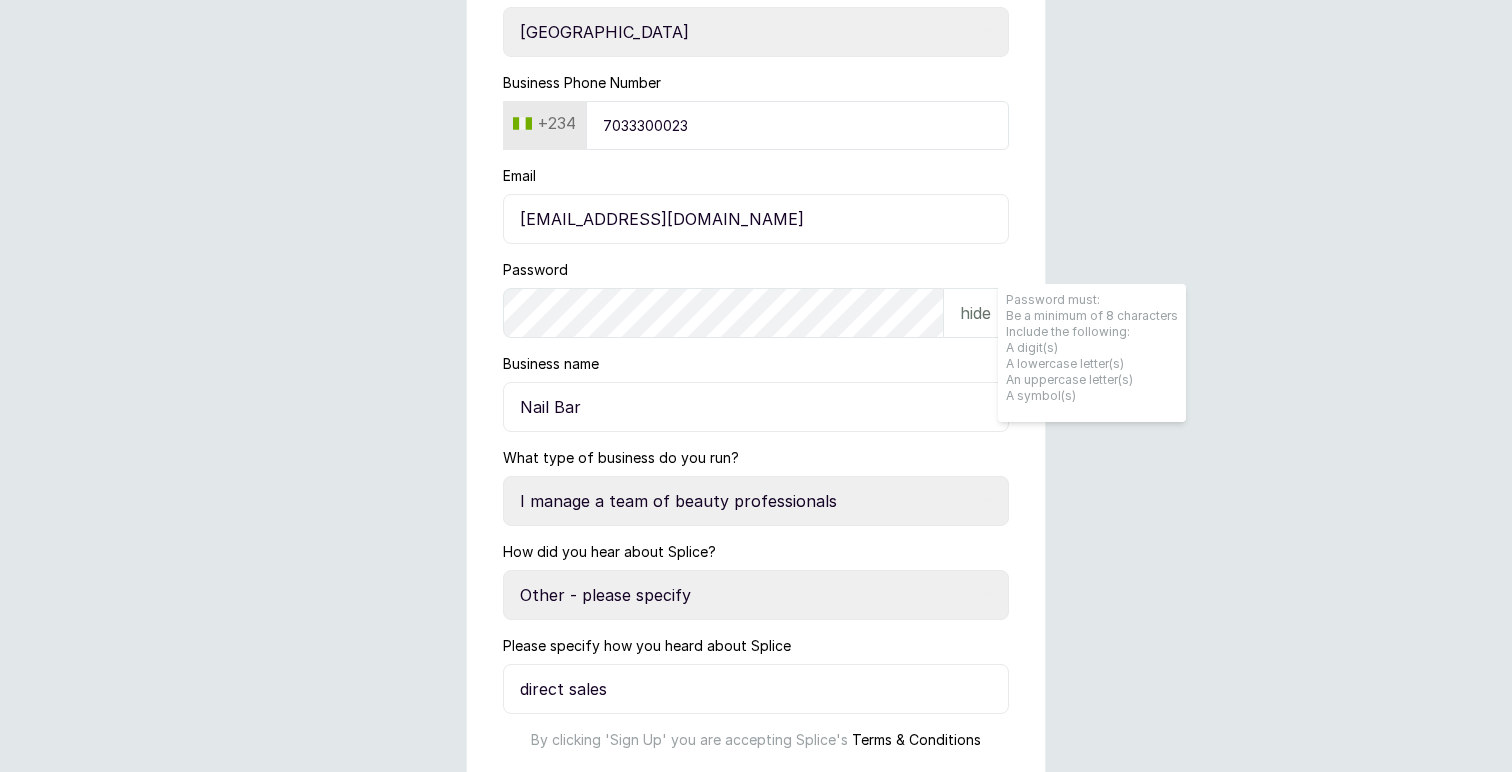 click on "[EMAIL_ADDRESS][DOMAIN_NAME]" at bounding box center [756, 219] 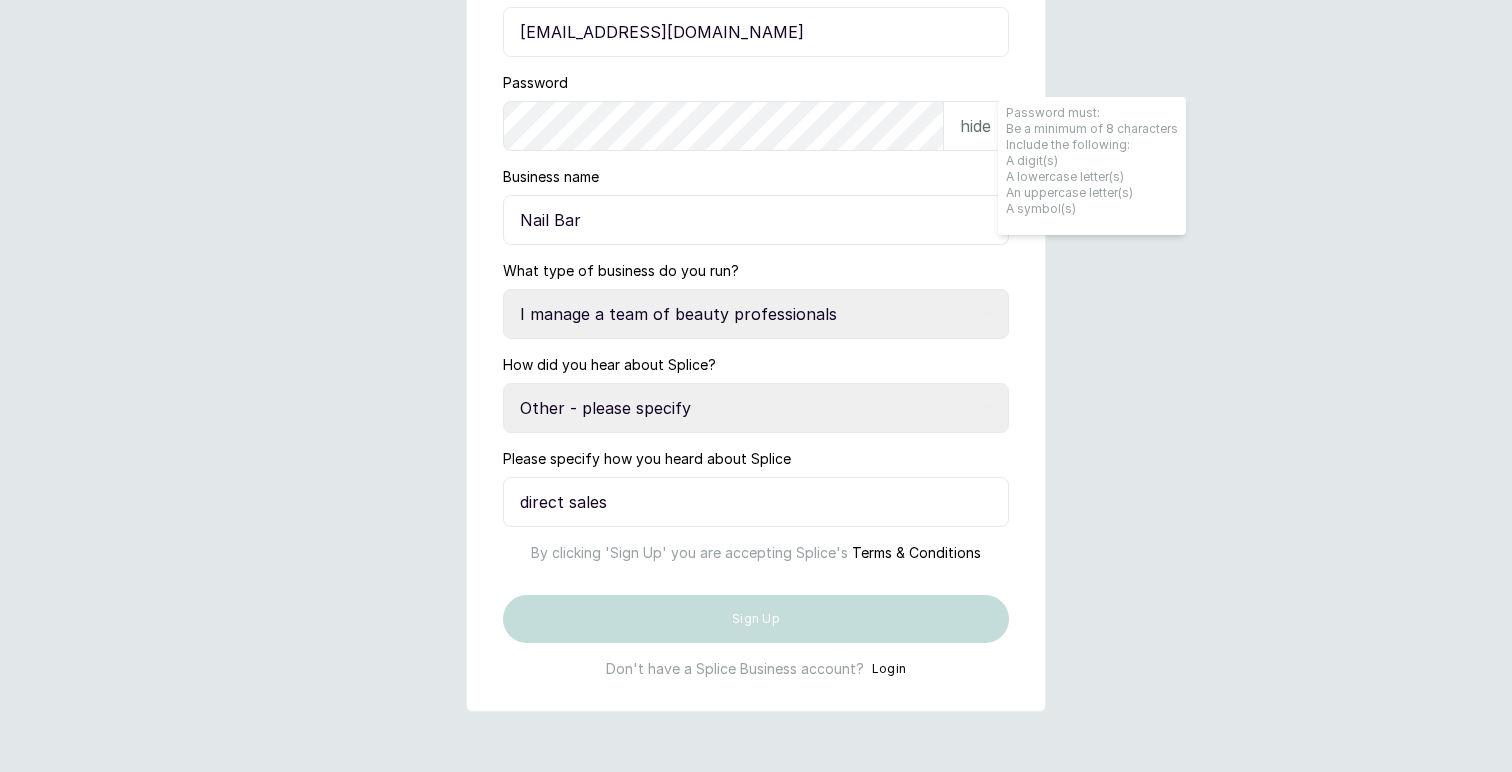 scroll, scrollTop: 618, scrollLeft: 0, axis: vertical 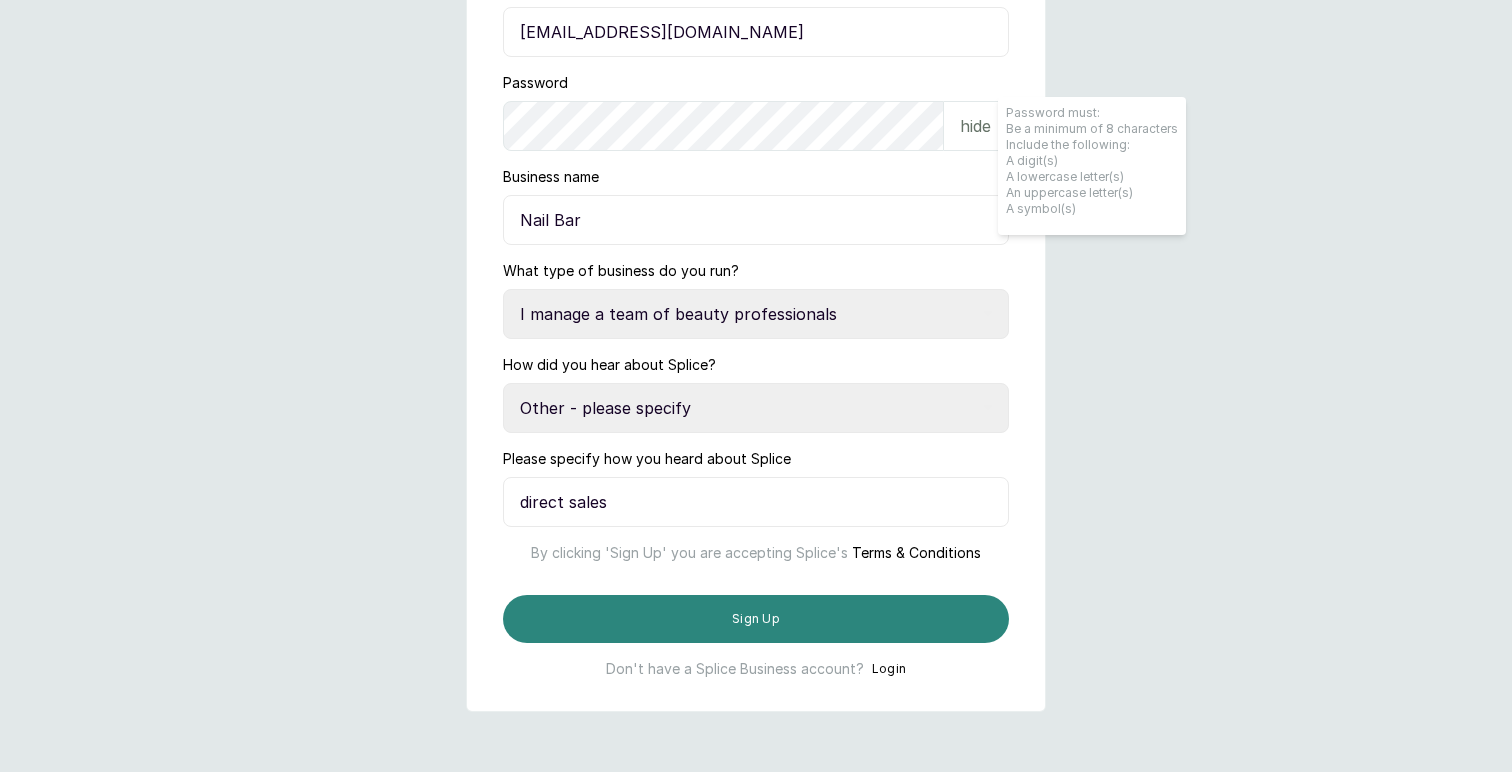 click on "Sign Up" at bounding box center (756, 619) 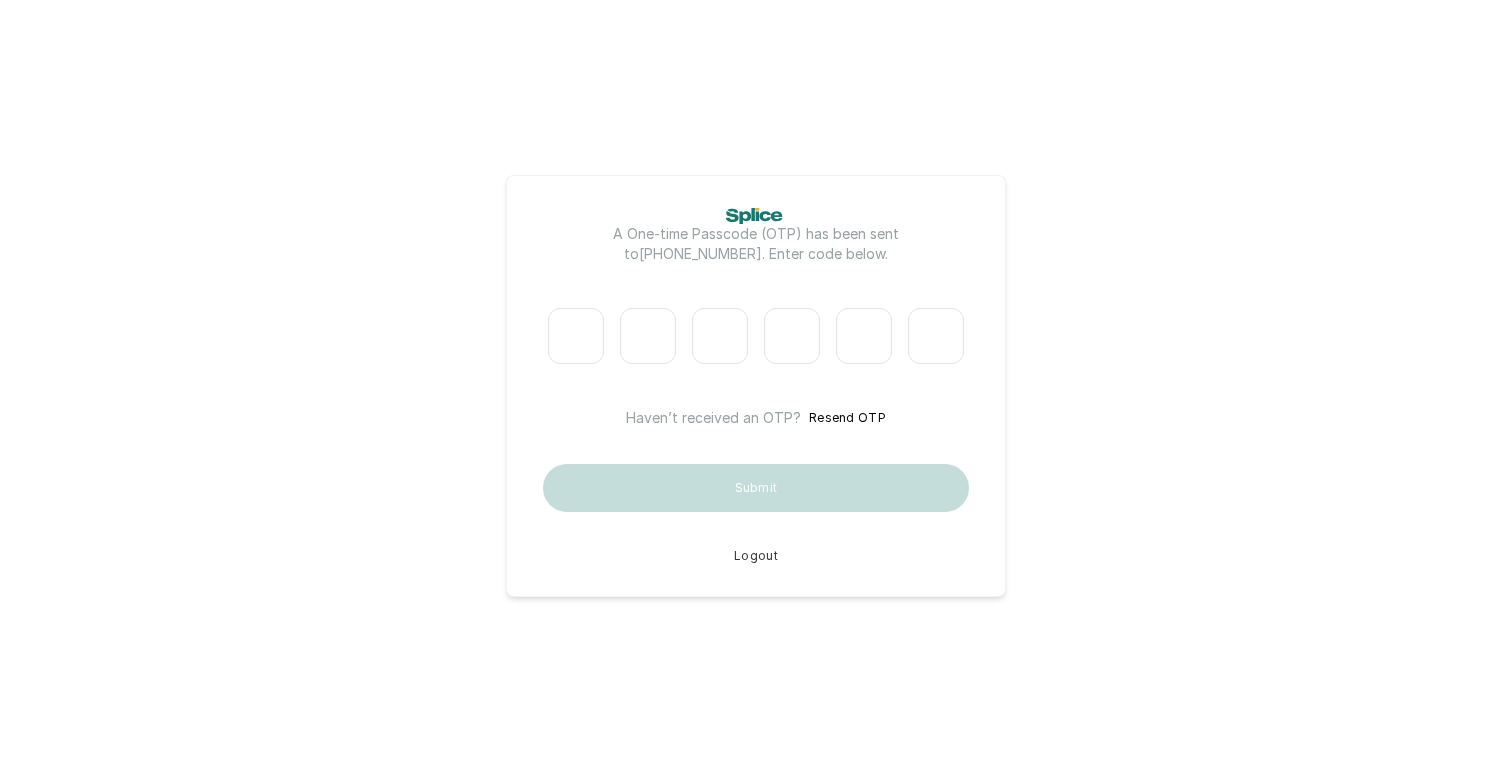scroll, scrollTop: 0, scrollLeft: 0, axis: both 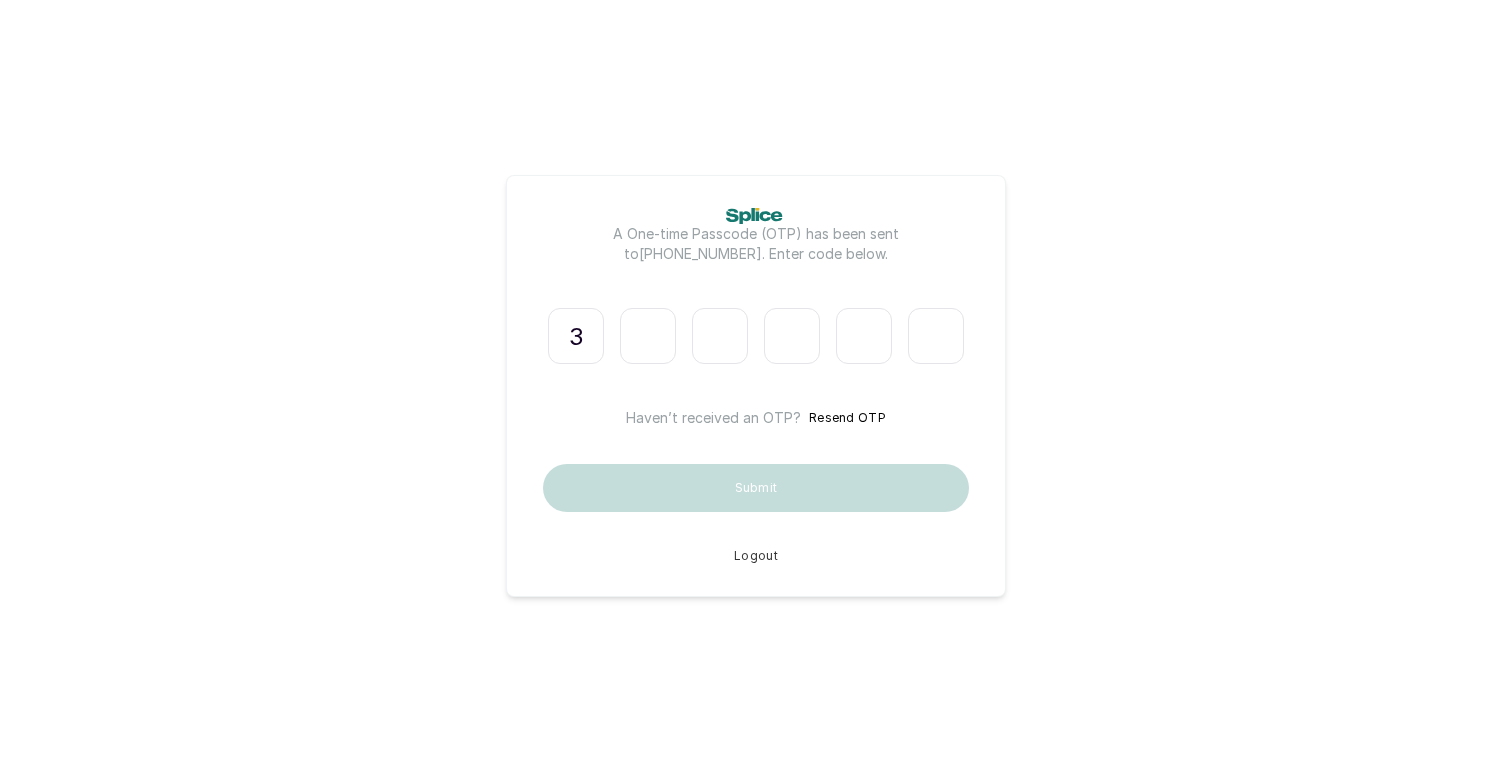 type on "3" 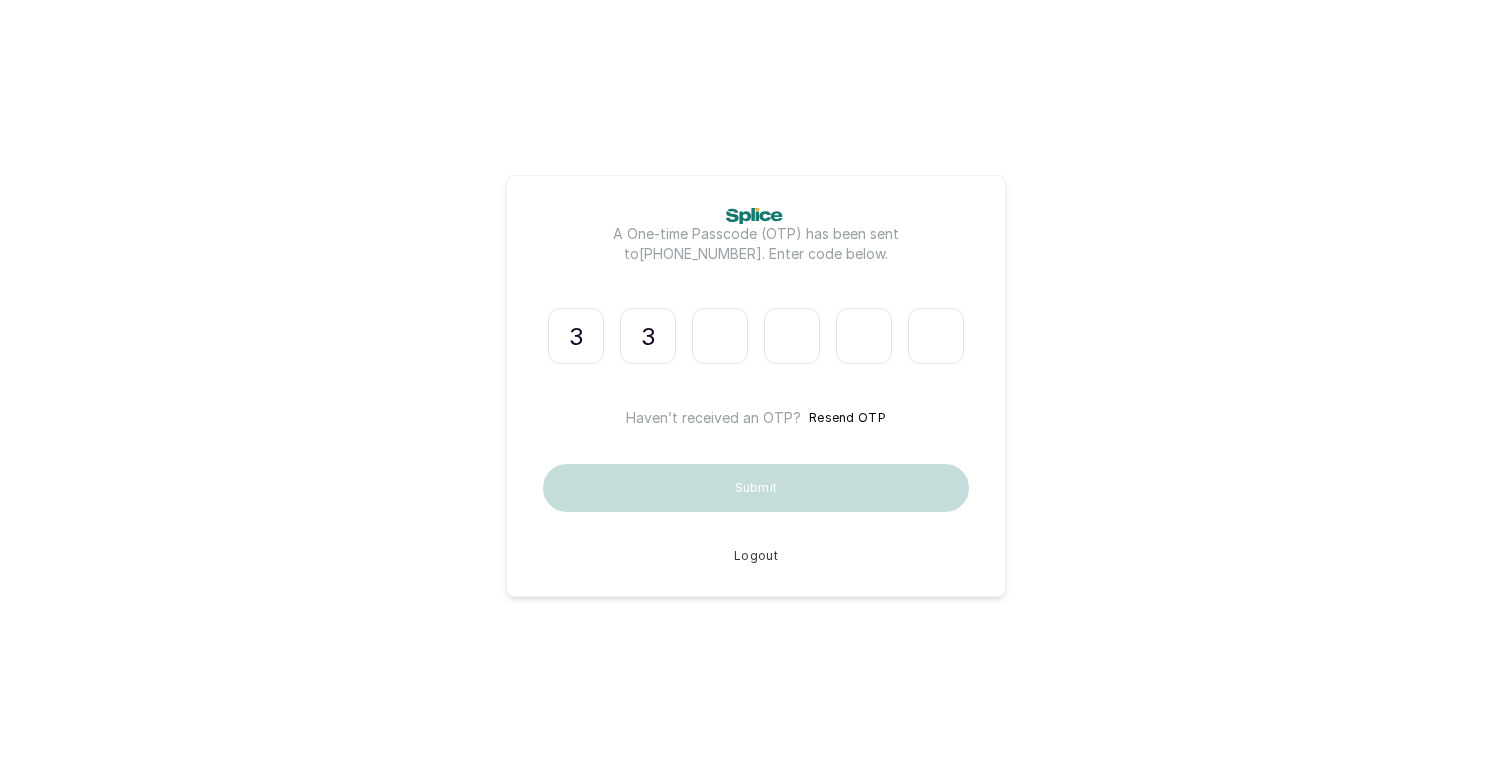 type on "1" 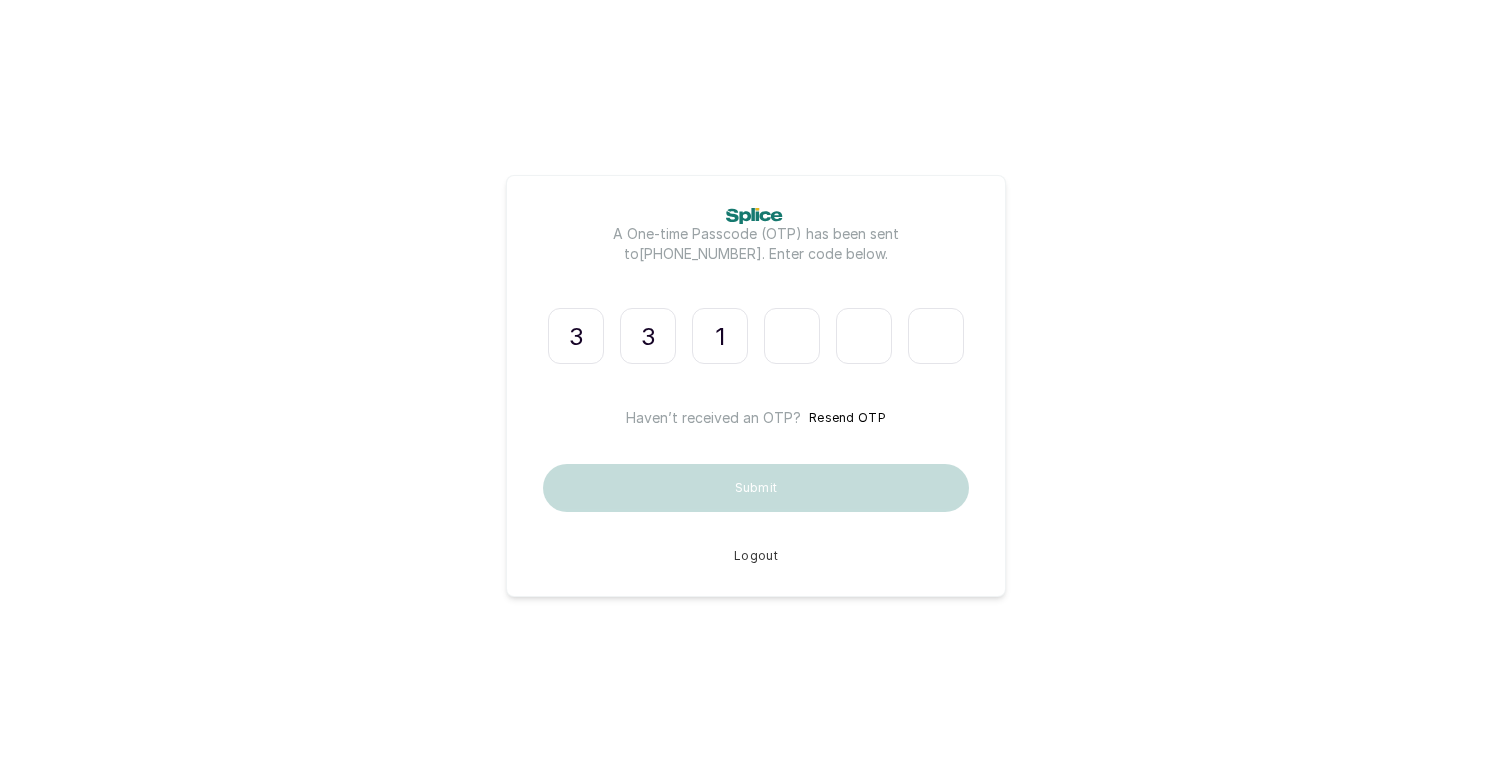 type on "7" 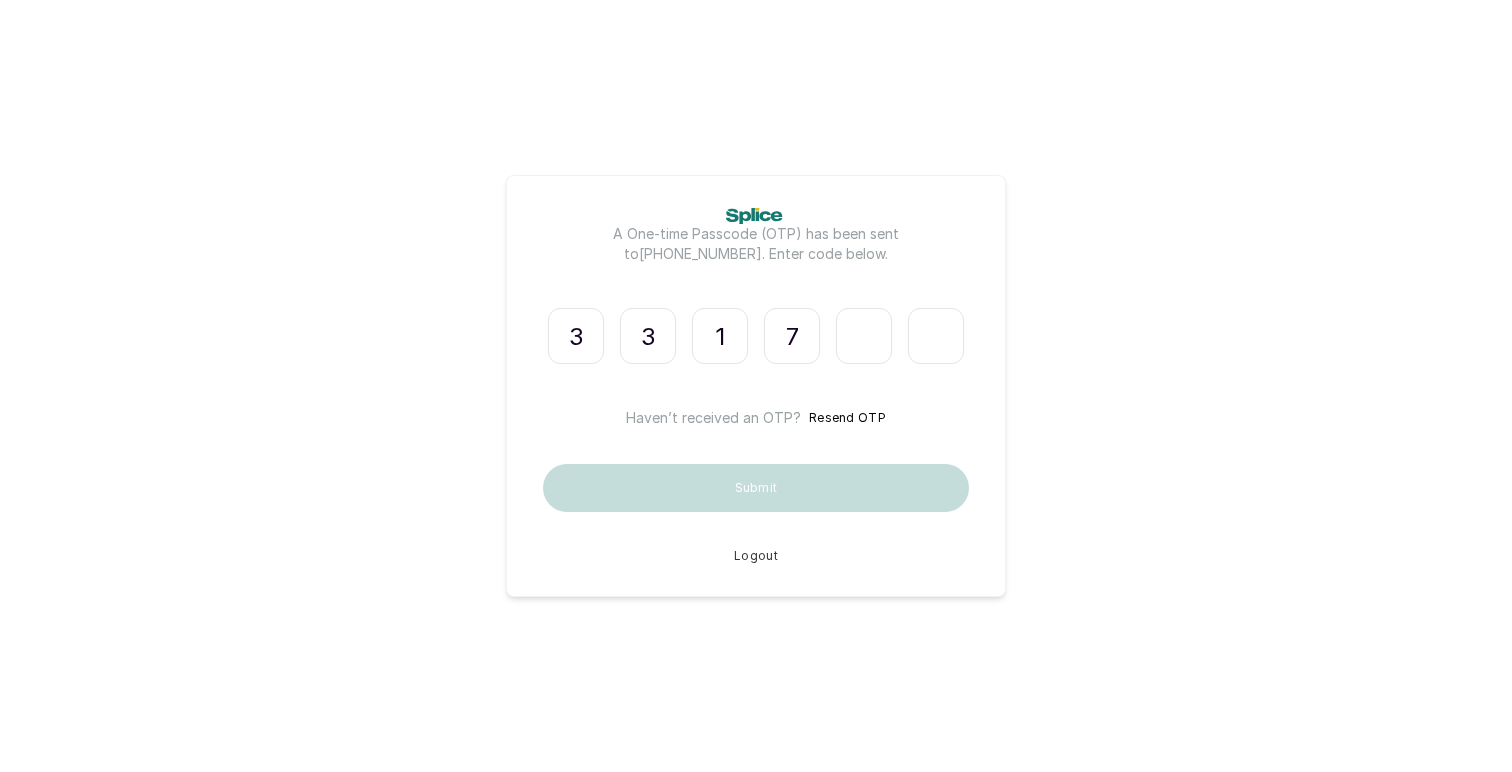 type on "6" 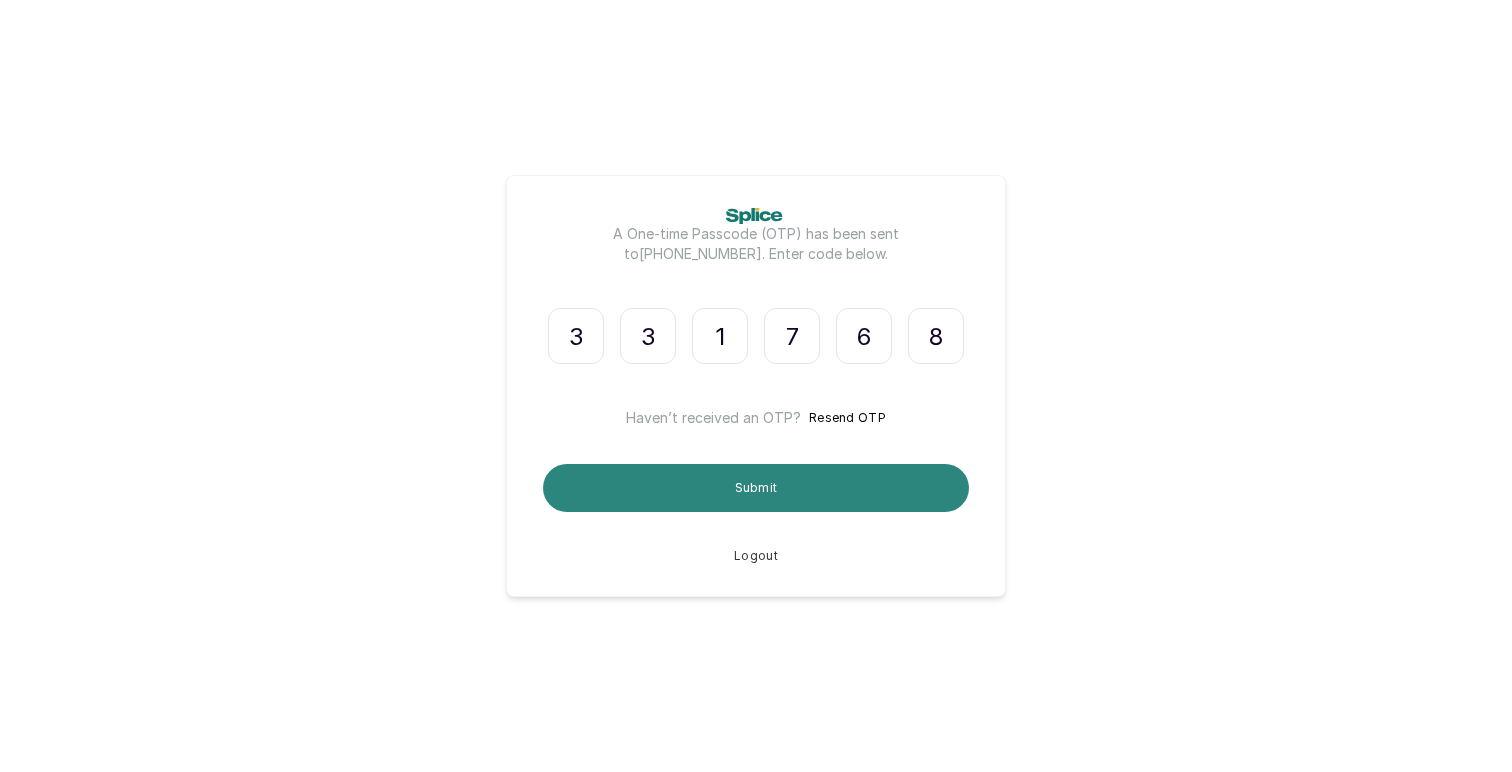 type on "8" 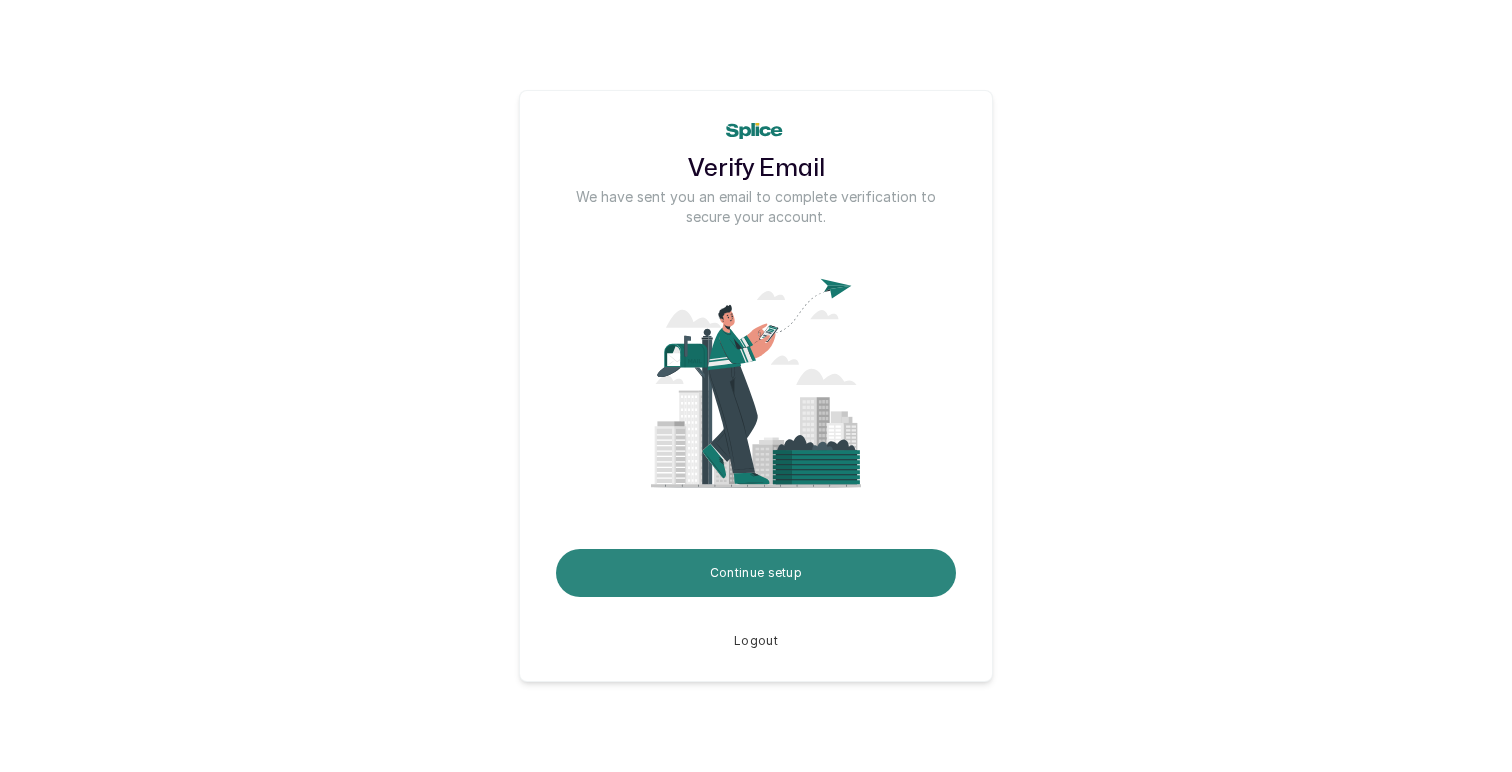 click on "Continue setup" at bounding box center (756, 573) 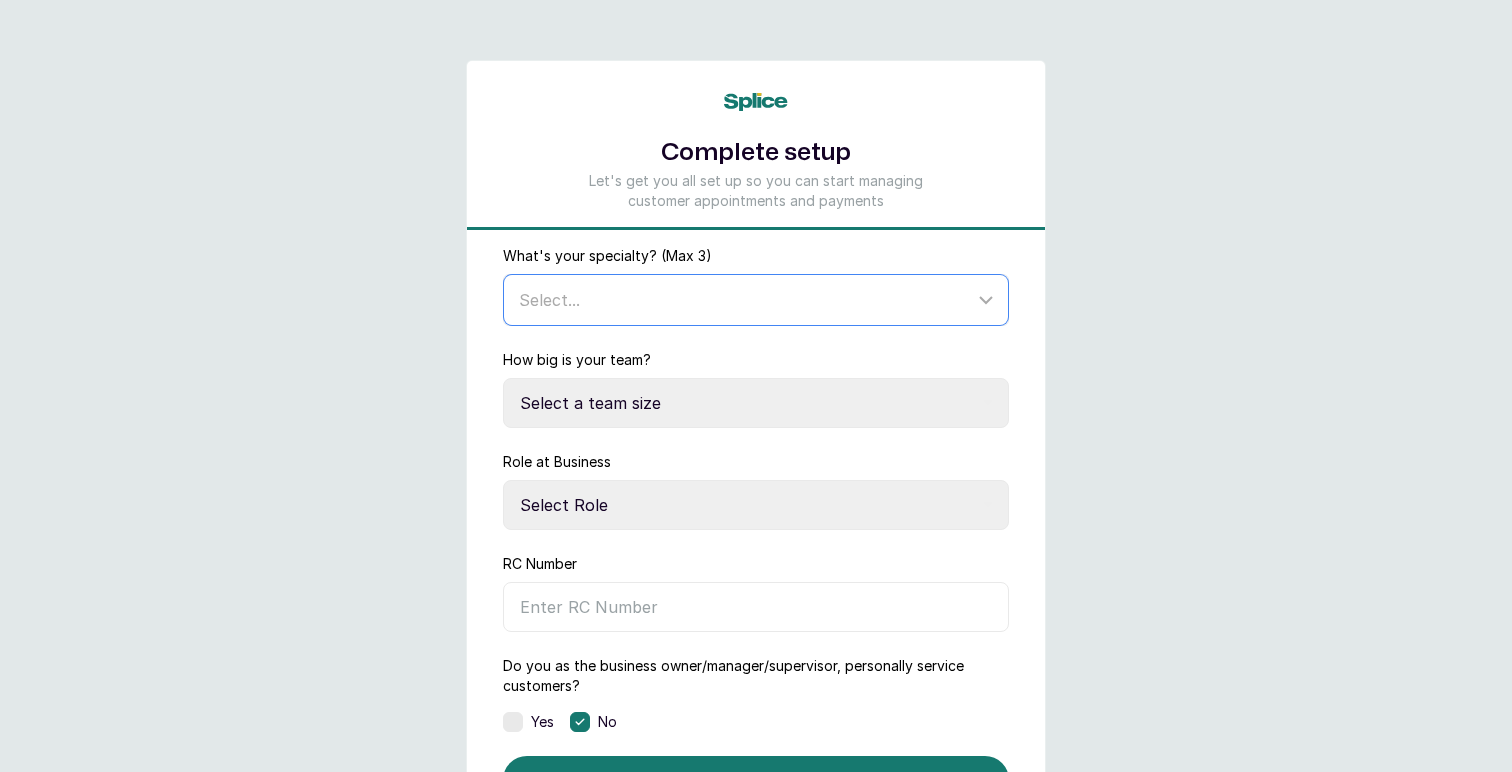 click on "Select..." at bounding box center (746, 300) 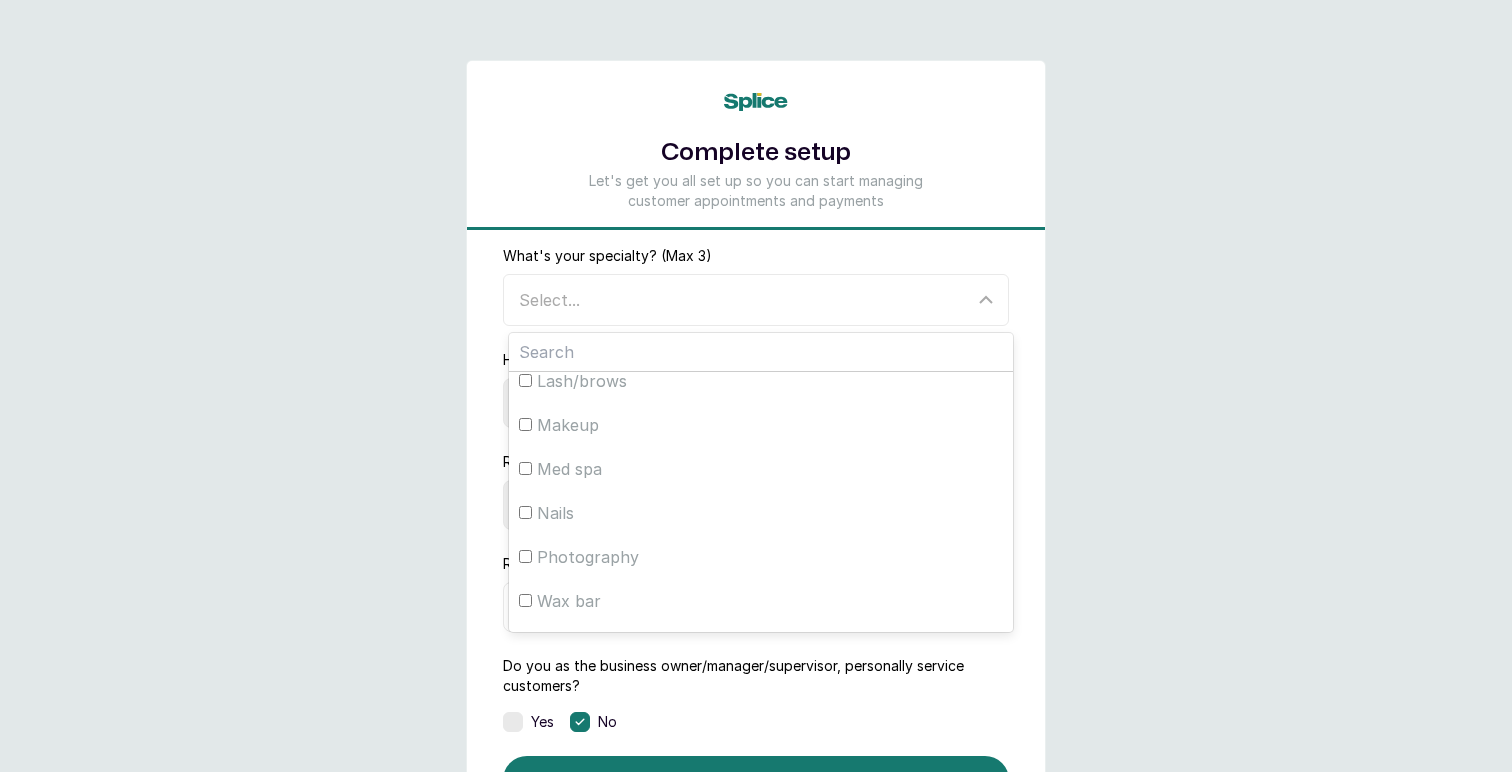 scroll, scrollTop: 323, scrollLeft: 0, axis: vertical 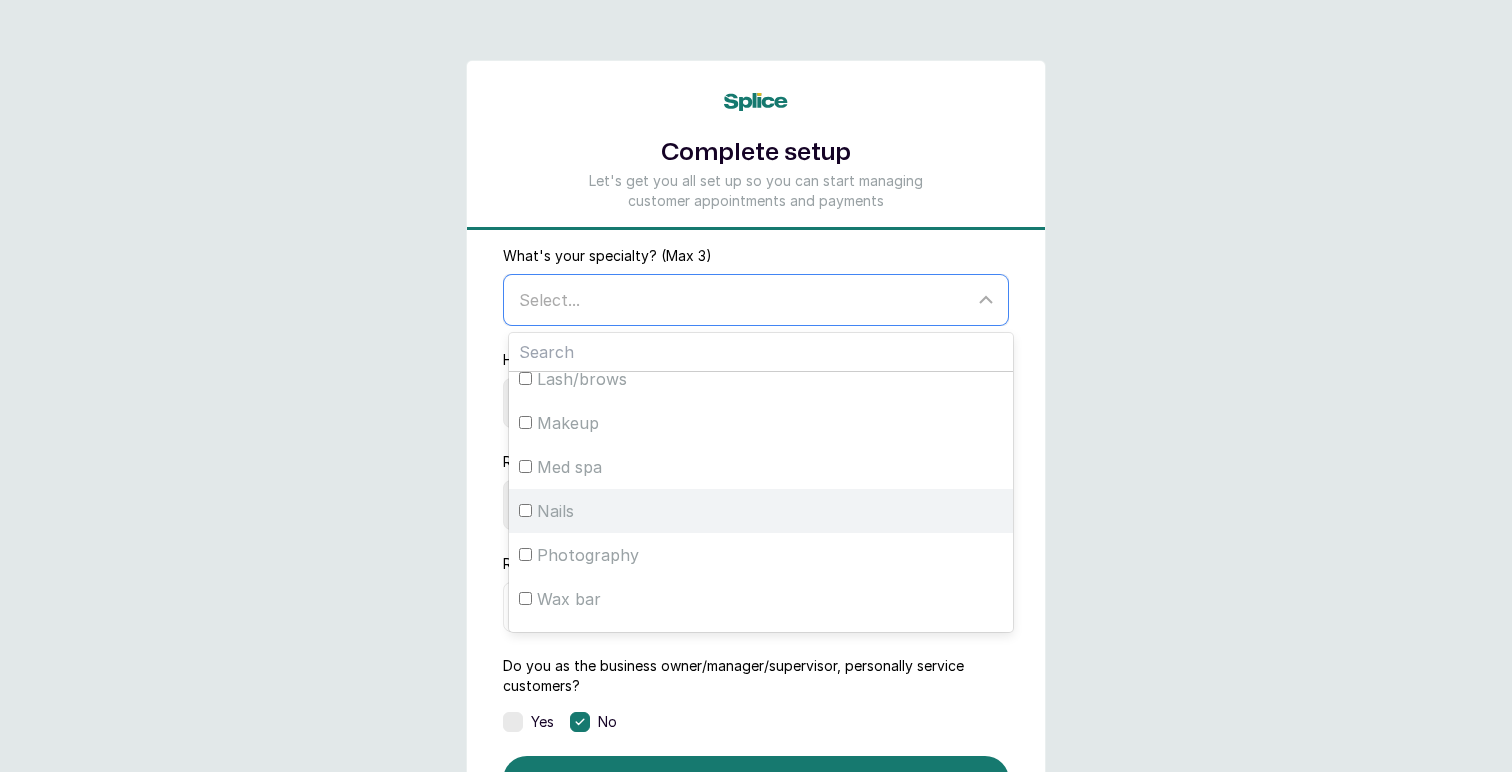 click on "Nails" at bounding box center [555, 511] 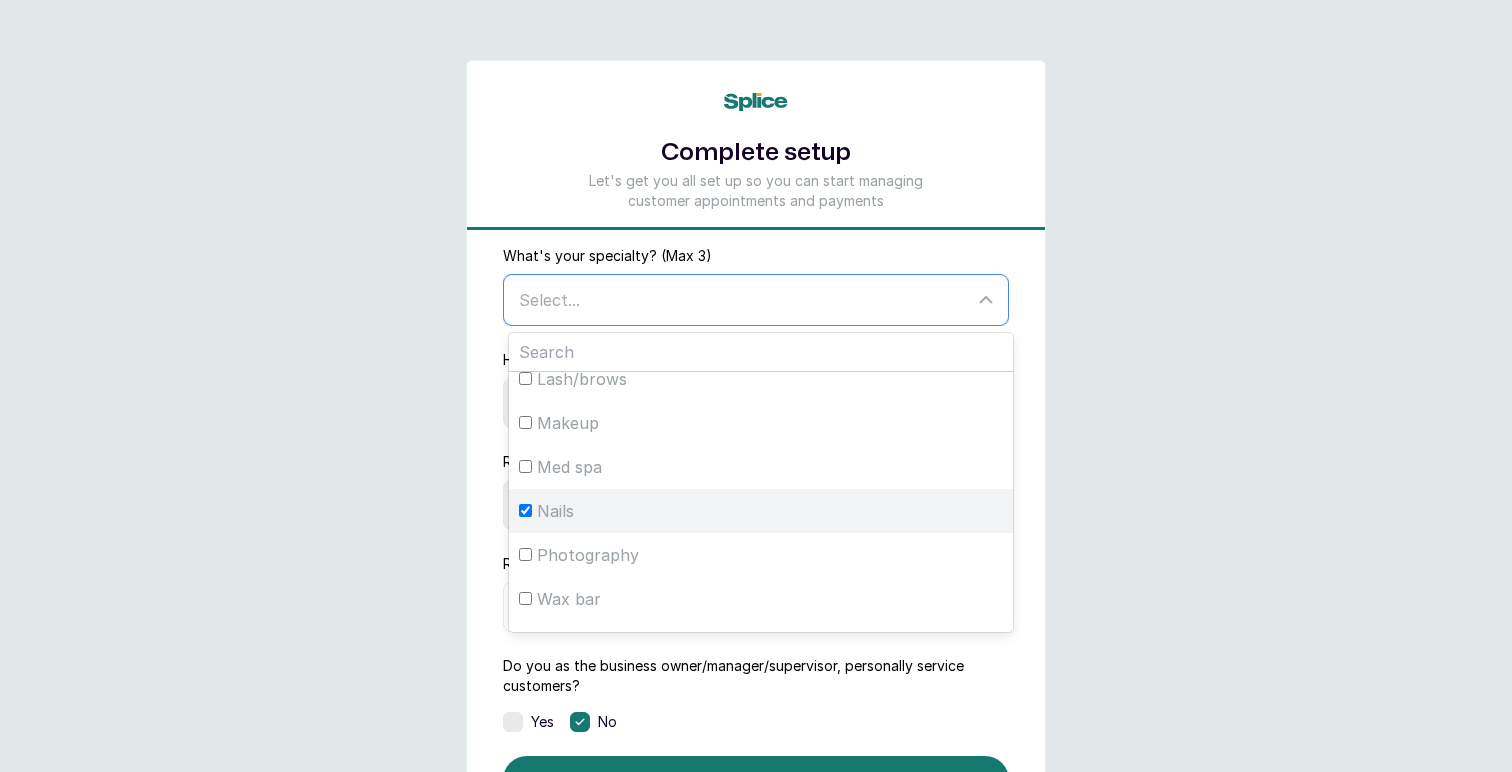 checkbox on "true" 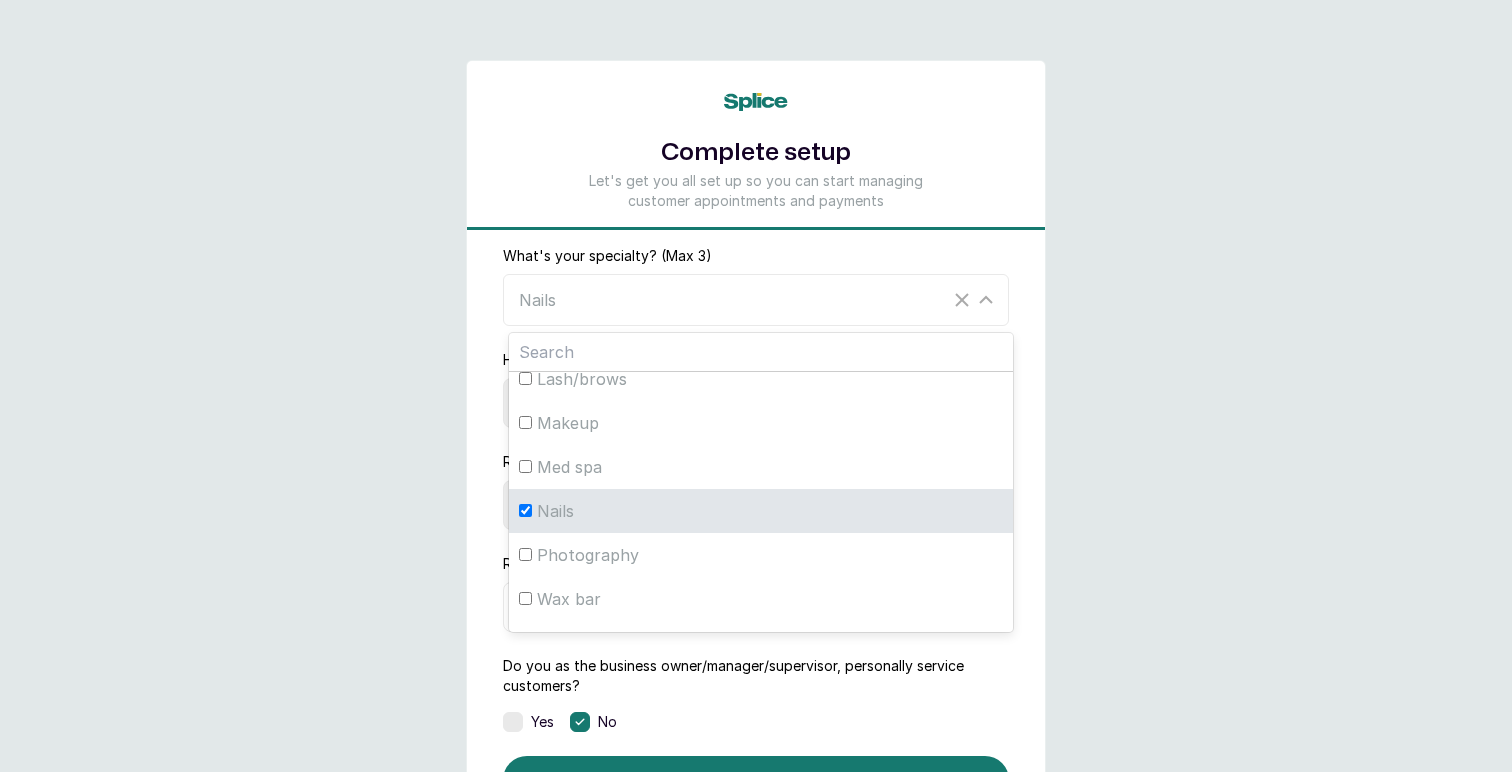 click on "What's your specialty? (Max 3) Nails Select All Aesthetician [PERSON_NAME] Consultant Full Beauty Salon Full spa Hair Lash/brows Makeup Med spa Nails Photography Wax bar Wellness How big is your team? Select a team size Just me 2-5 6-10 10+ Role at Business Select Role Owner Manager RC Number   Do you as the business owner/manager/supervisor, personally service customers? Yes No Submit" at bounding box center [756, 525] 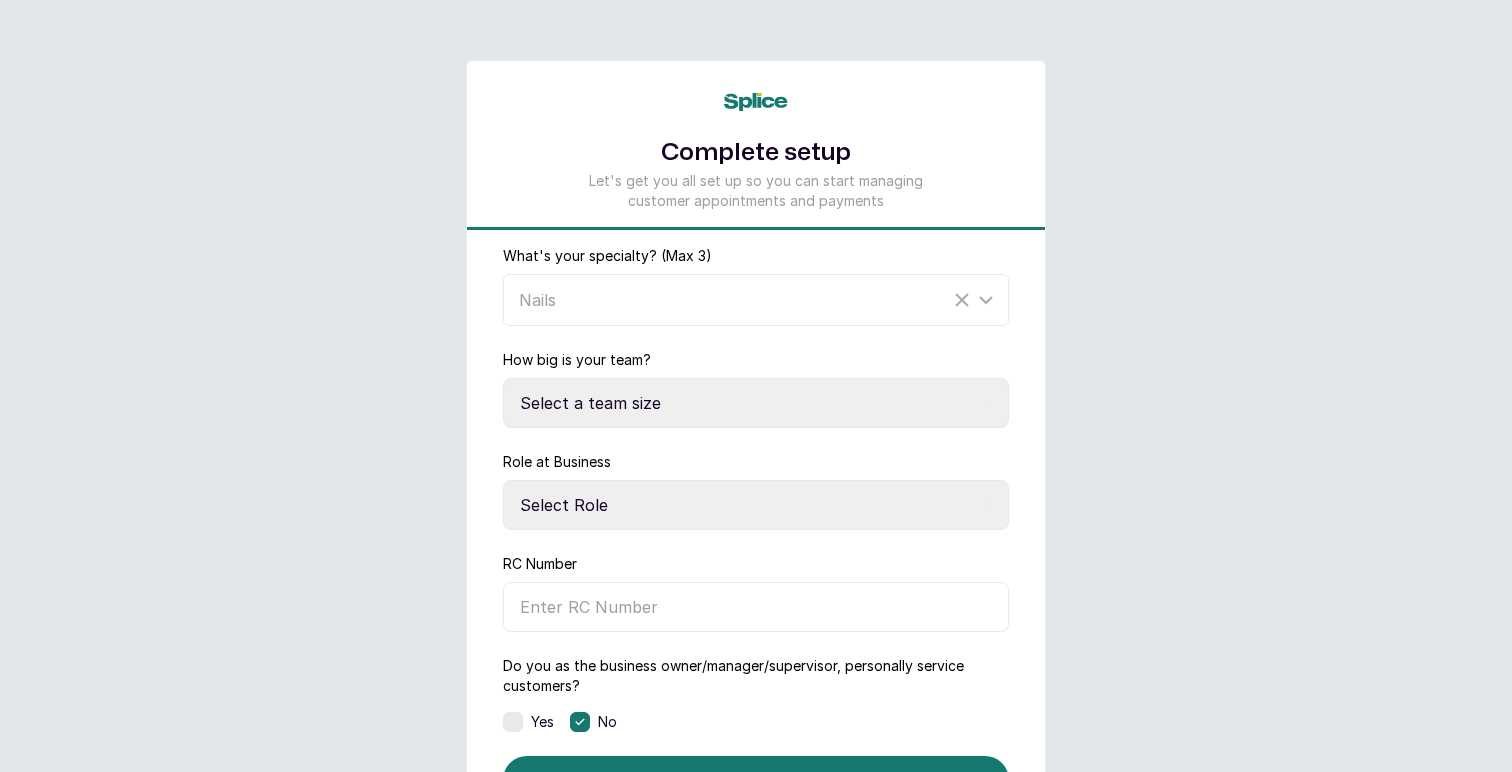 click on "Select a team size Just me 2-5 6-10 10+" at bounding box center (756, 403) 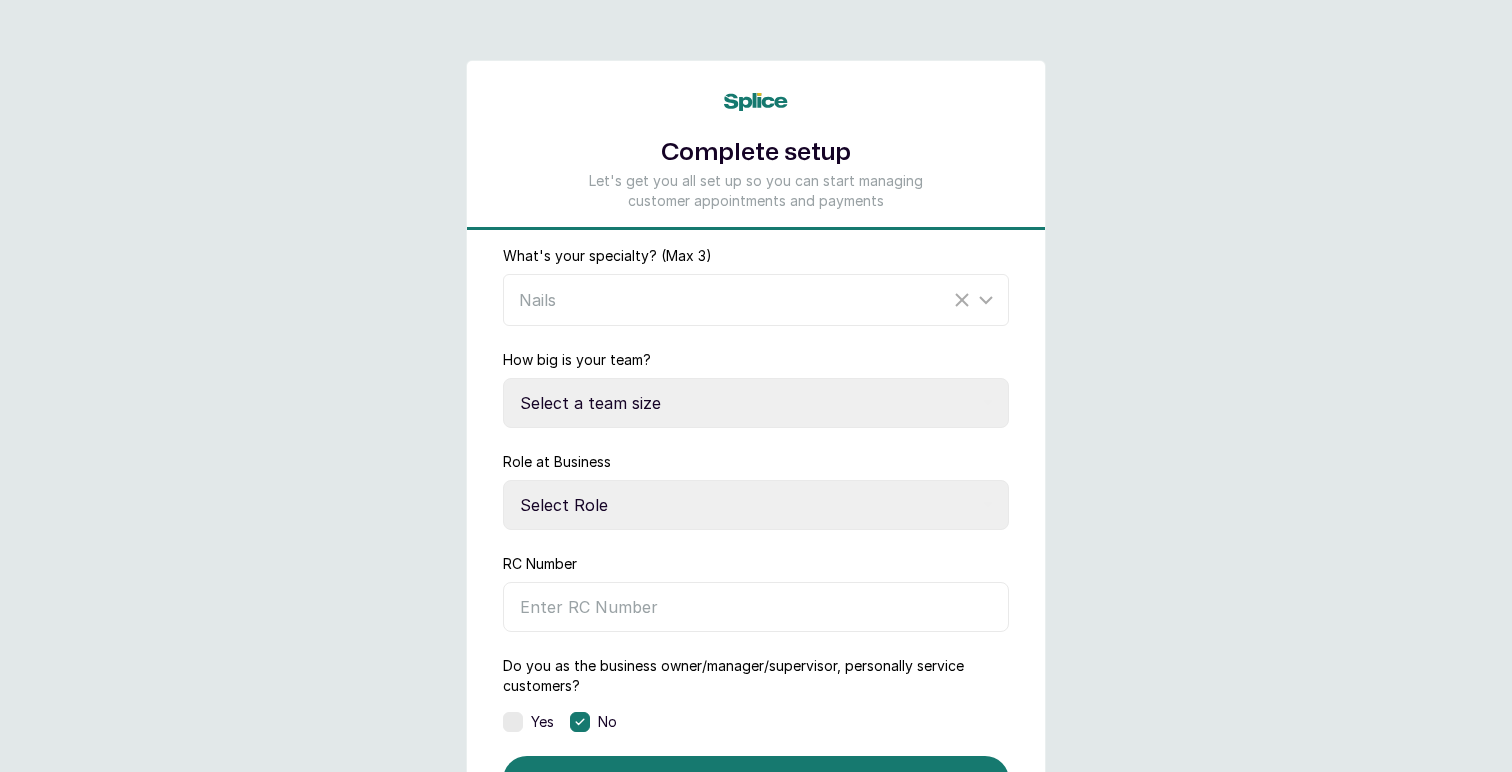 select on "ten_plus" 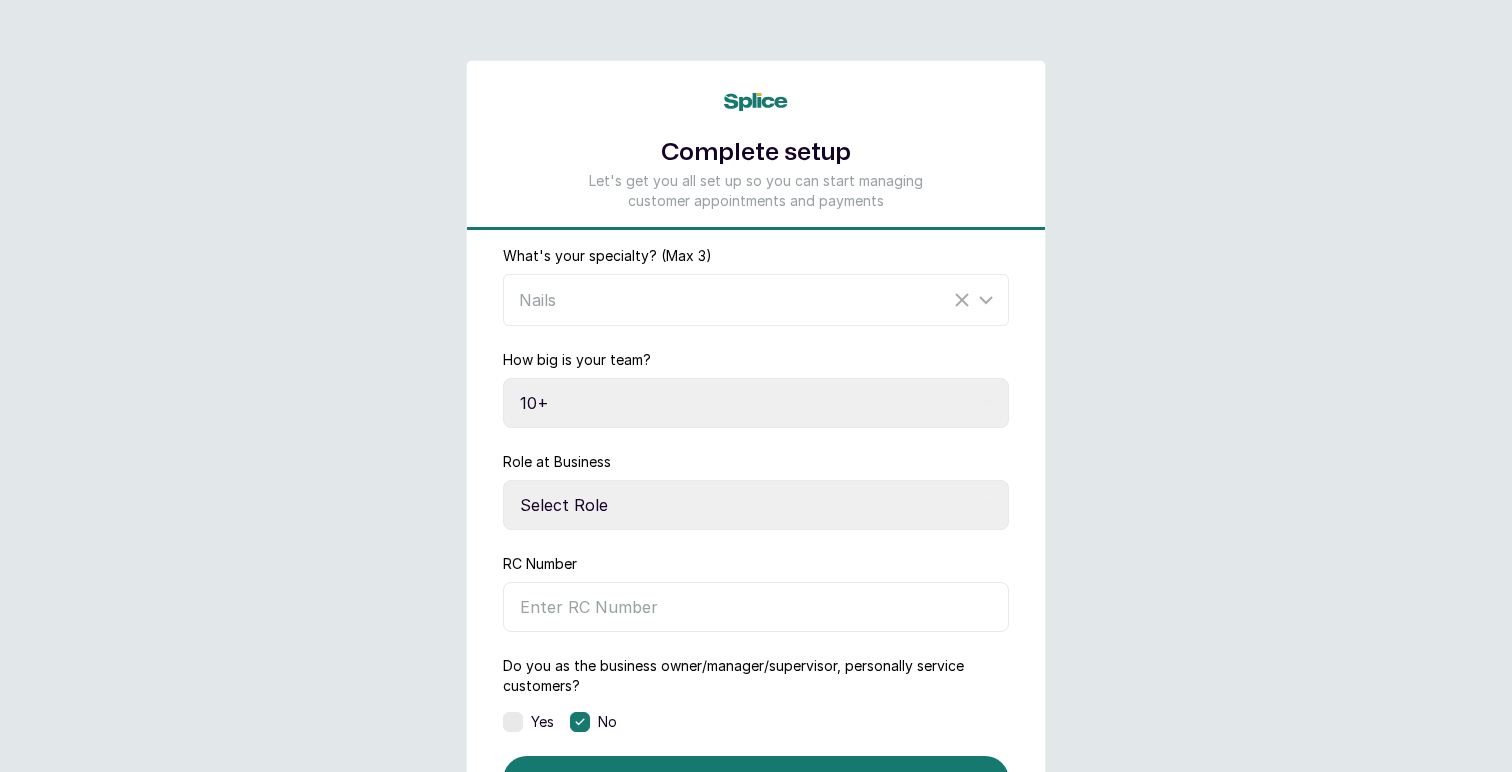 click on "Select Role Owner Manager" at bounding box center (756, 505) 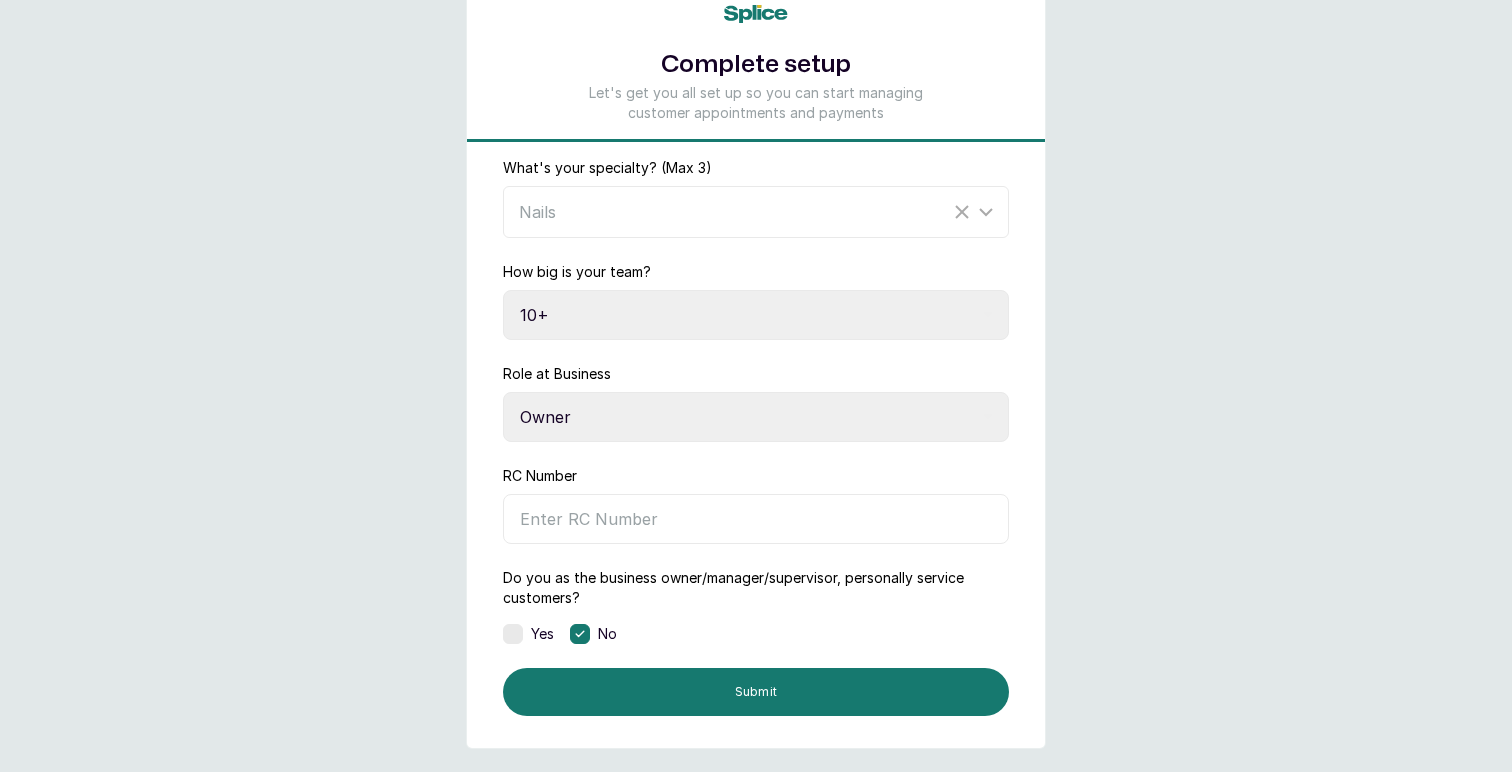 scroll, scrollTop: 125, scrollLeft: 0, axis: vertical 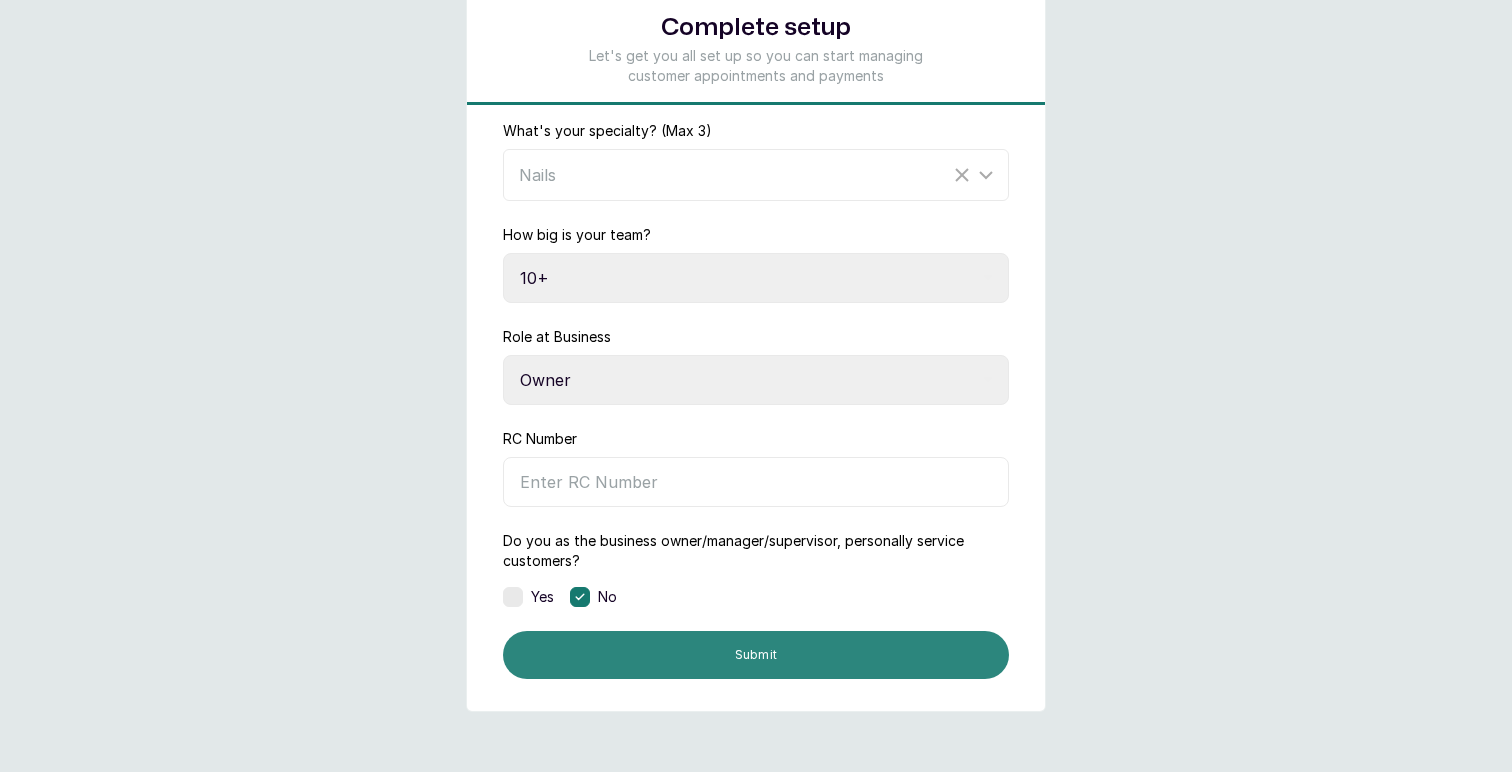 click on "Submit" at bounding box center [756, 655] 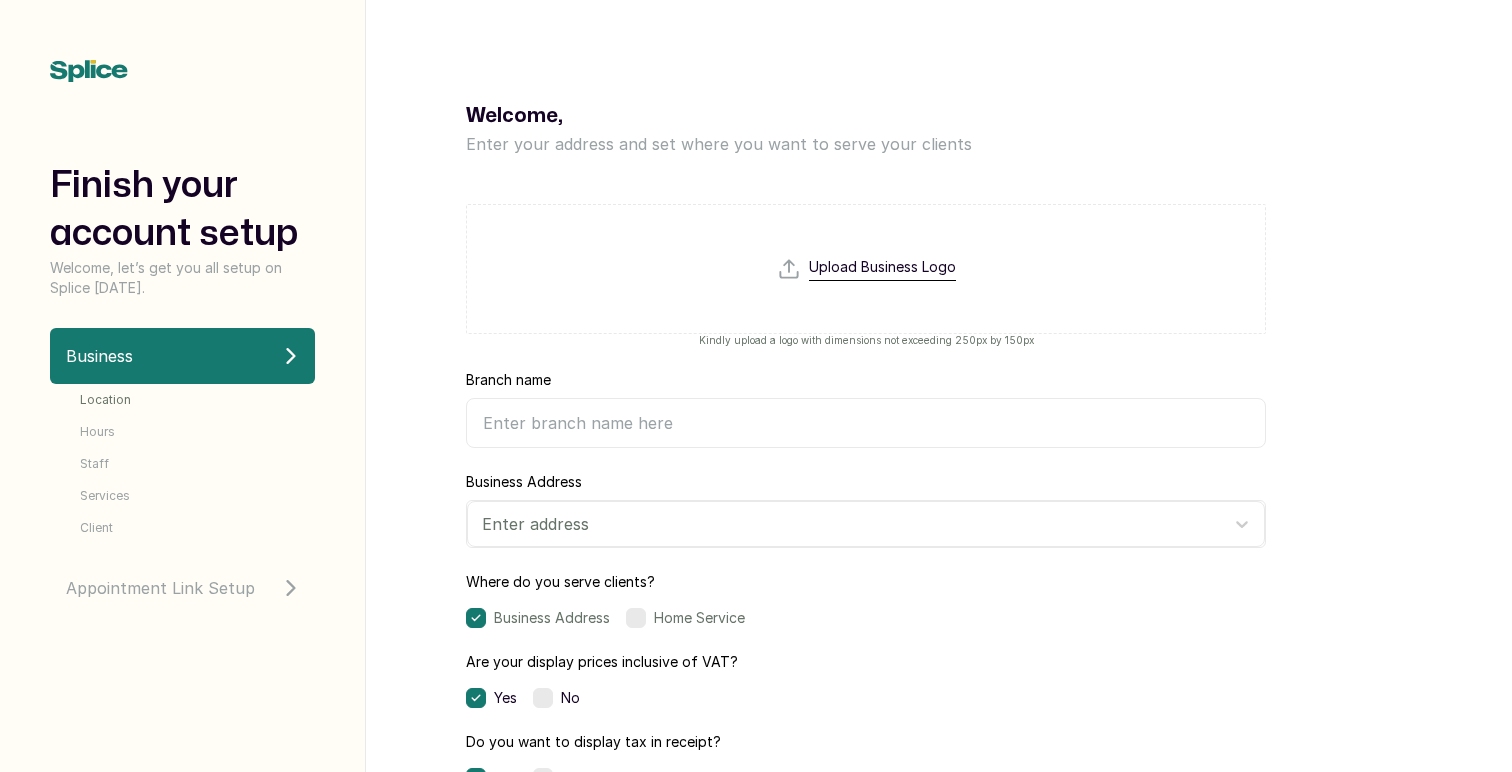scroll, scrollTop: 0, scrollLeft: 0, axis: both 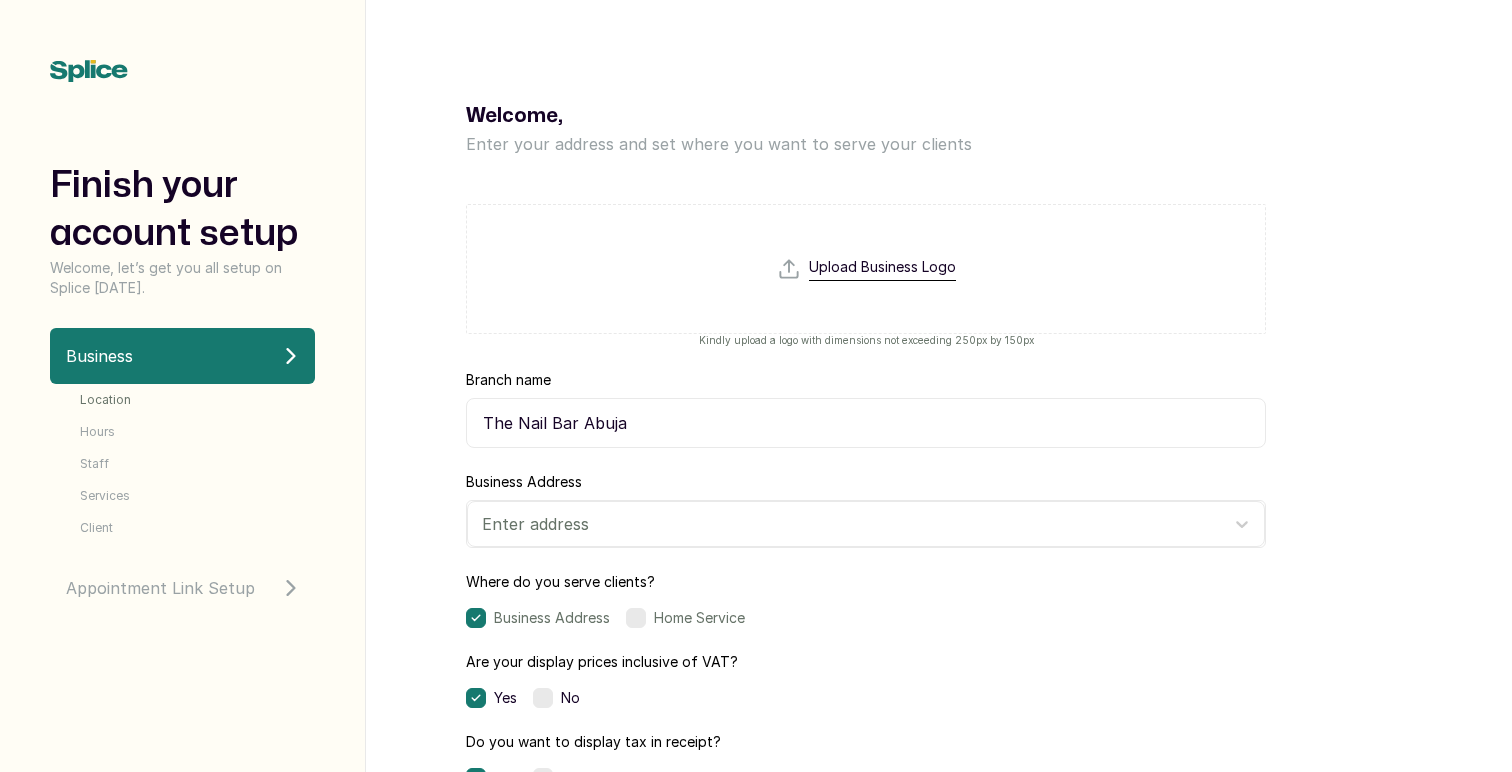 type on "The Nail Bar Abuja" 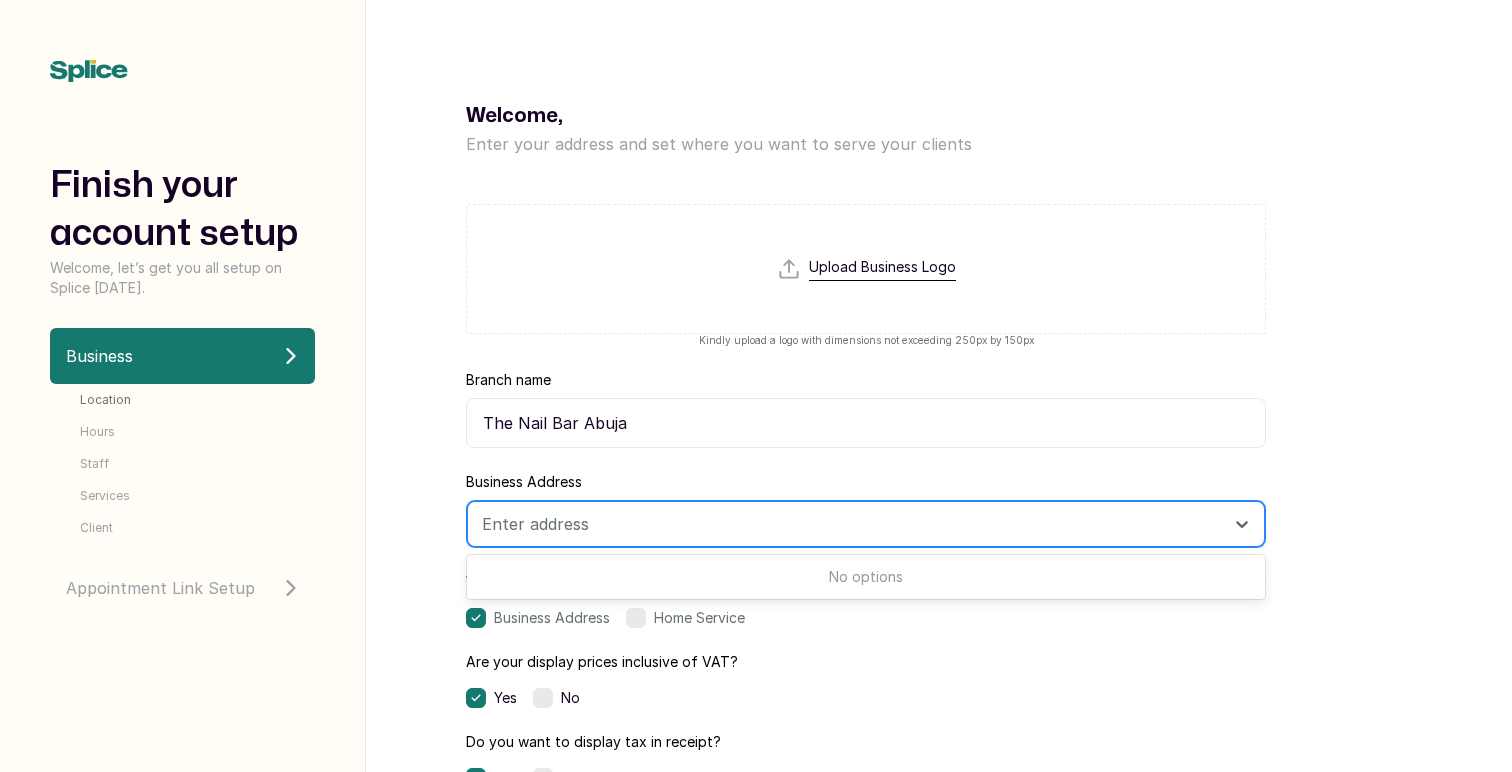 click at bounding box center (848, 524) 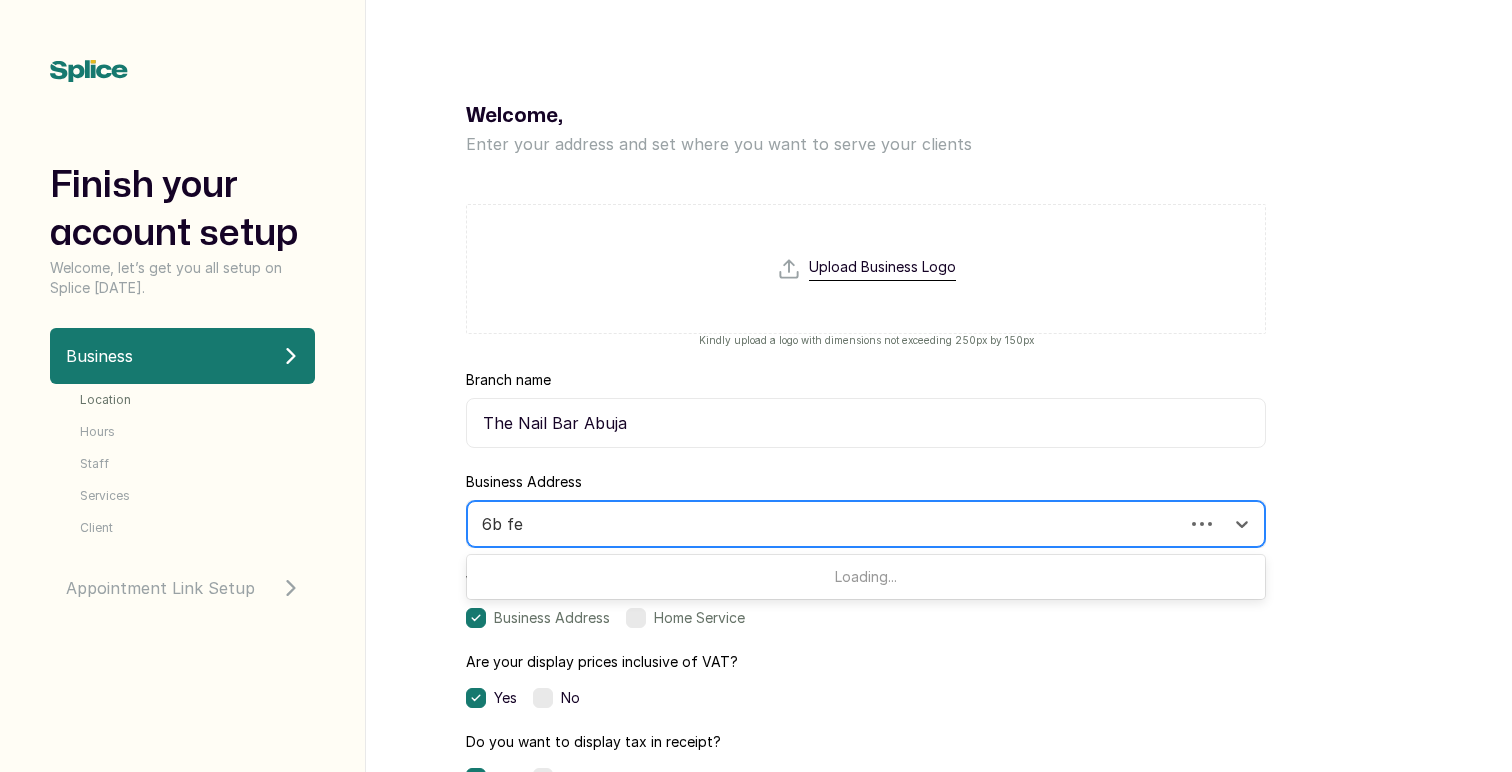 type on "6b fez" 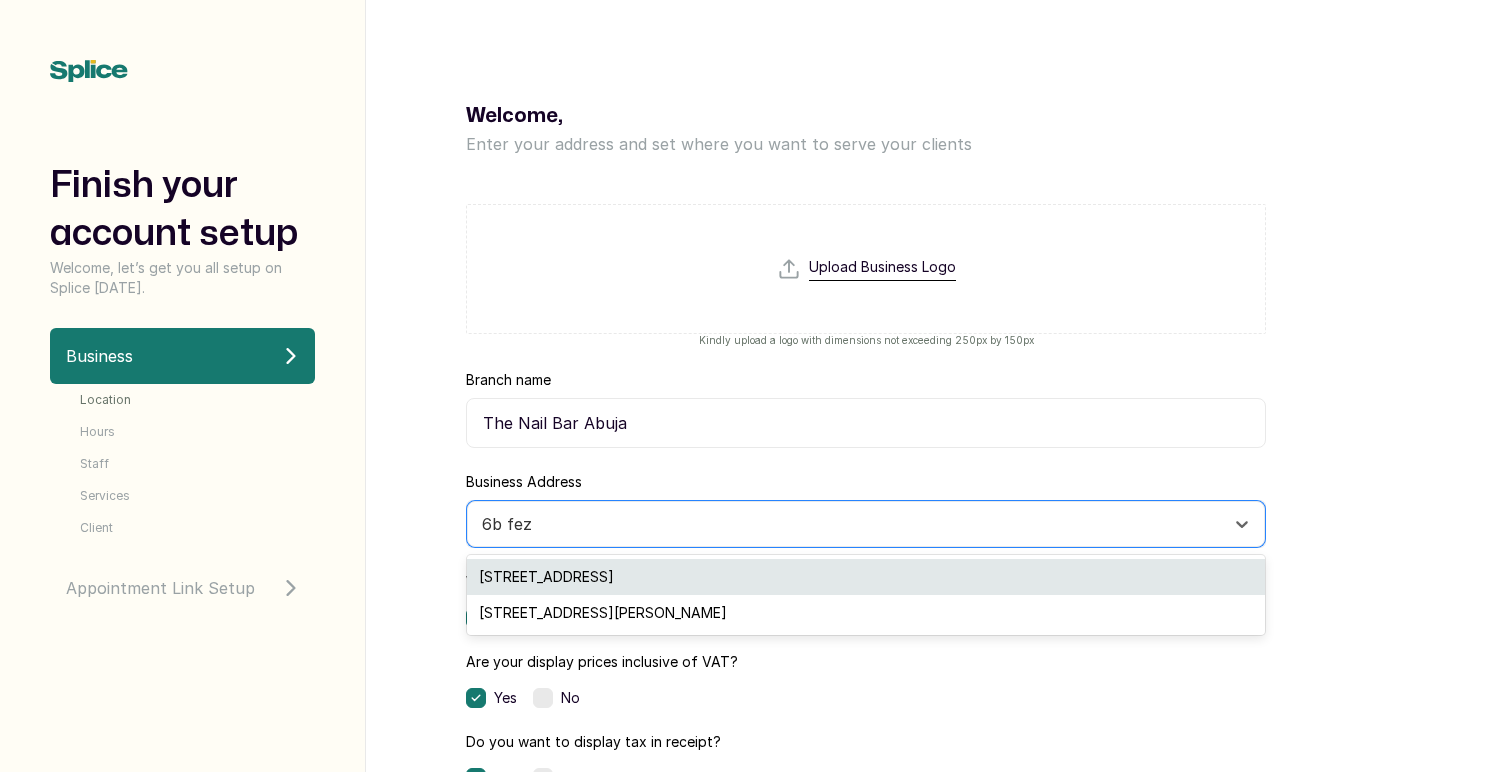 click on "[STREET_ADDRESS]" at bounding box center [866, 577] 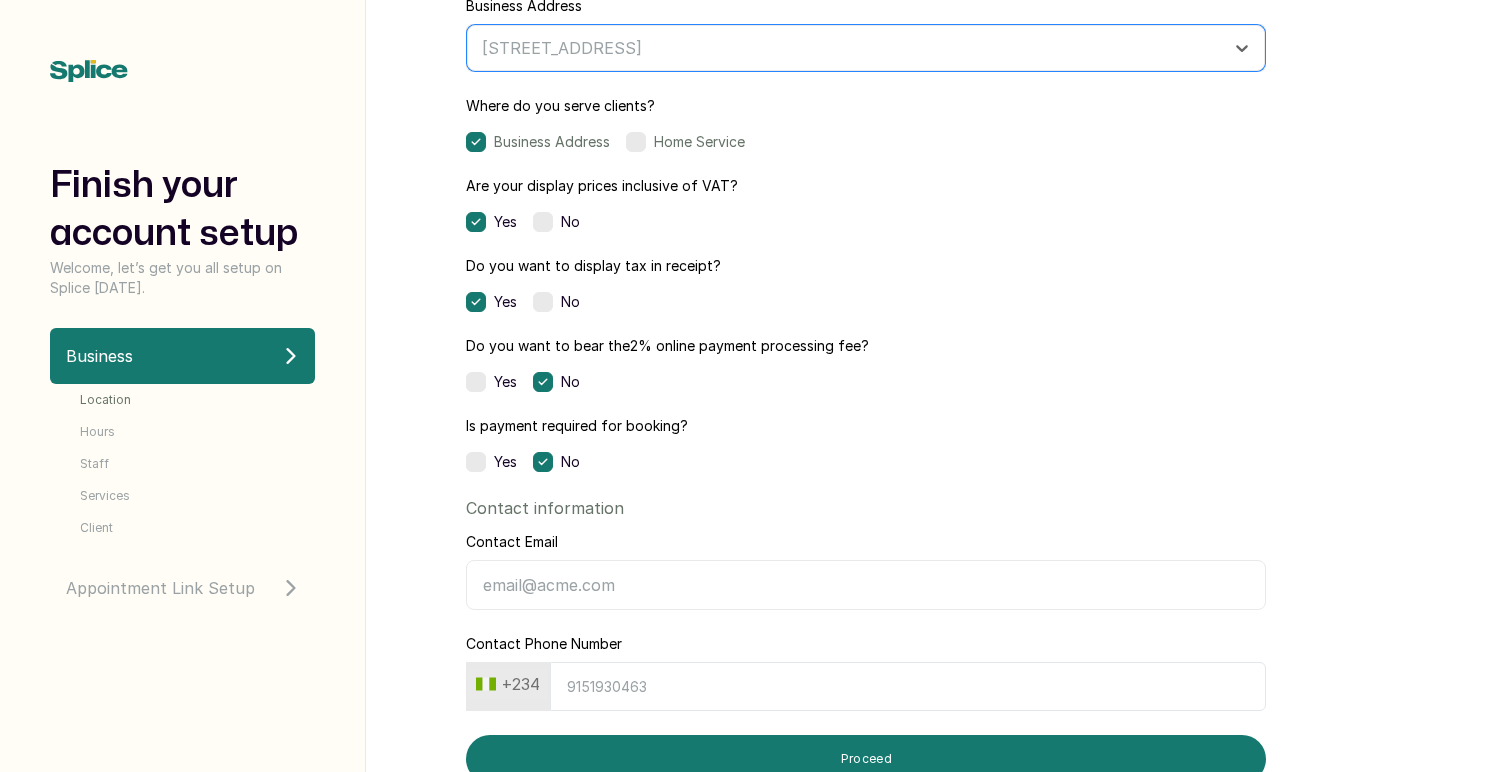scroll, scrollTop: 477, scrollLeft: 0, axis: vertical 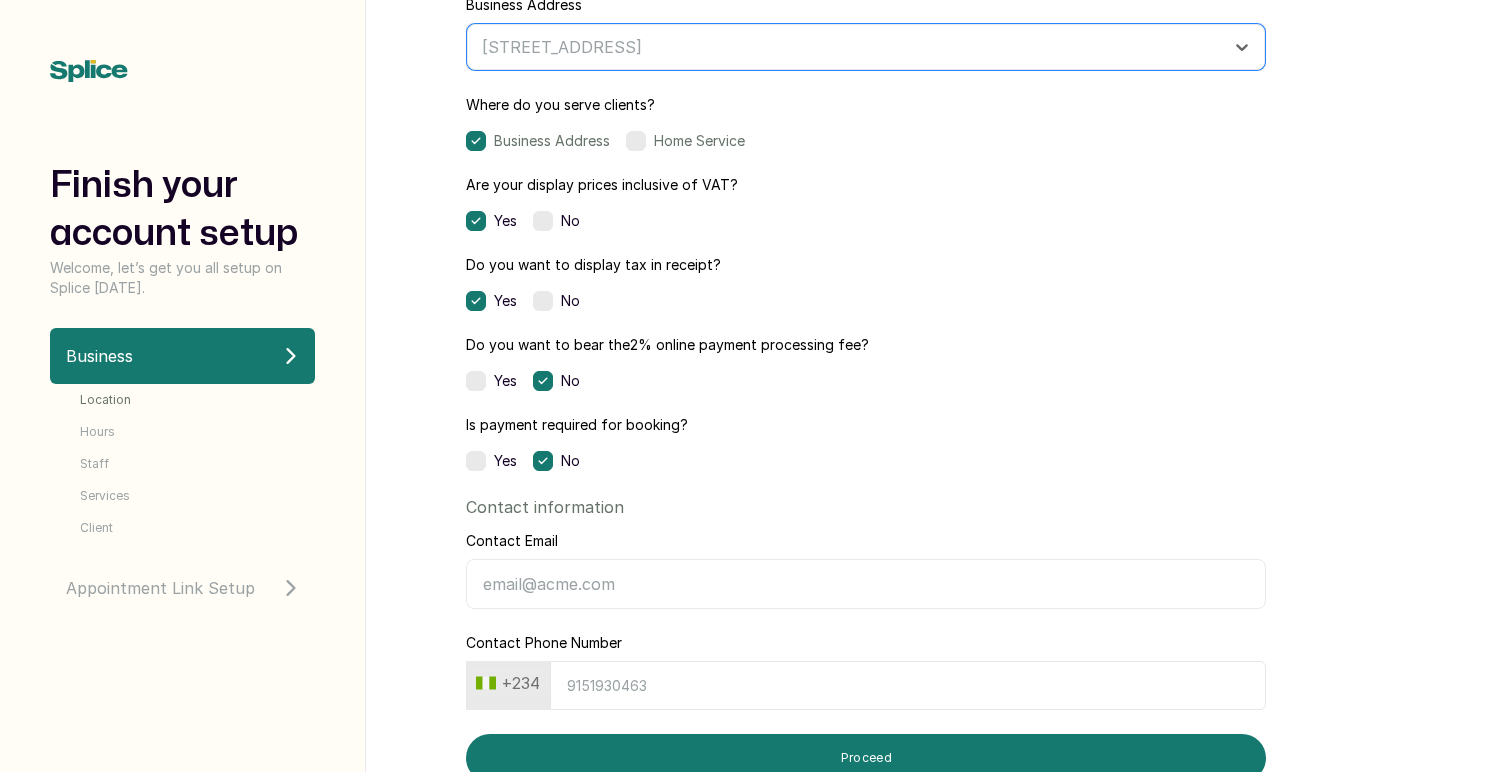 click on "Contact Email" at bounding box center [866, 584] 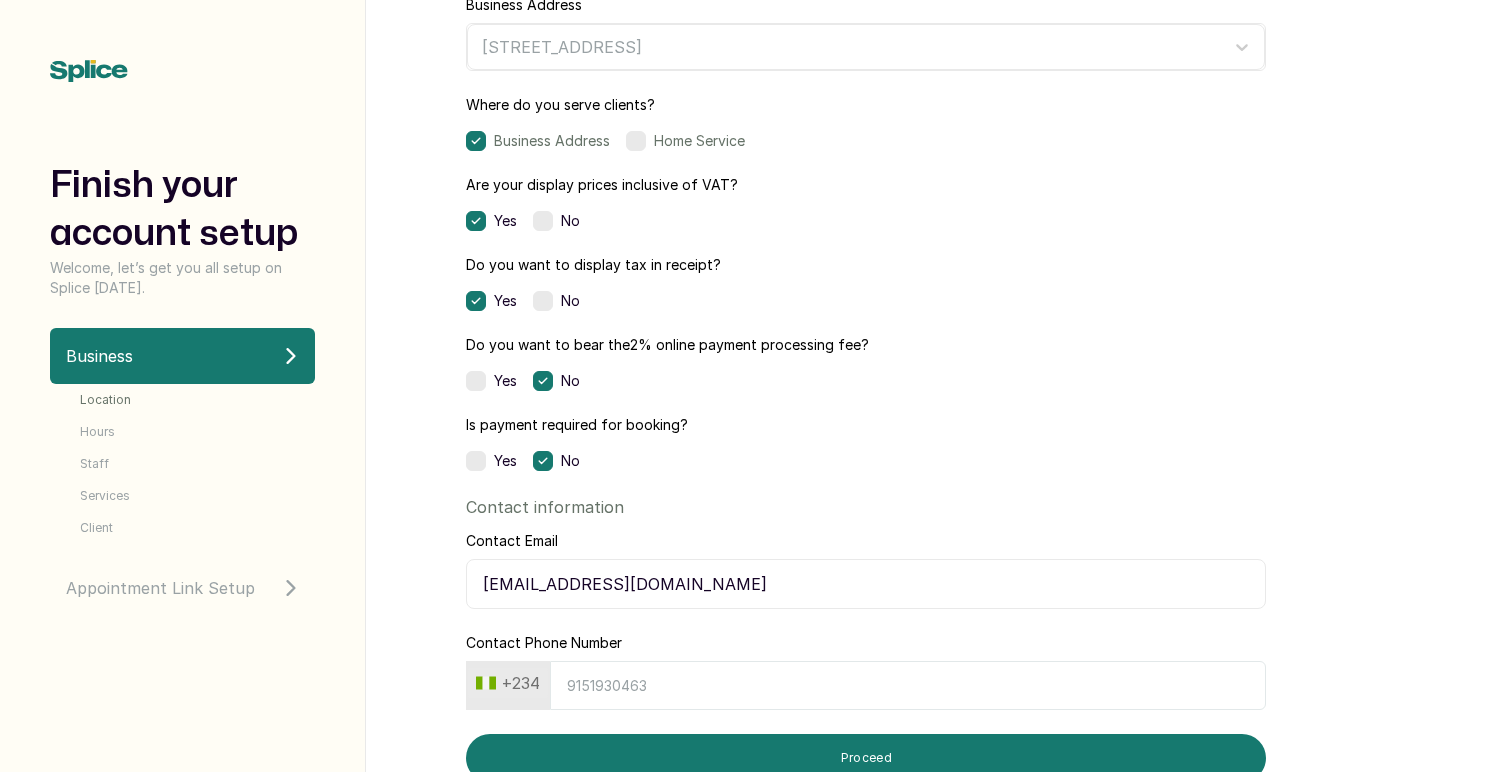 type on "[EMAIL_ADDRESS][DOMAIN_NAME]" 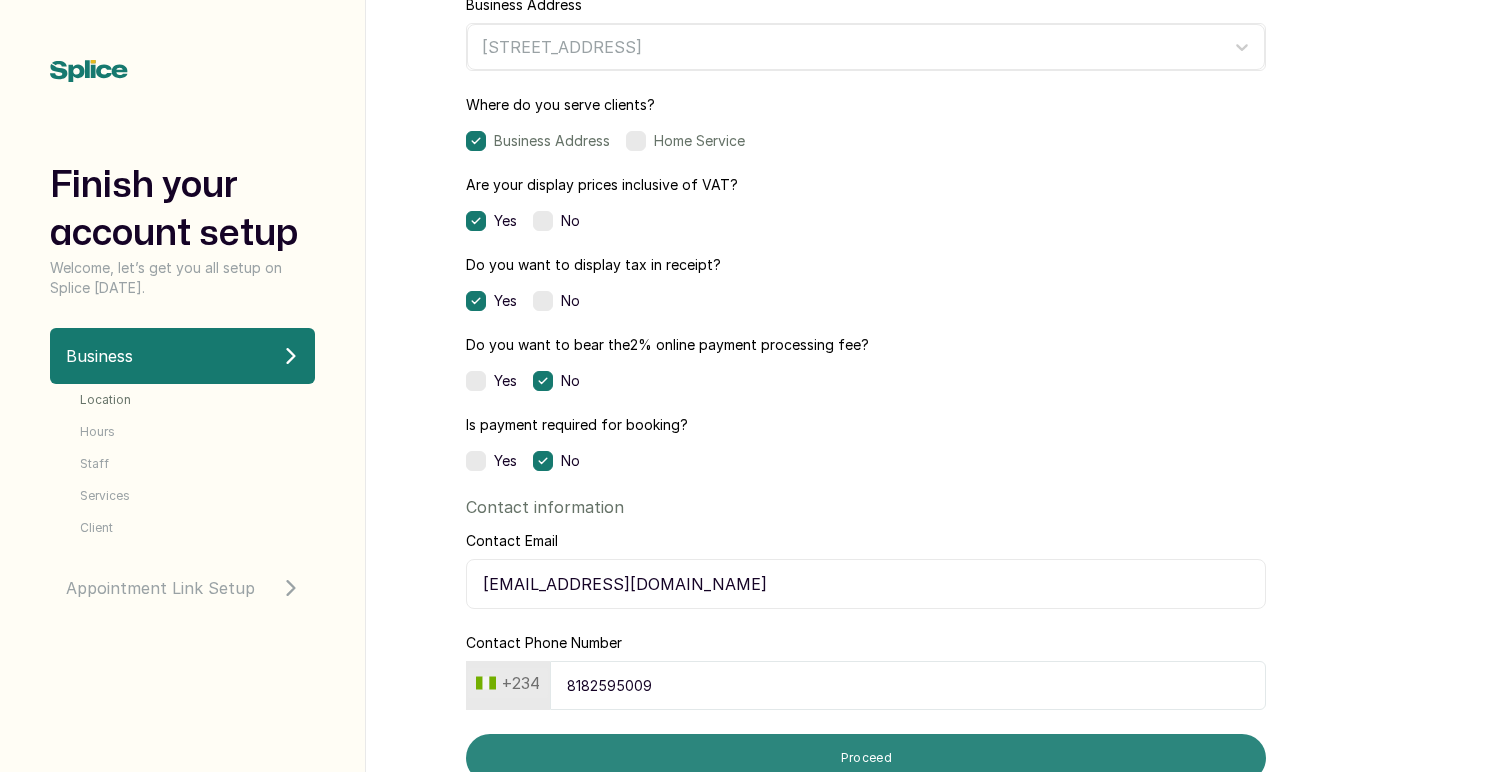 type on "8182595009" 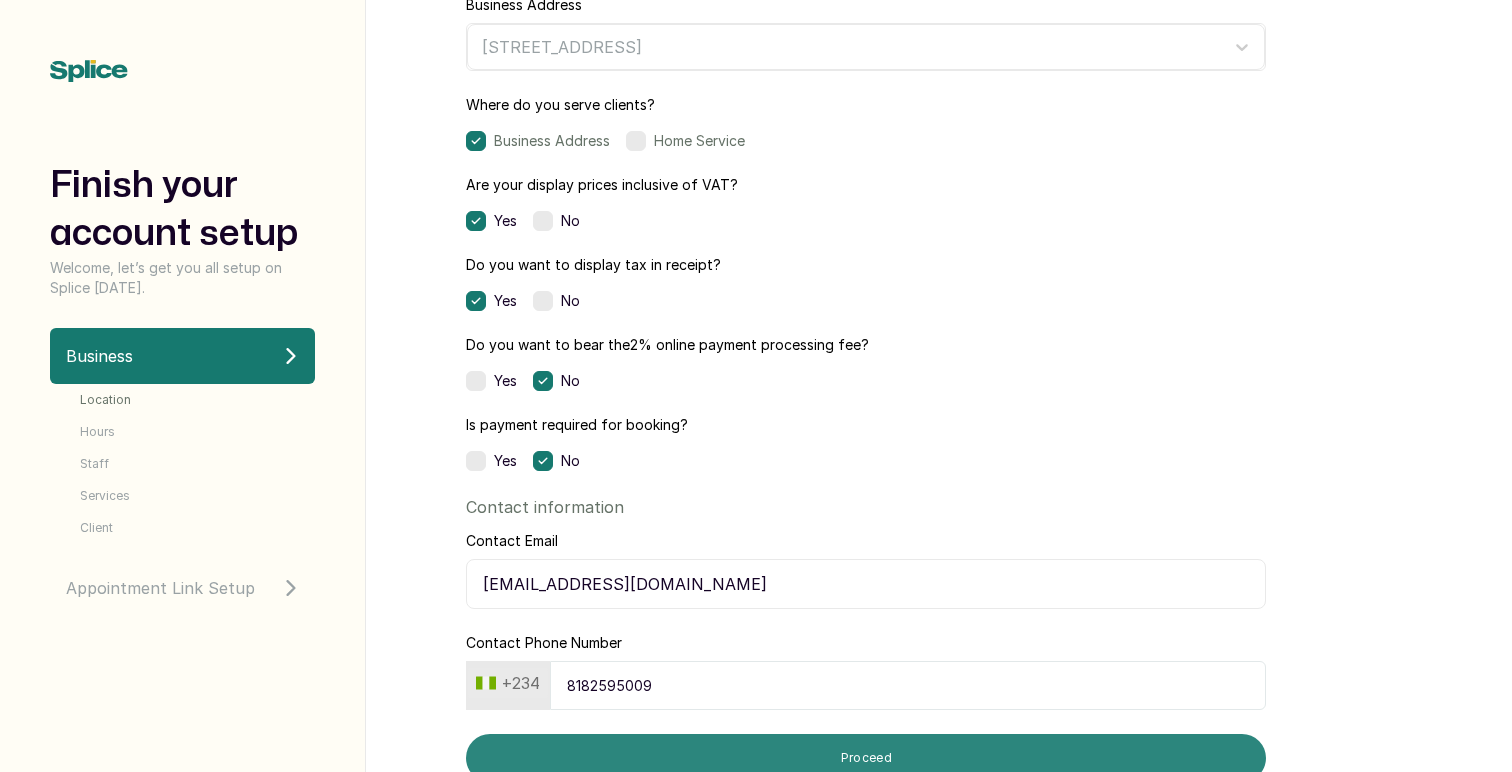 click on "Proceed" at bounding box center (866, 758) 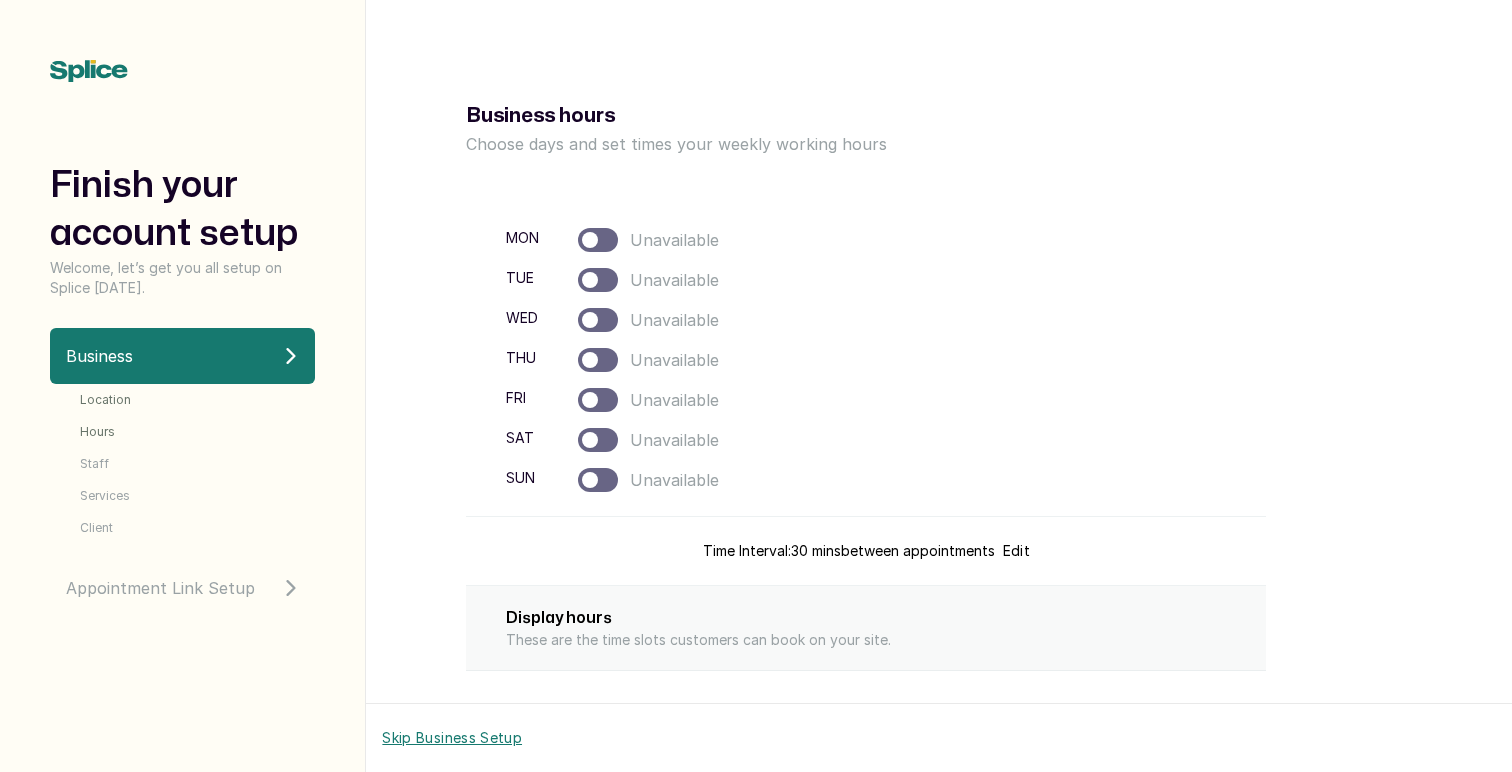 click at bounding box center [598, 240] 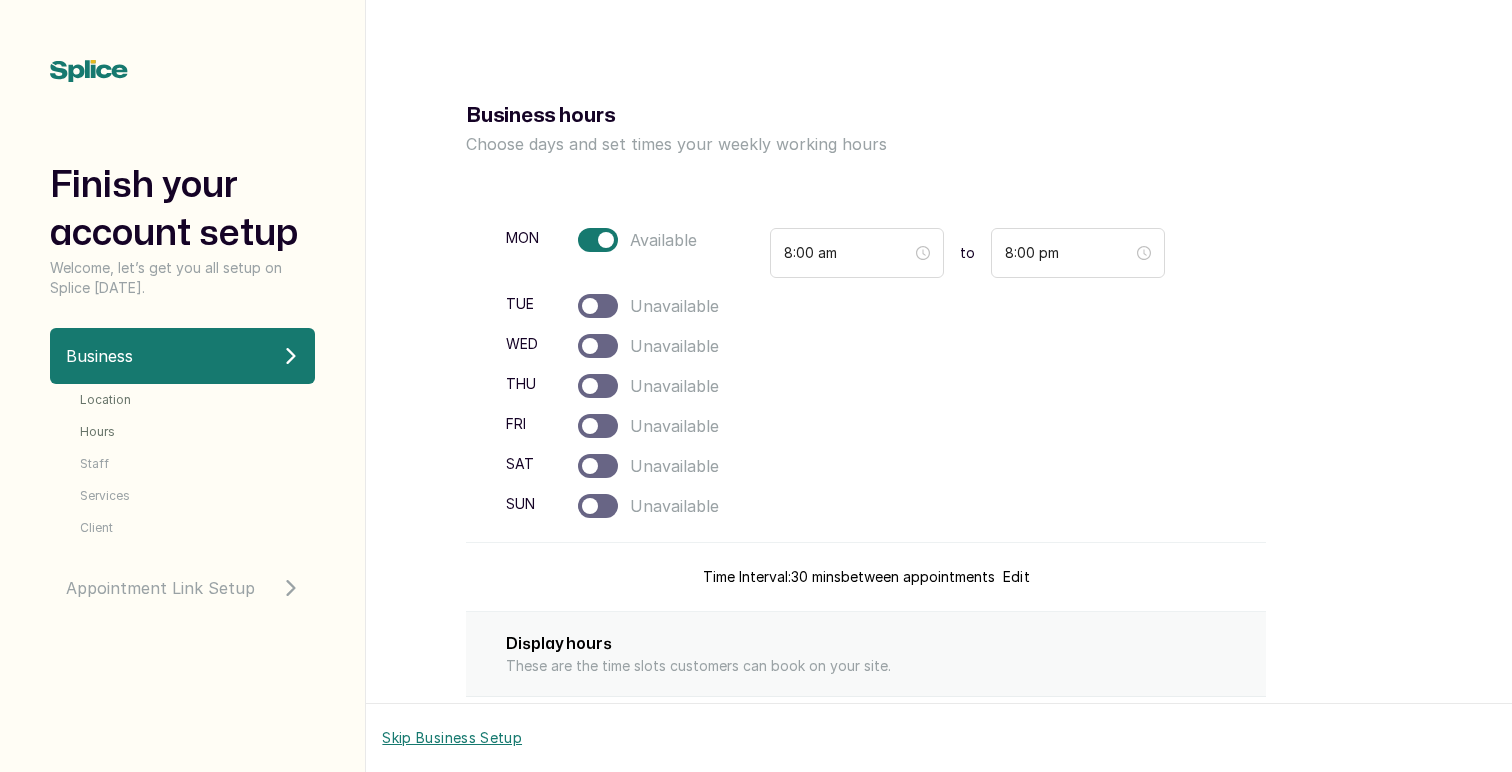 click at bounding box center [598, 306] 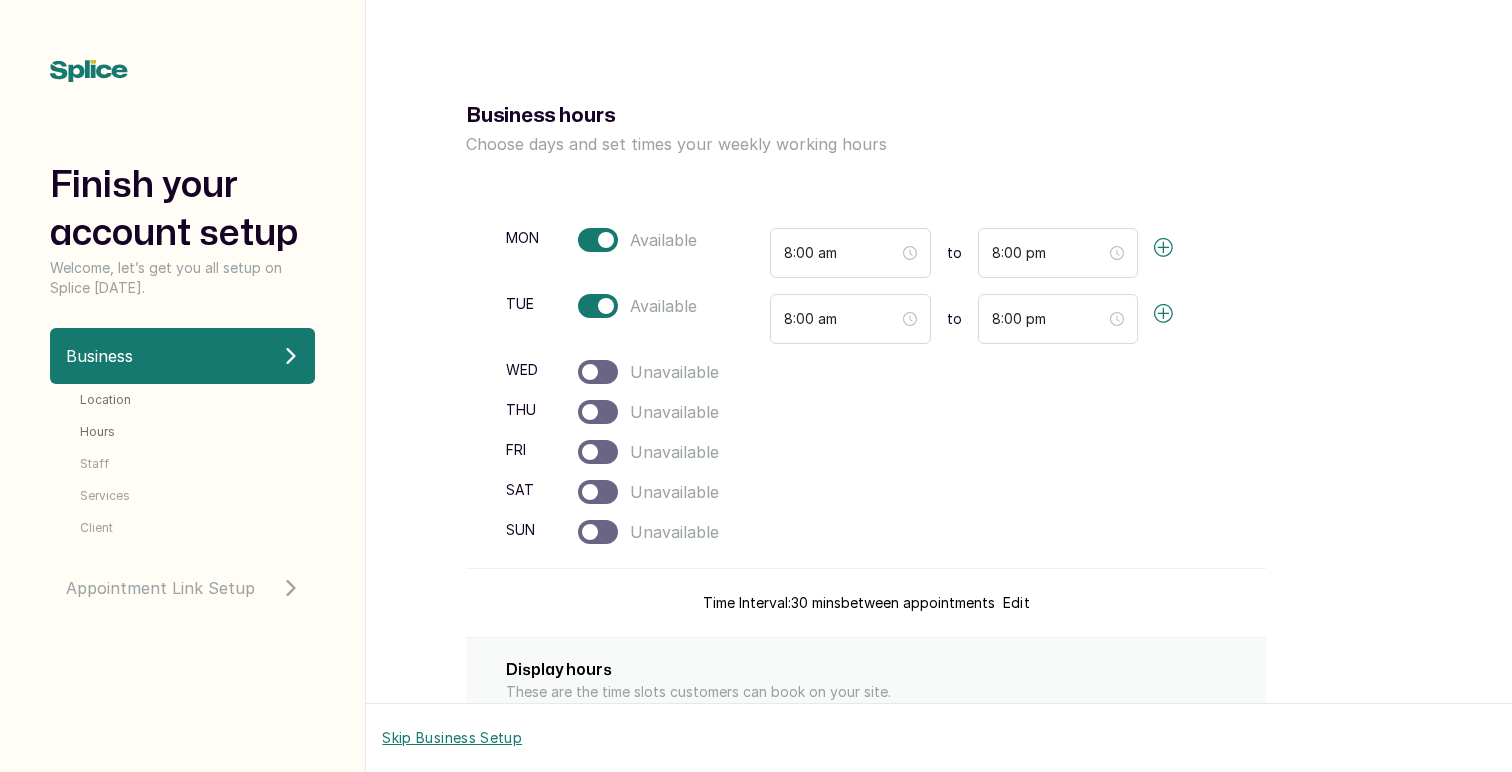 click at bounding box center (598, 372) 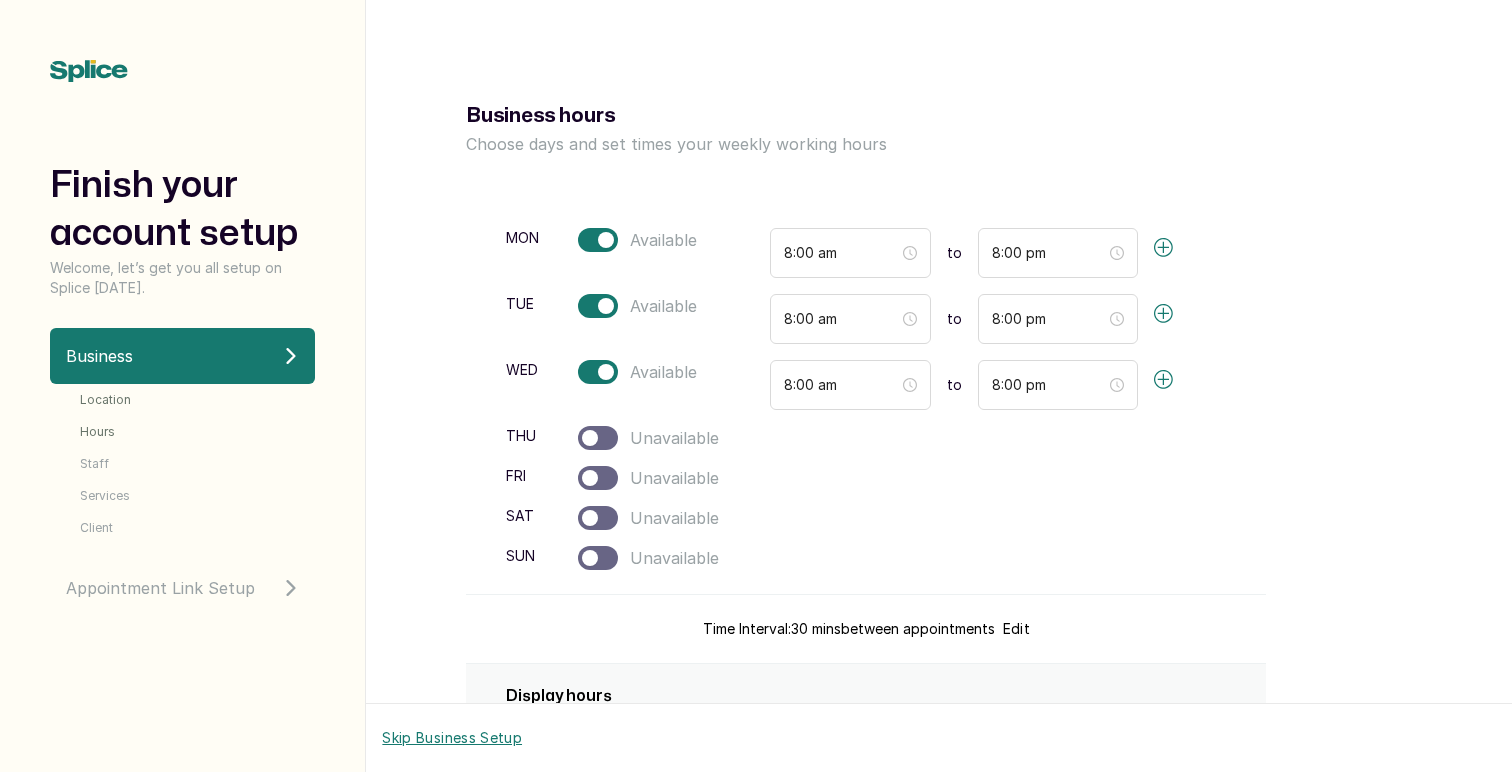 click on "mon Available 8:00 am to 8:00 pm tue Available 8:00 am to 8:00 pm wed Available 8:00 am to 8:00 pm thu Unavailable fri Unavailable sat Unavailable sun Unavailable" at bounding box center [866, 399] 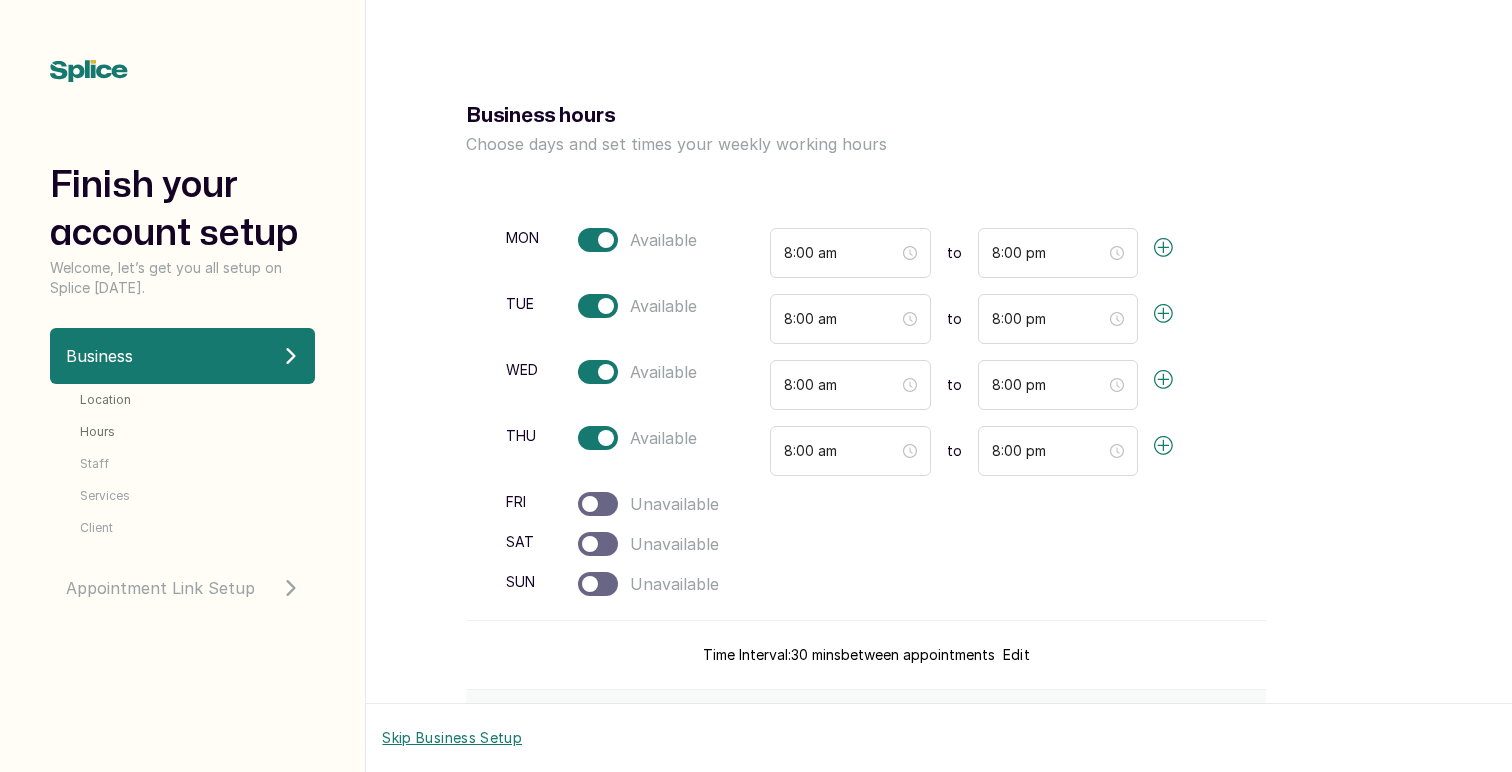 click at bounding box center [598, 504] 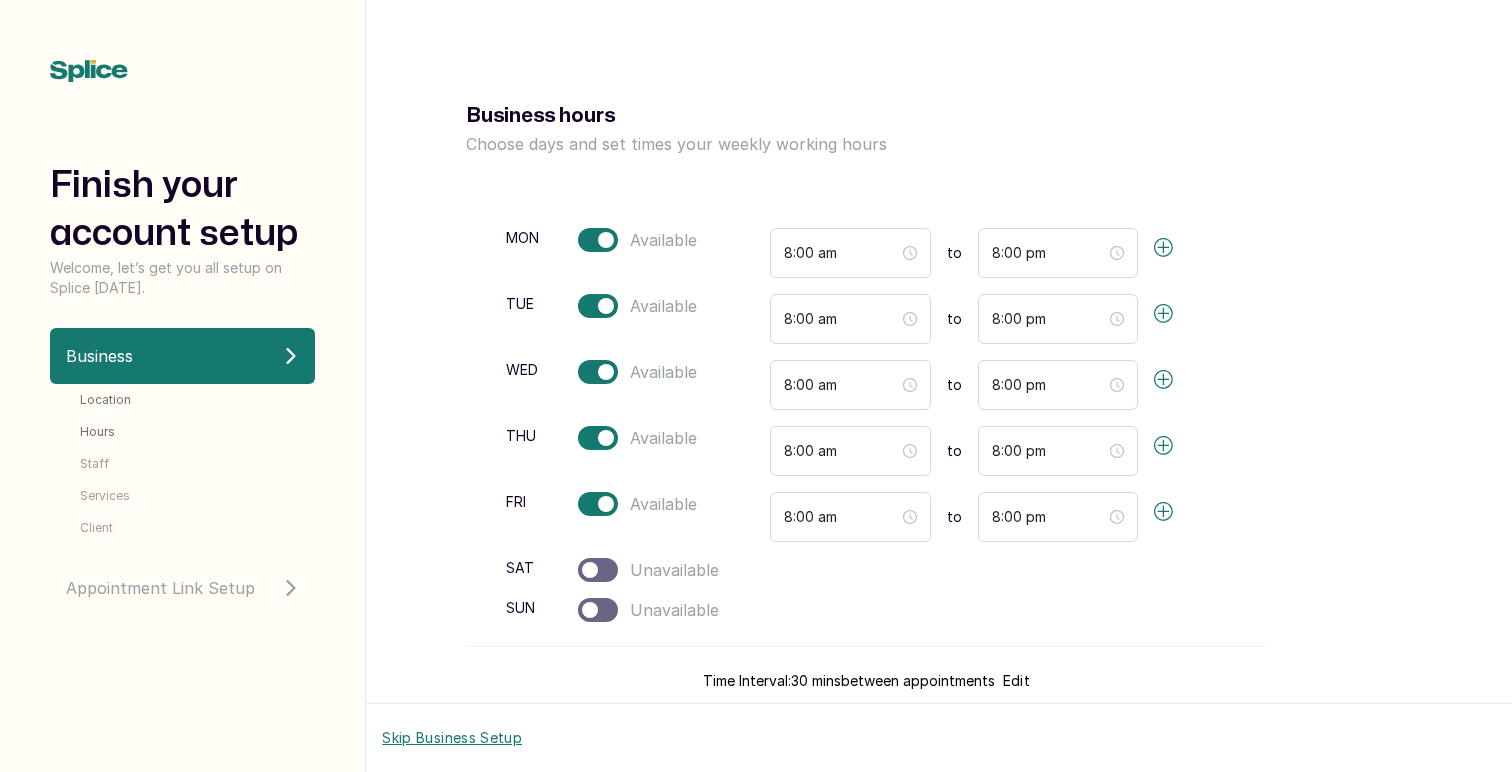 click at bounding box center (598, 570) 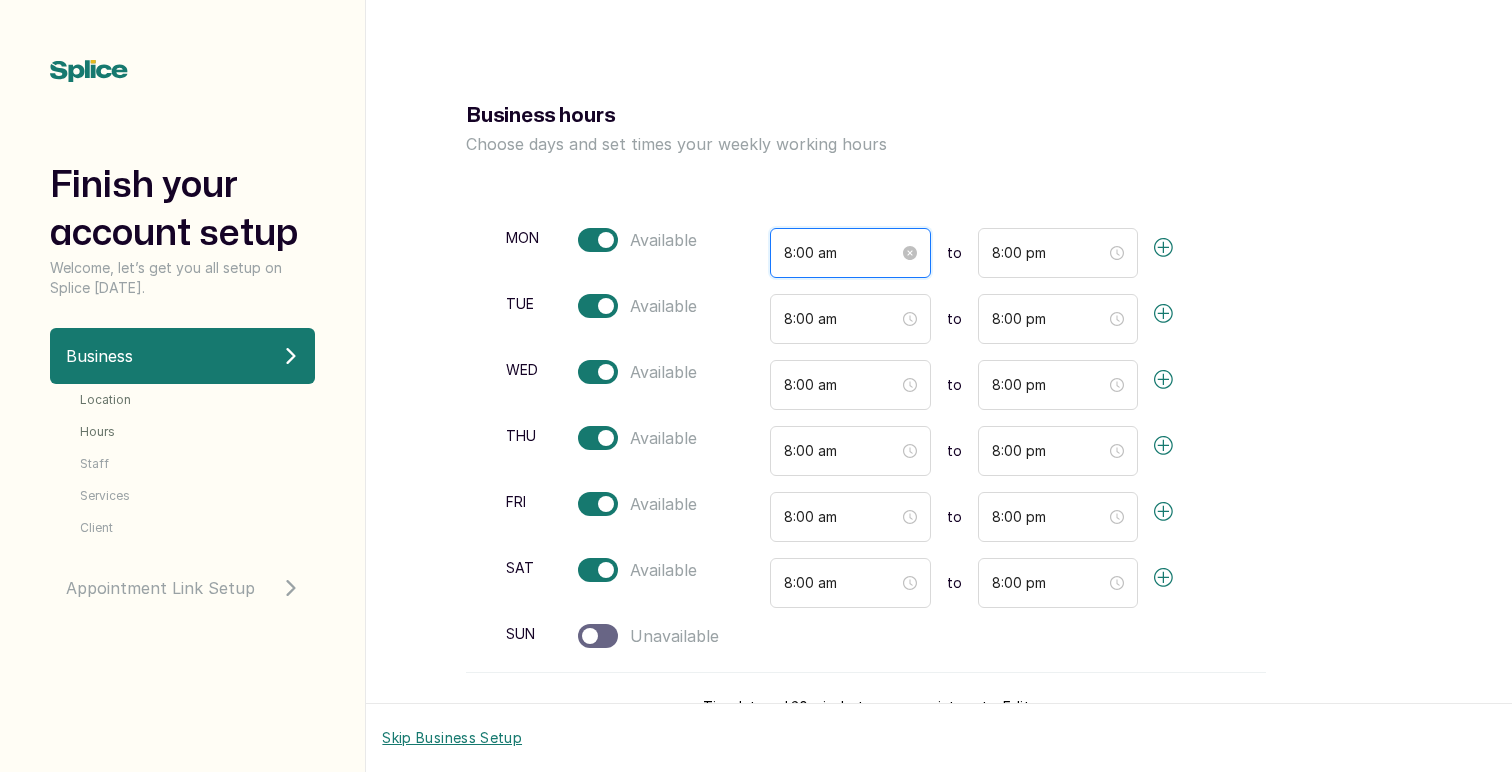click on "8:00 am" at bounding box center [841, 253] 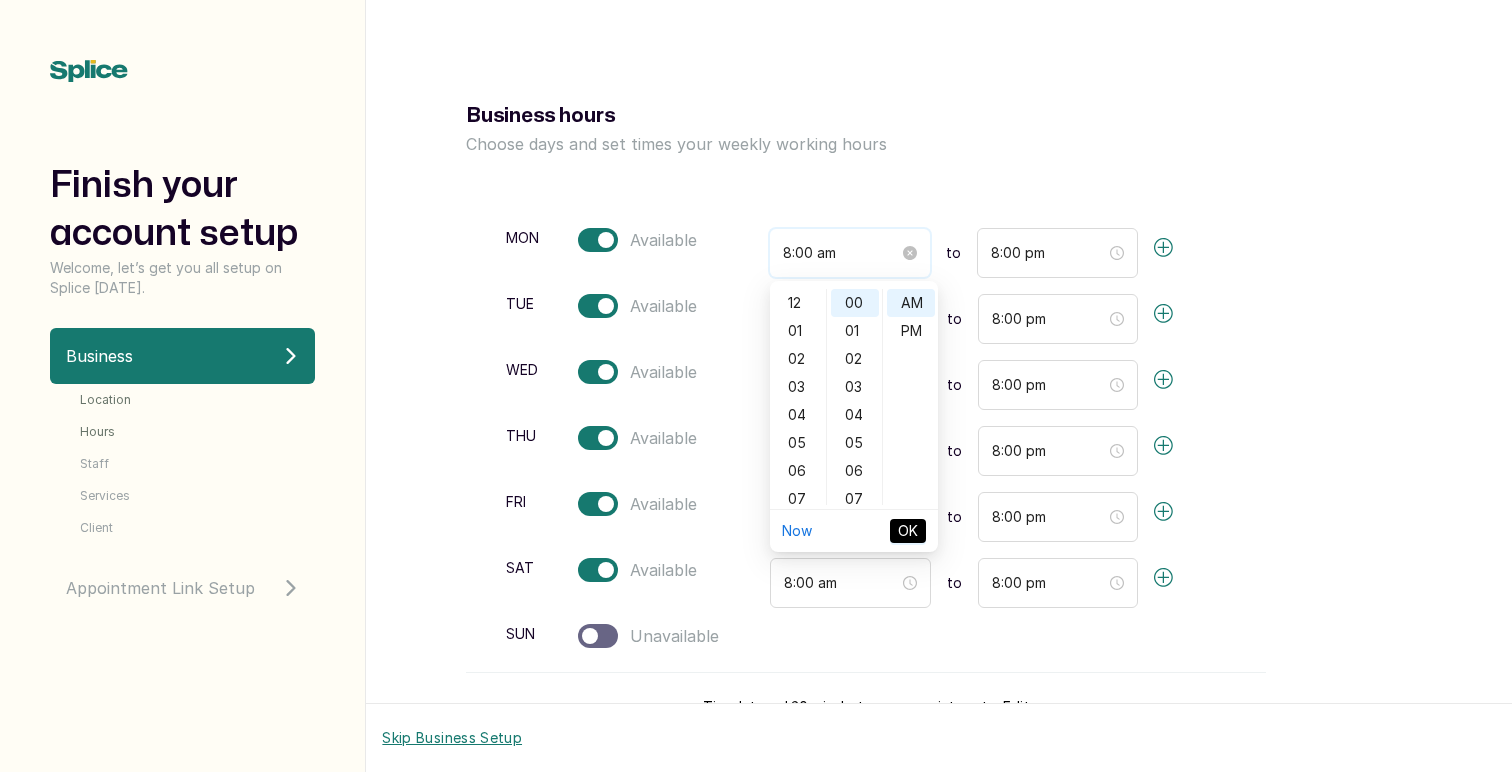 scroll, scrollTop: 120, scrollLeft: 0, axis: vertical 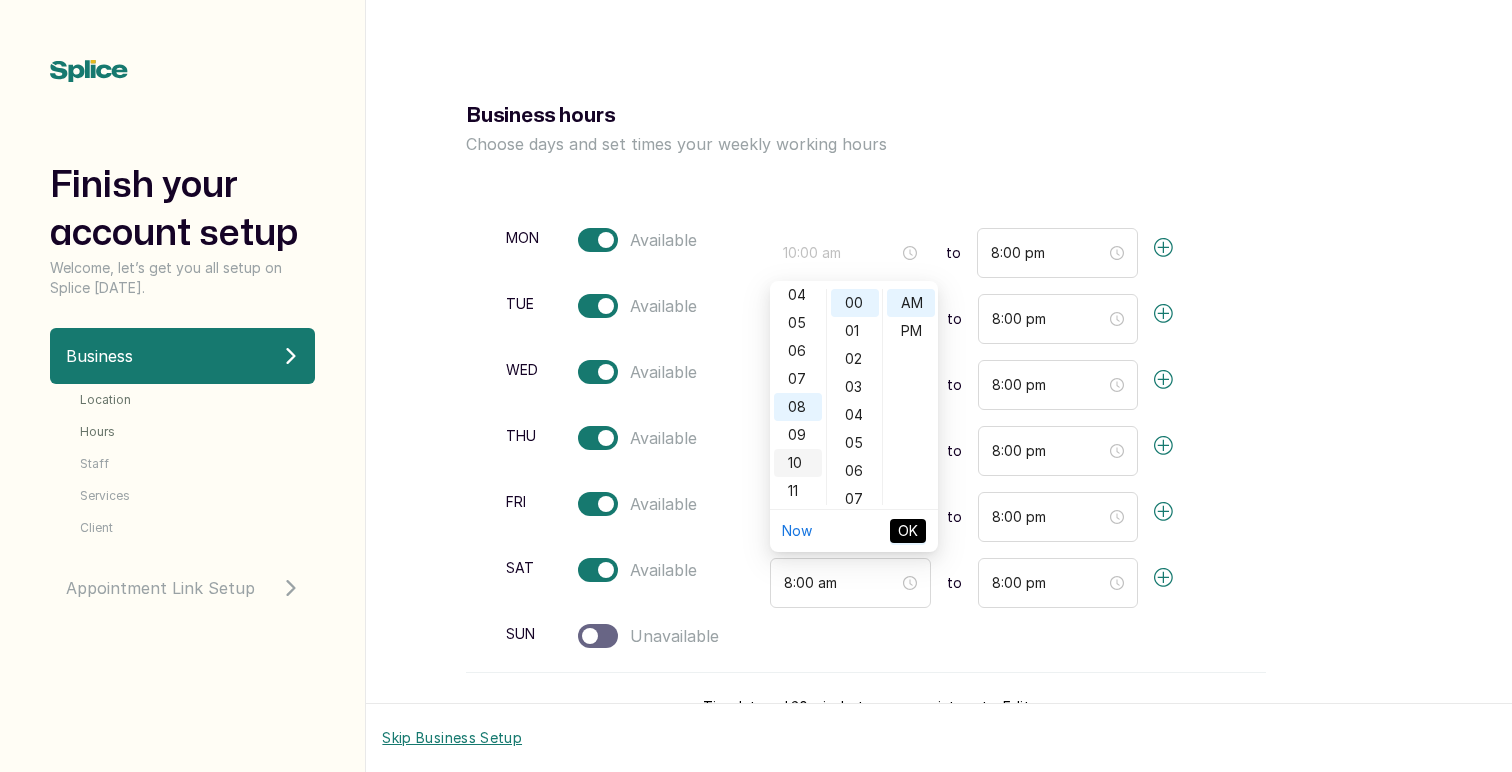 click on "10" at bounding box center [798, 463] 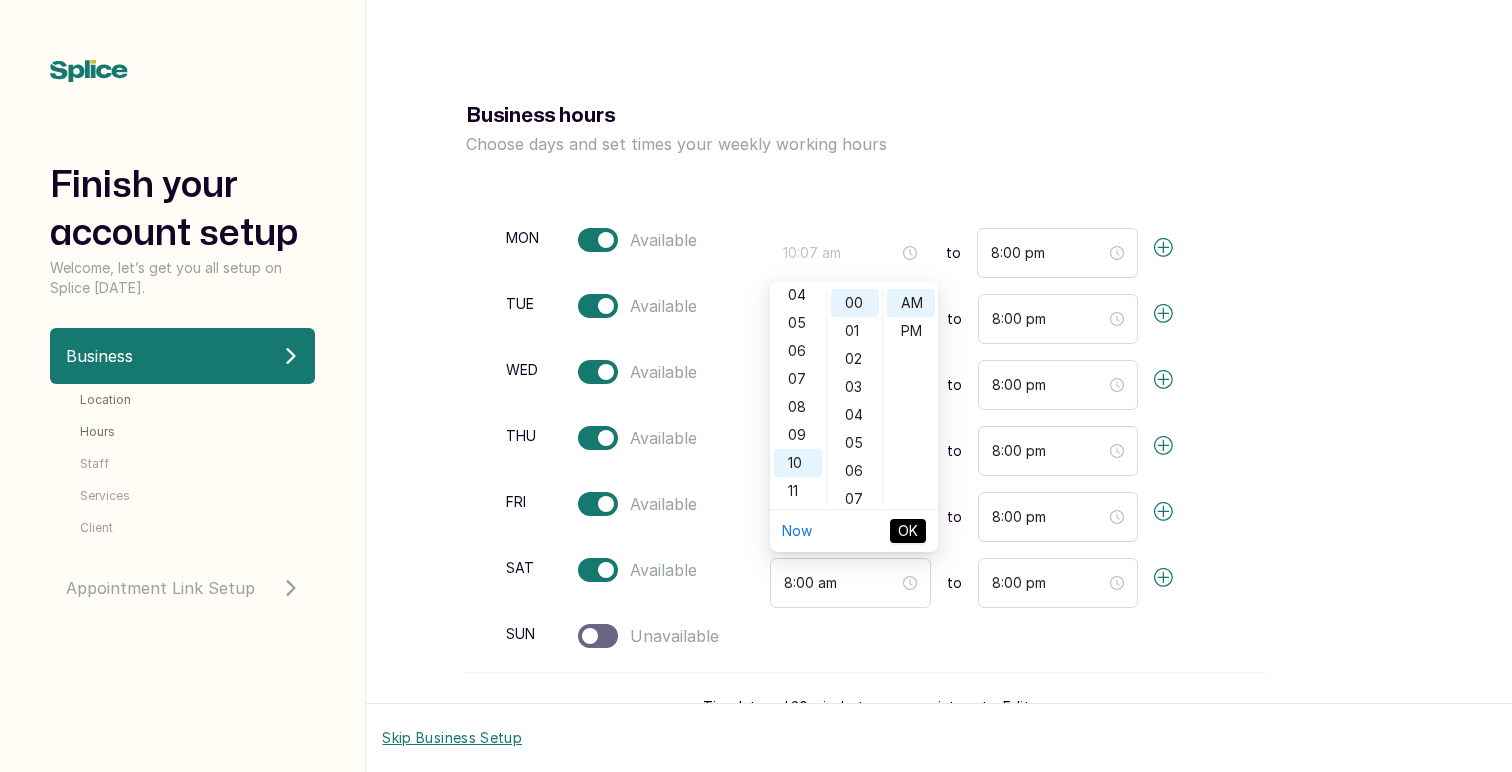 type on "10:00 am" 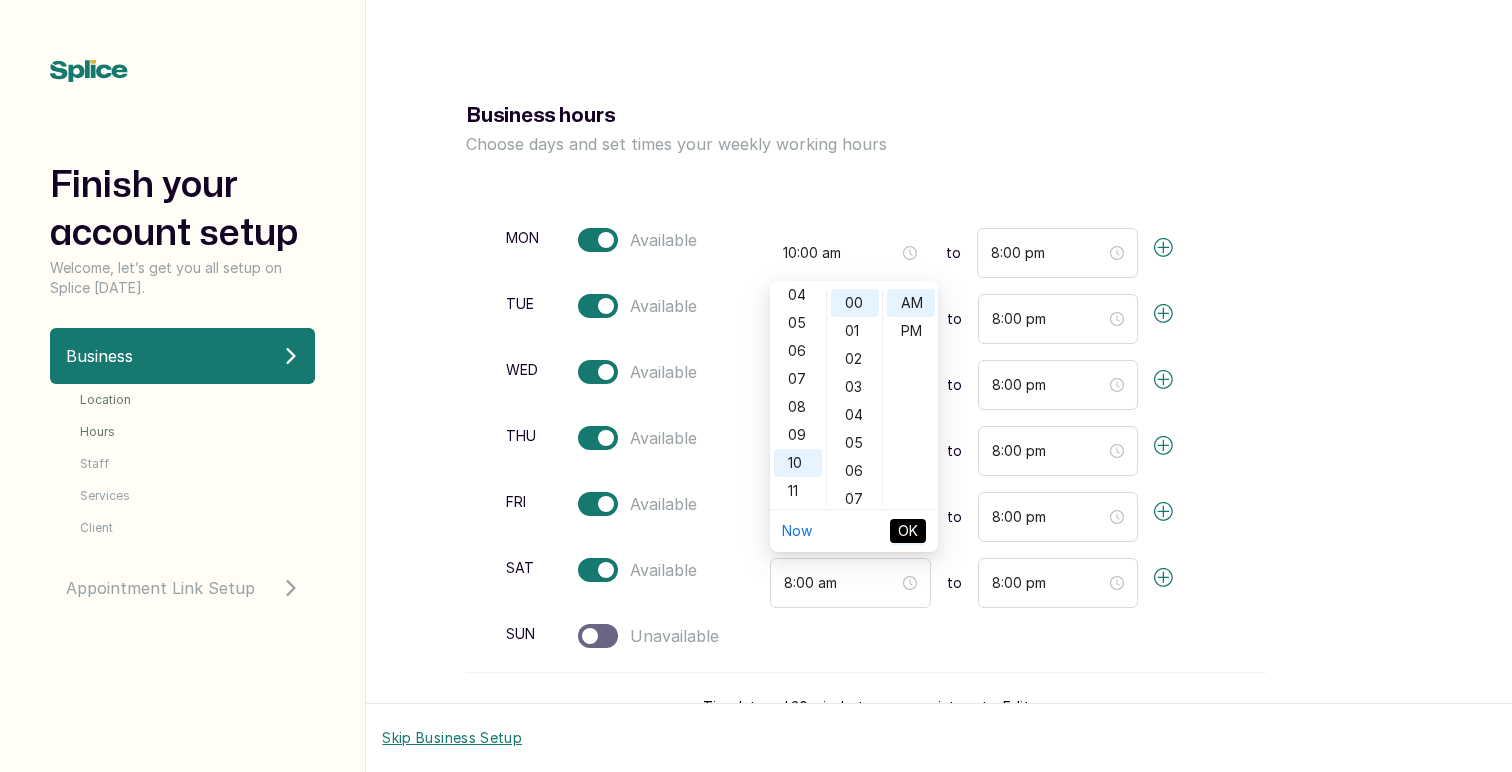 click on "OK" at bounding box center [908, 531] 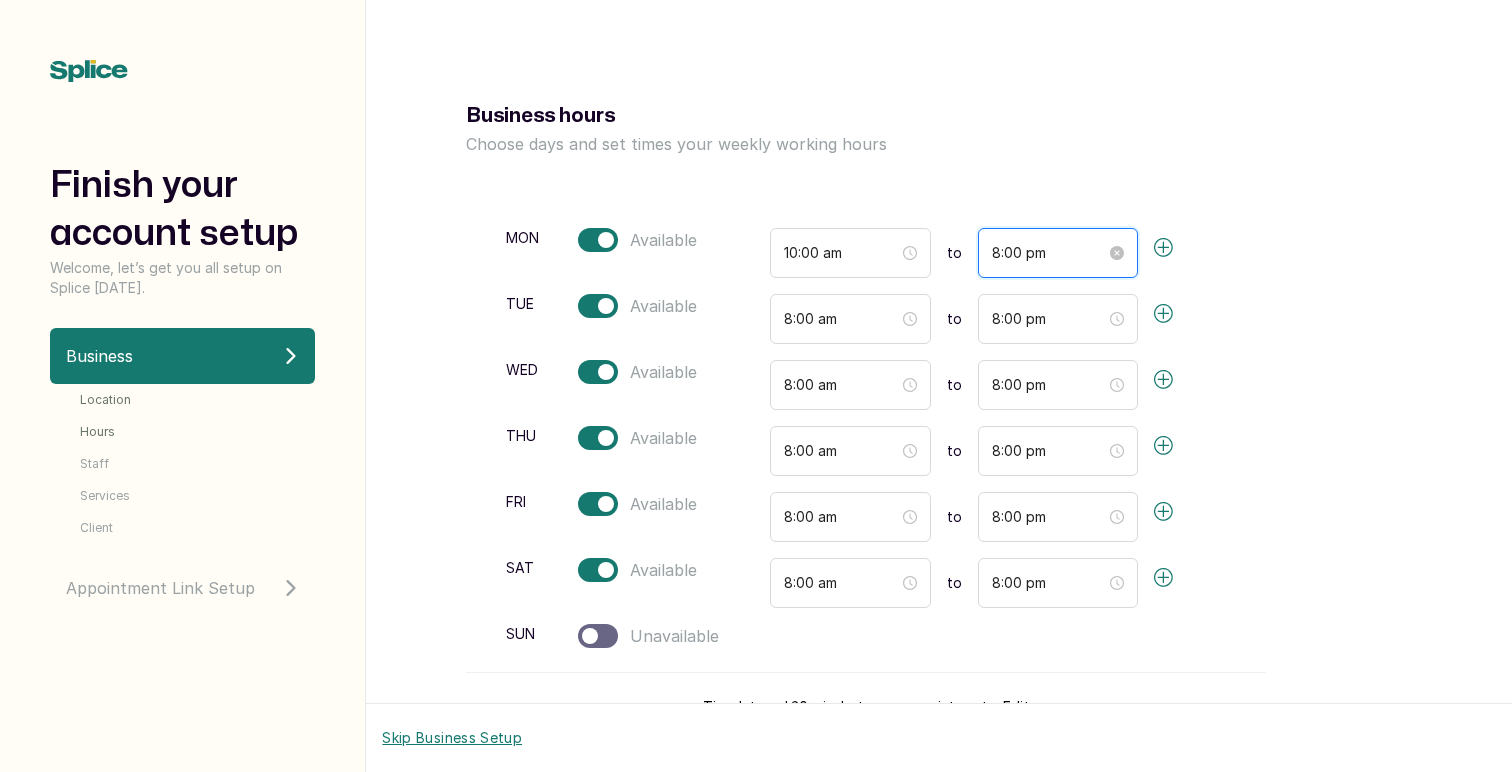 click on "8:00 pm" at bounding box center (1049, 253) 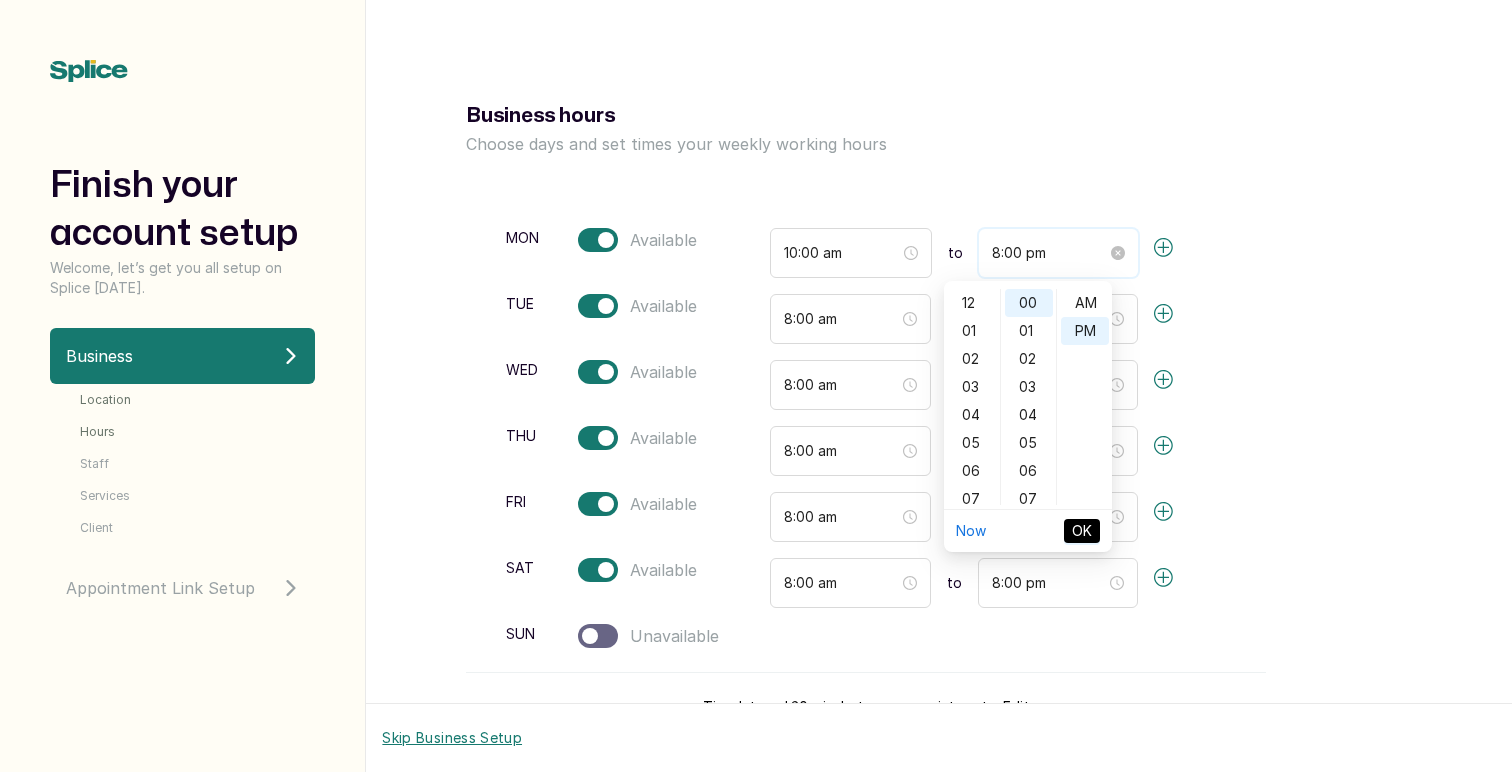 scroll, scrollTop: 120, scrollLeft: 0, axis: vertical 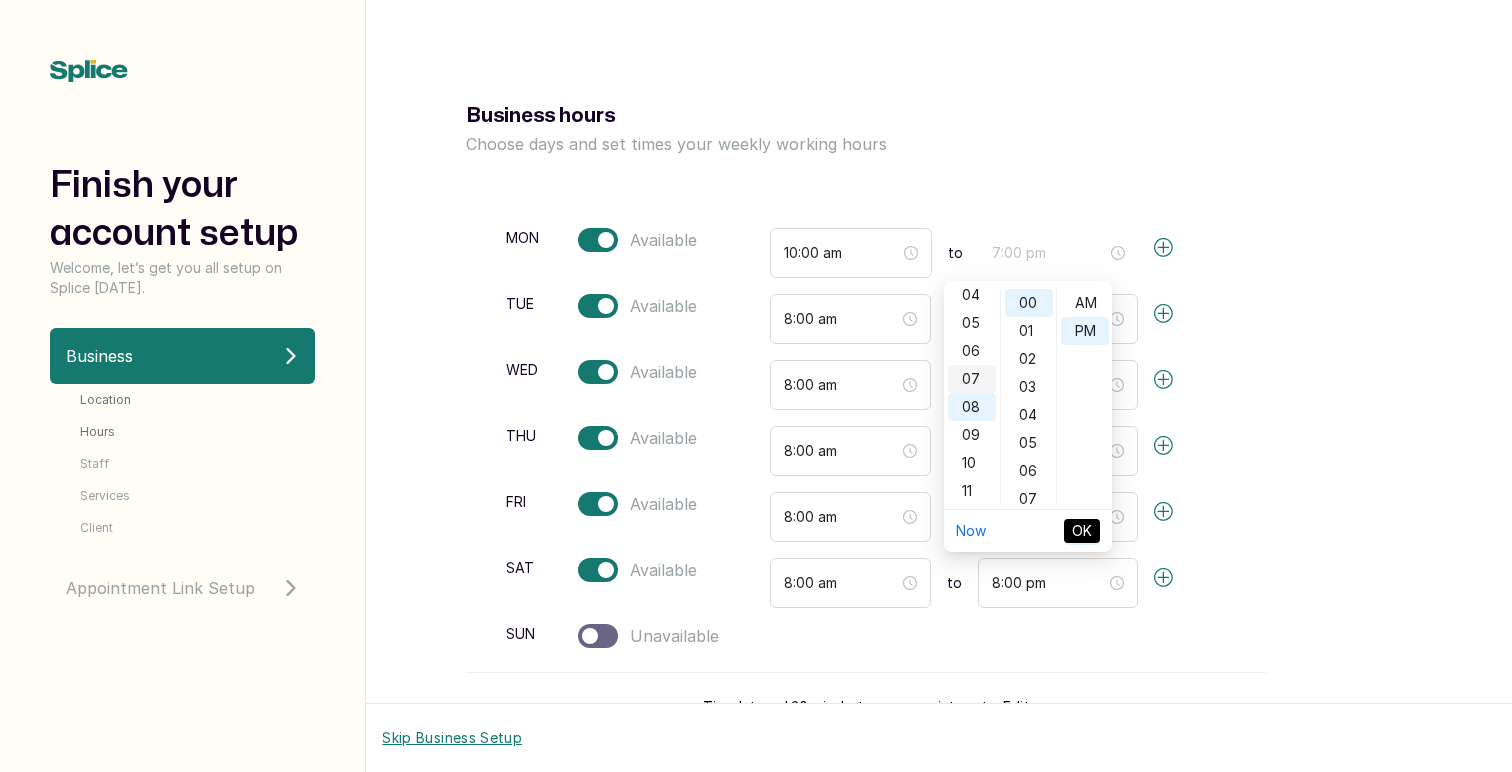 click on "07" at bounding box center (972, 379) 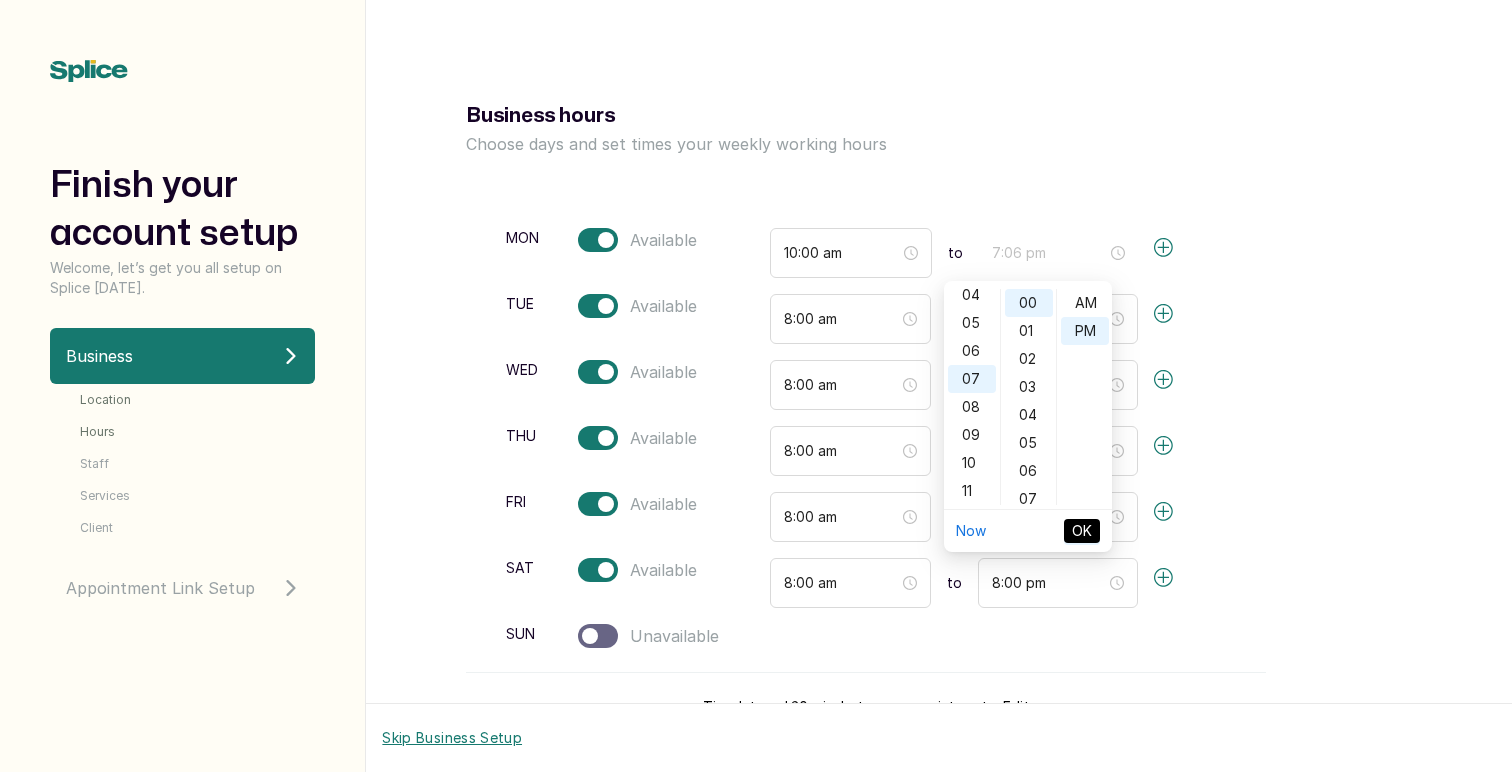 type on "7:00 pm" 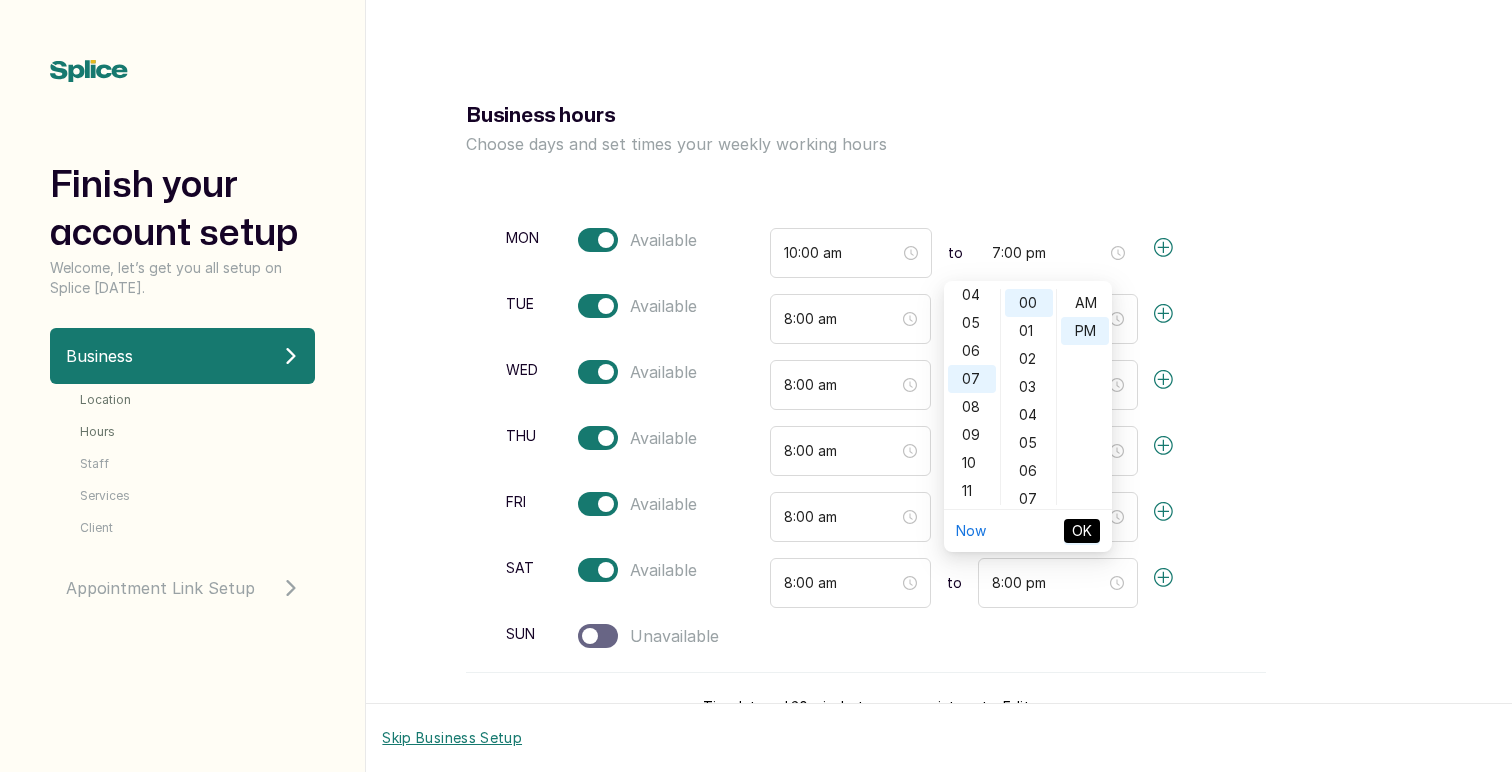 click on "OK" at bounding box center (1082, 531) 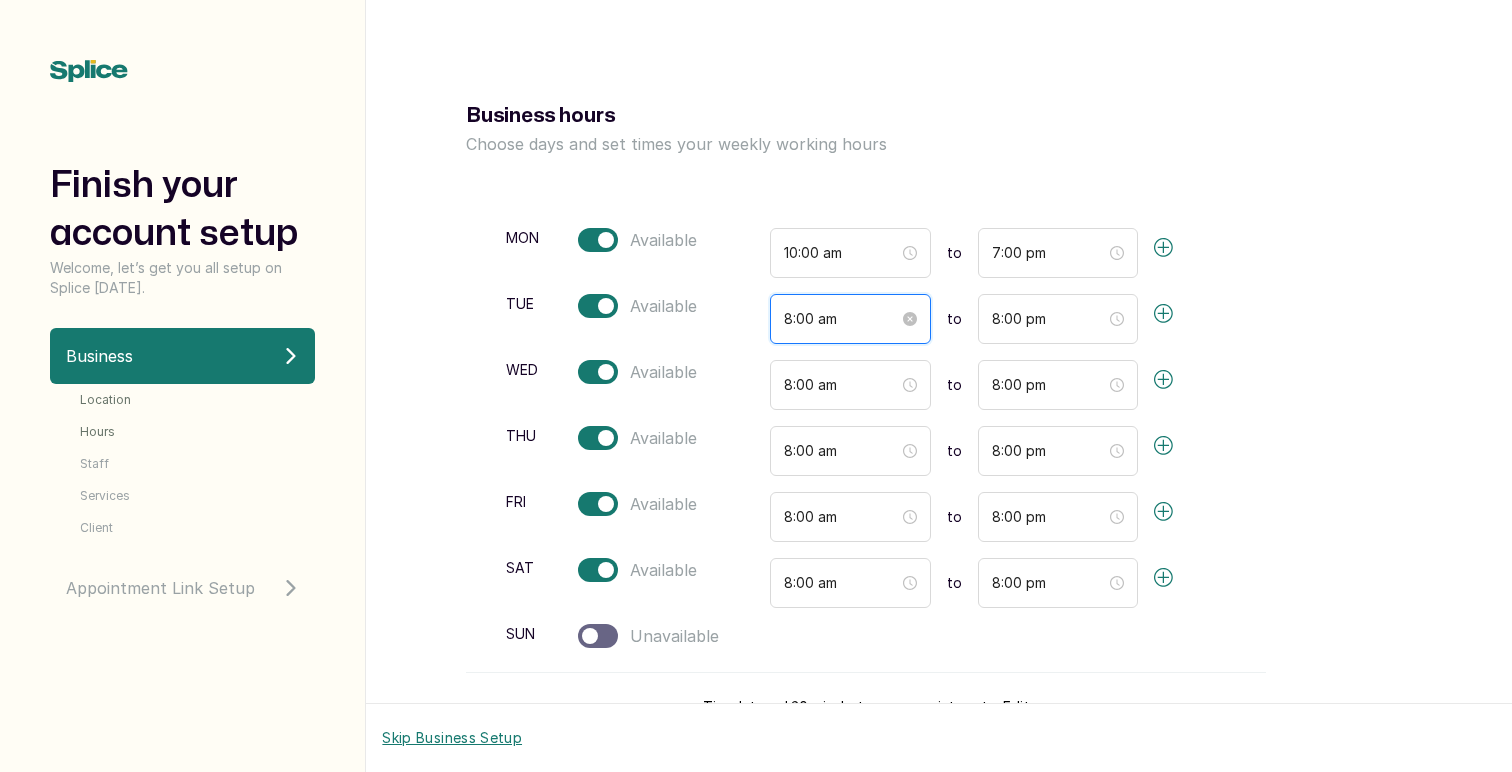 click on "8:00 am" at bounding box center (841, 319) 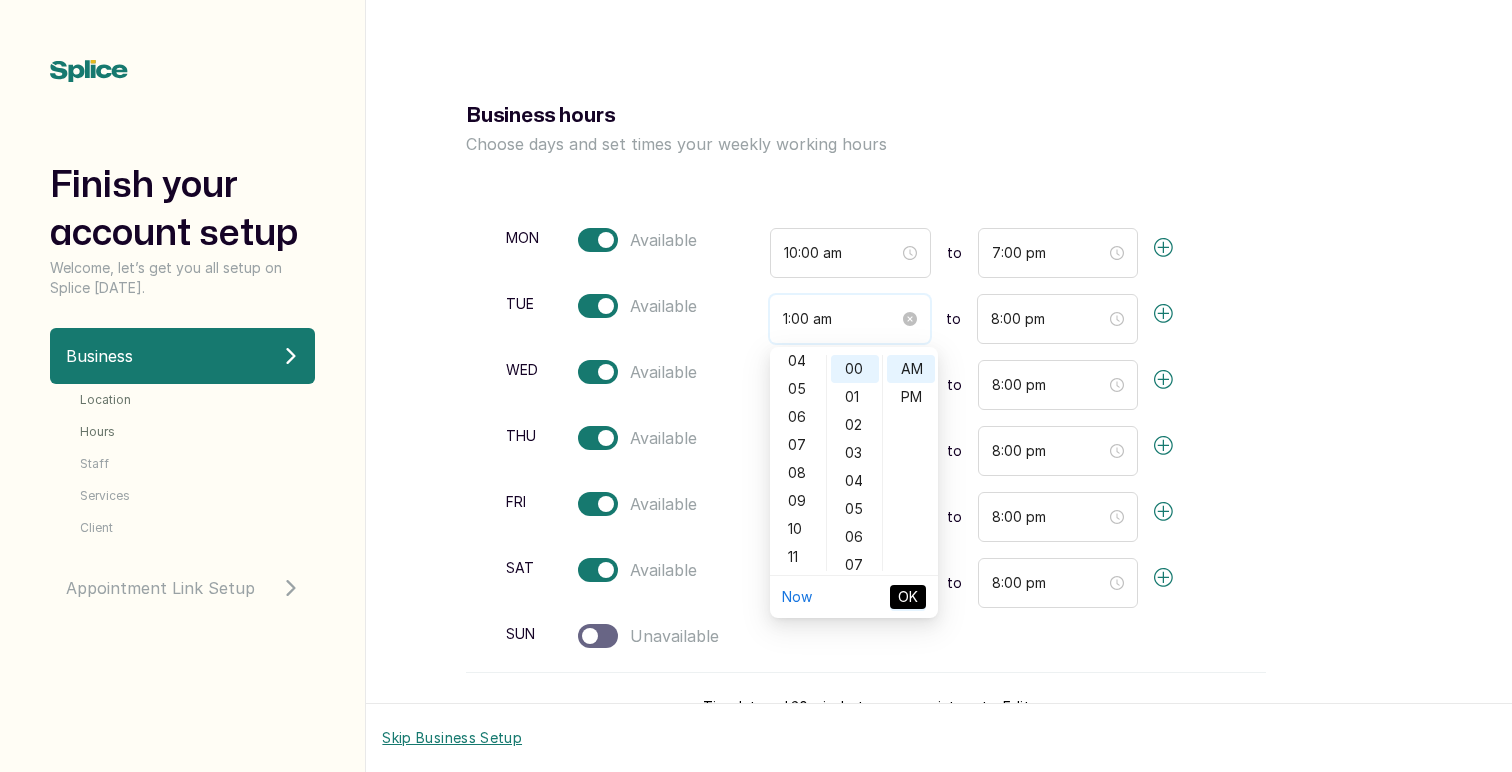 scroll, scrollTop: 120, scrollLeft: 0, axis: vertical 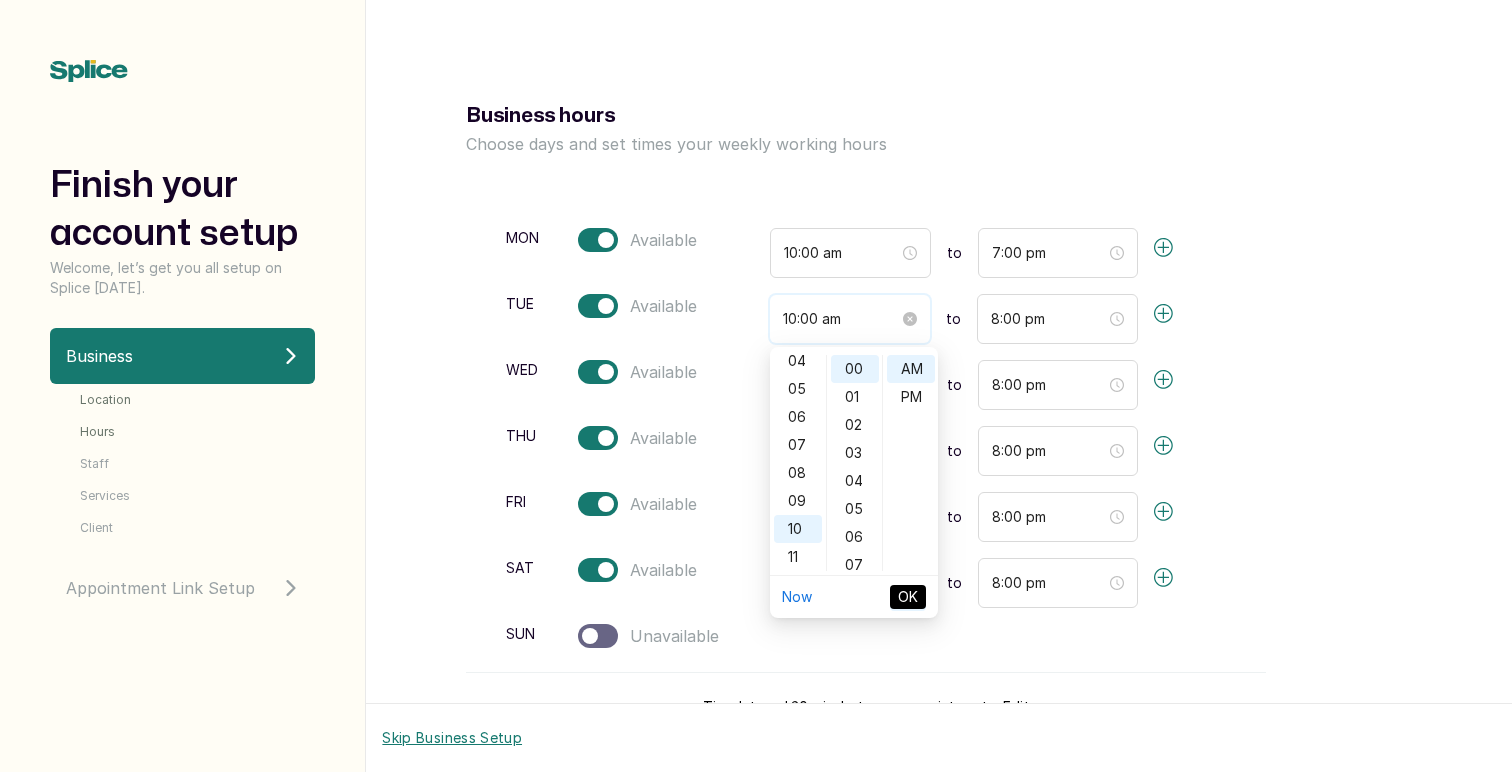 type on "10:00 am" 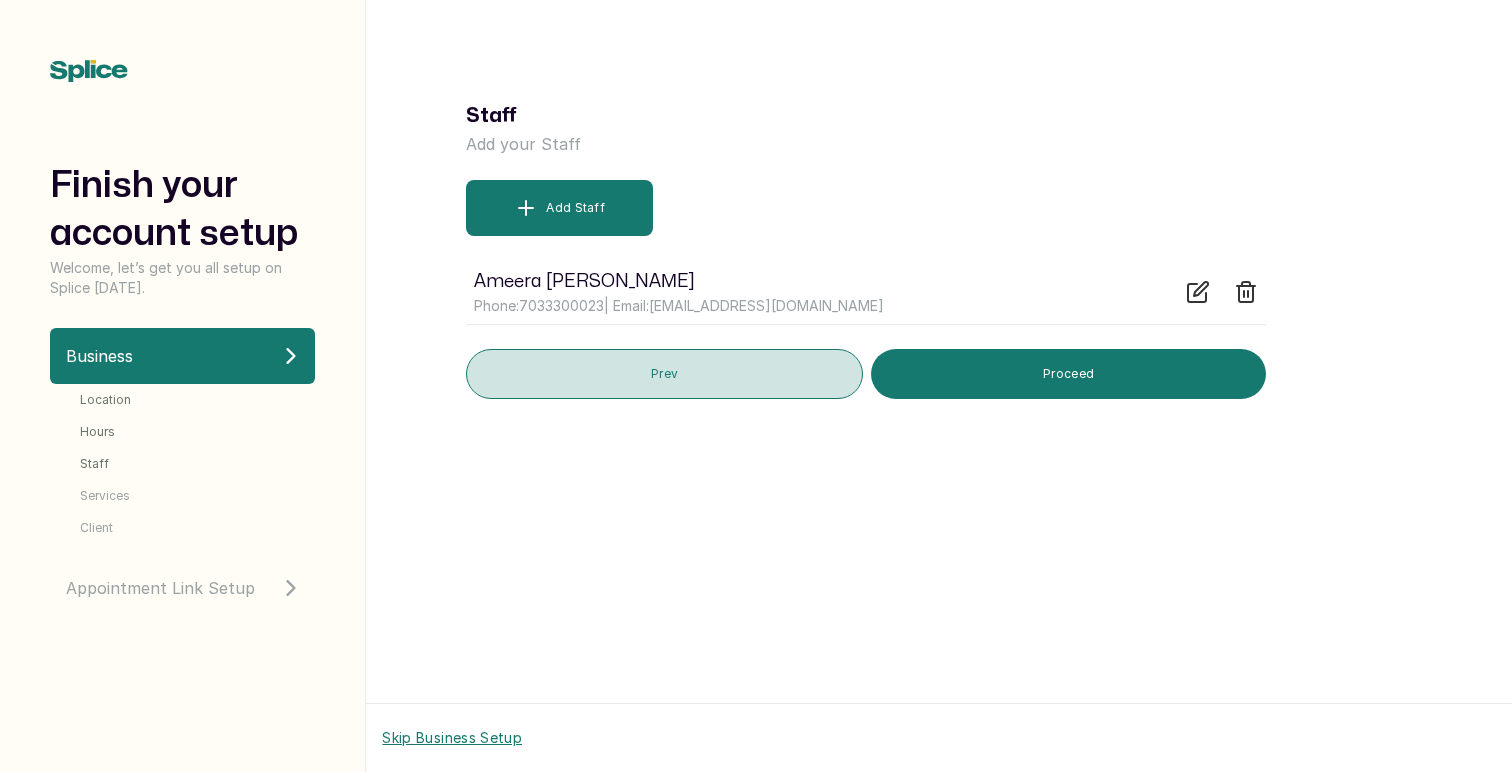 click on "Prev" at bounding box center [664, 374] 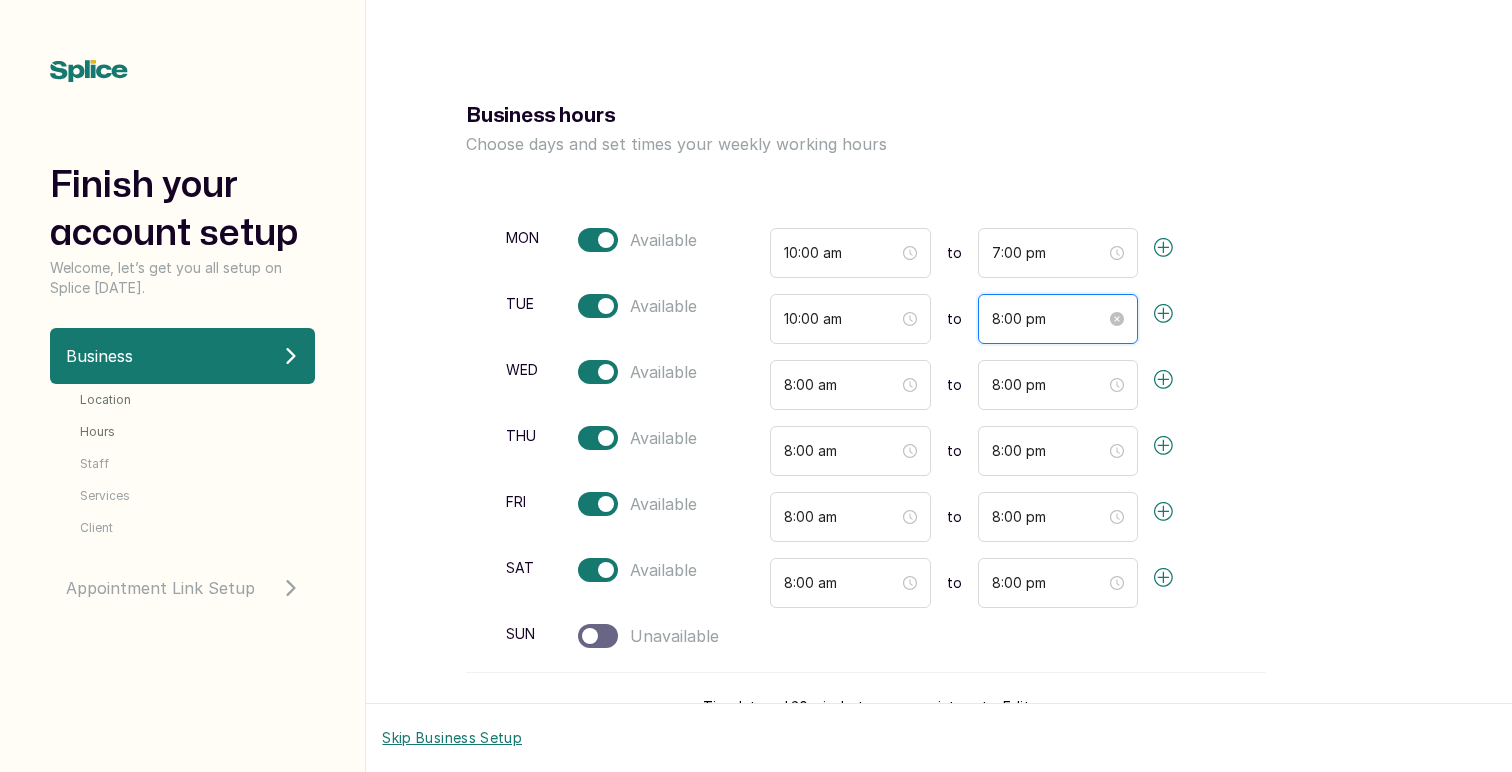 click on "8:00 pm" at bounding box center (1049, 319) 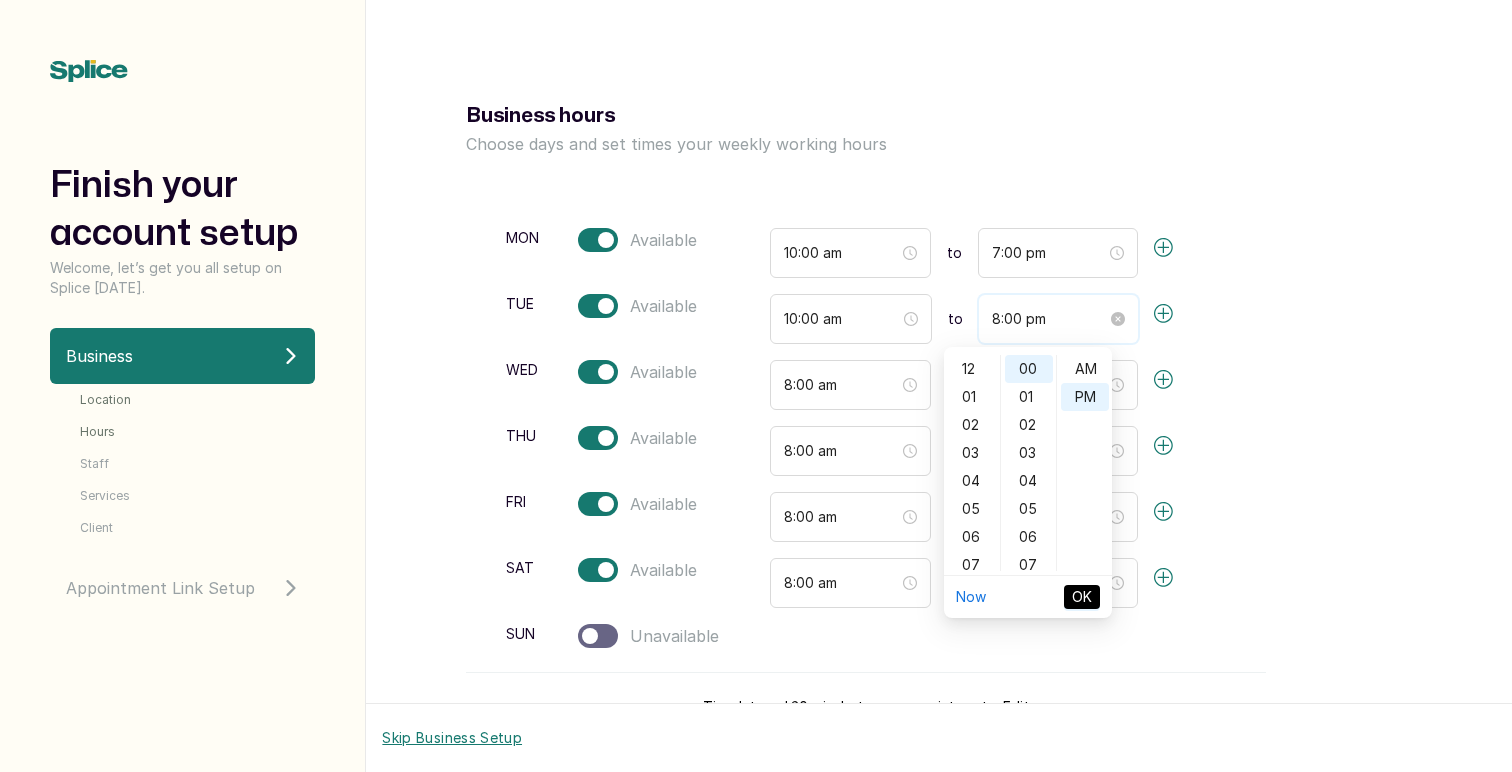 scroll, scrollTop: 120, scrollLeft: 0, axis: vertical 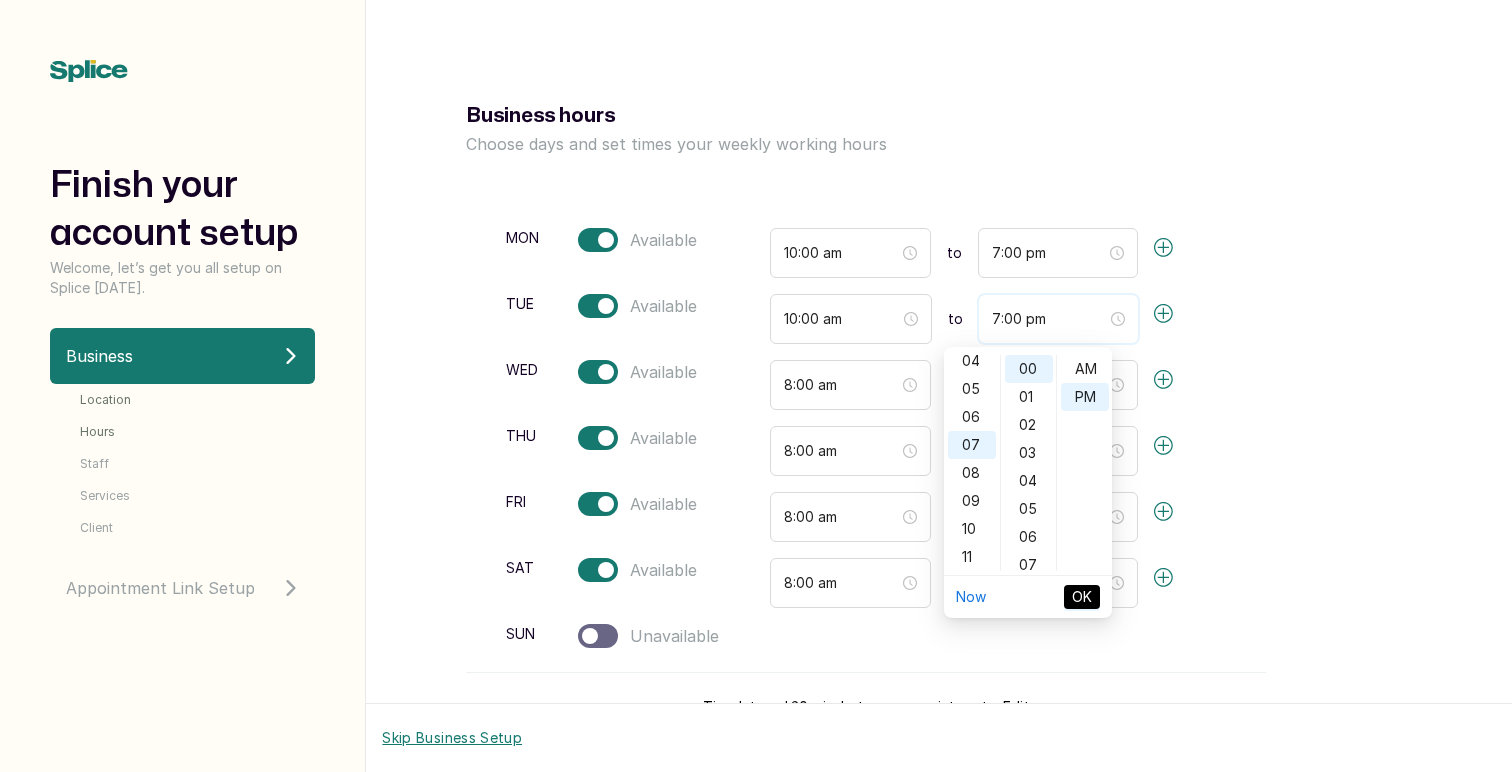 type on "7:00 pm" 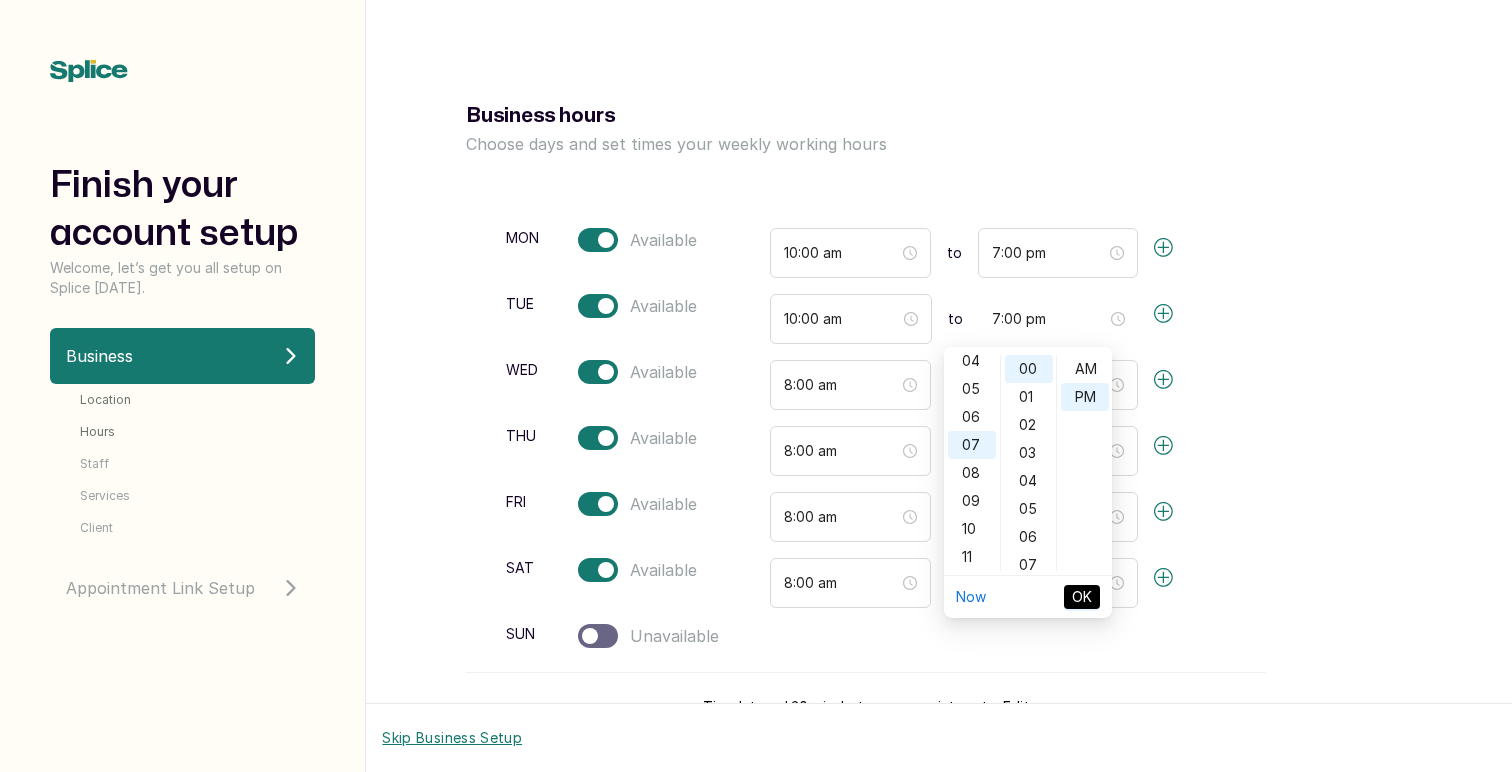 click on "OK" at bounding box center (1082, 597) 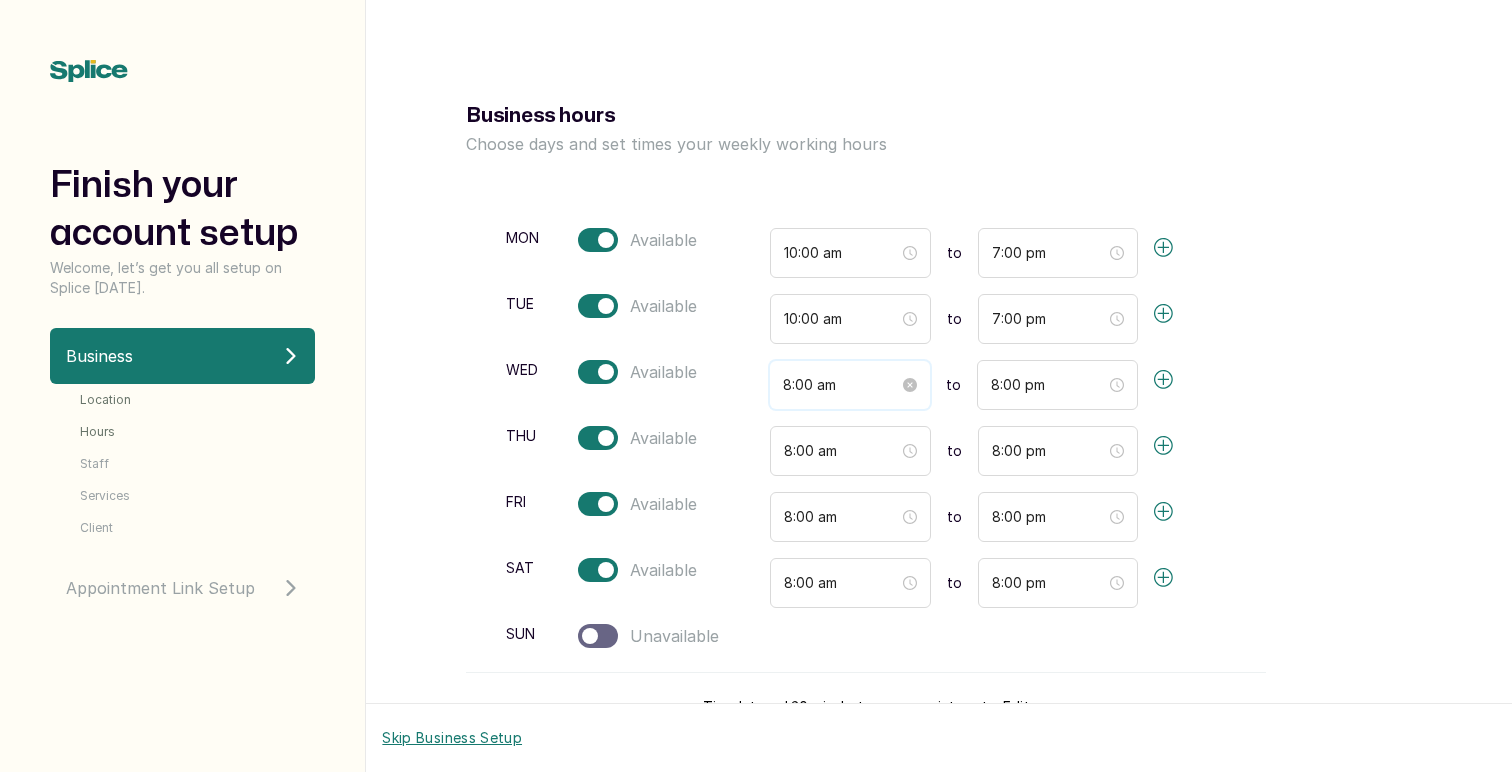 click on "8:00 am" at bounding box center [841, 385] 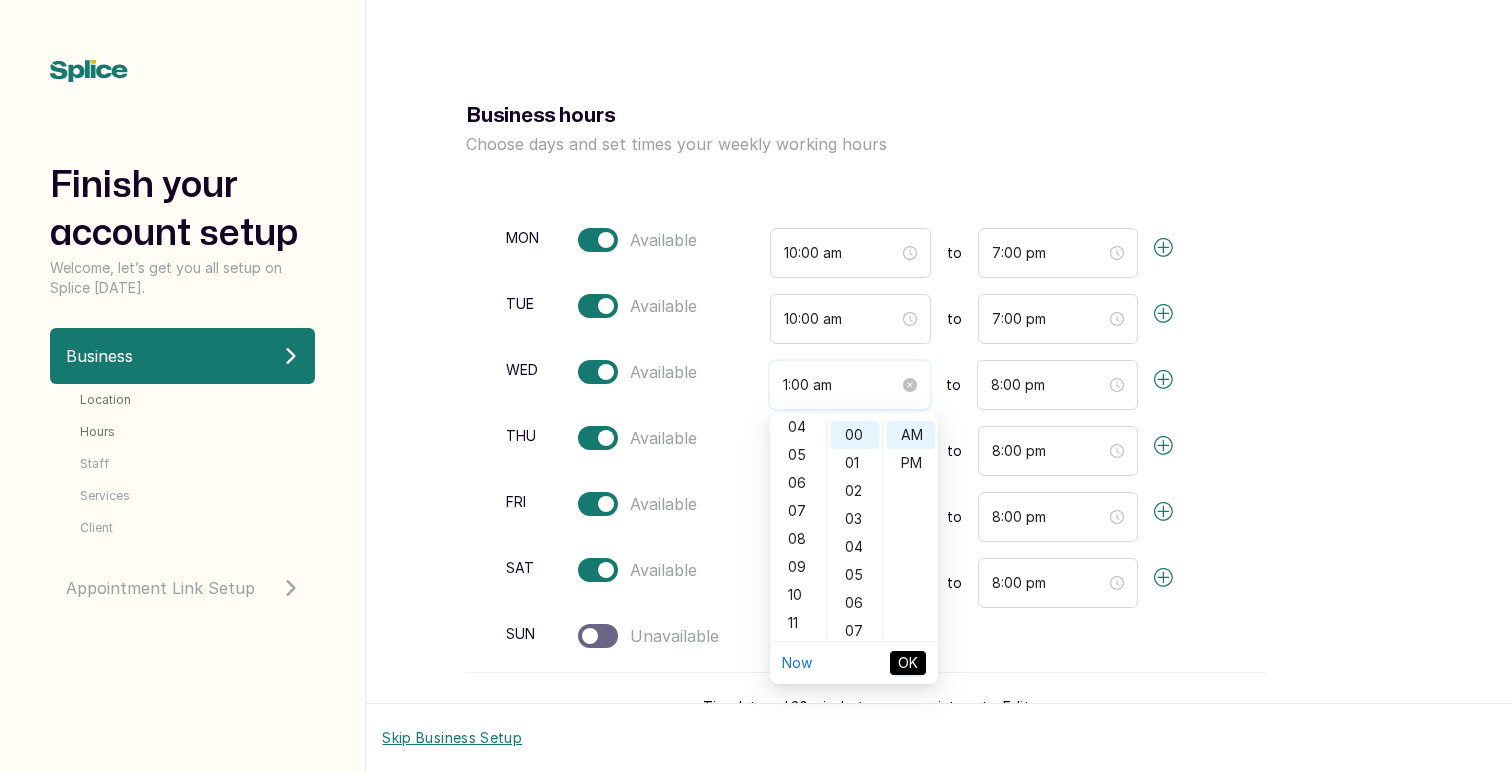 scroll, scrollTop: 120, scrollLeft: 0, axis: vertical 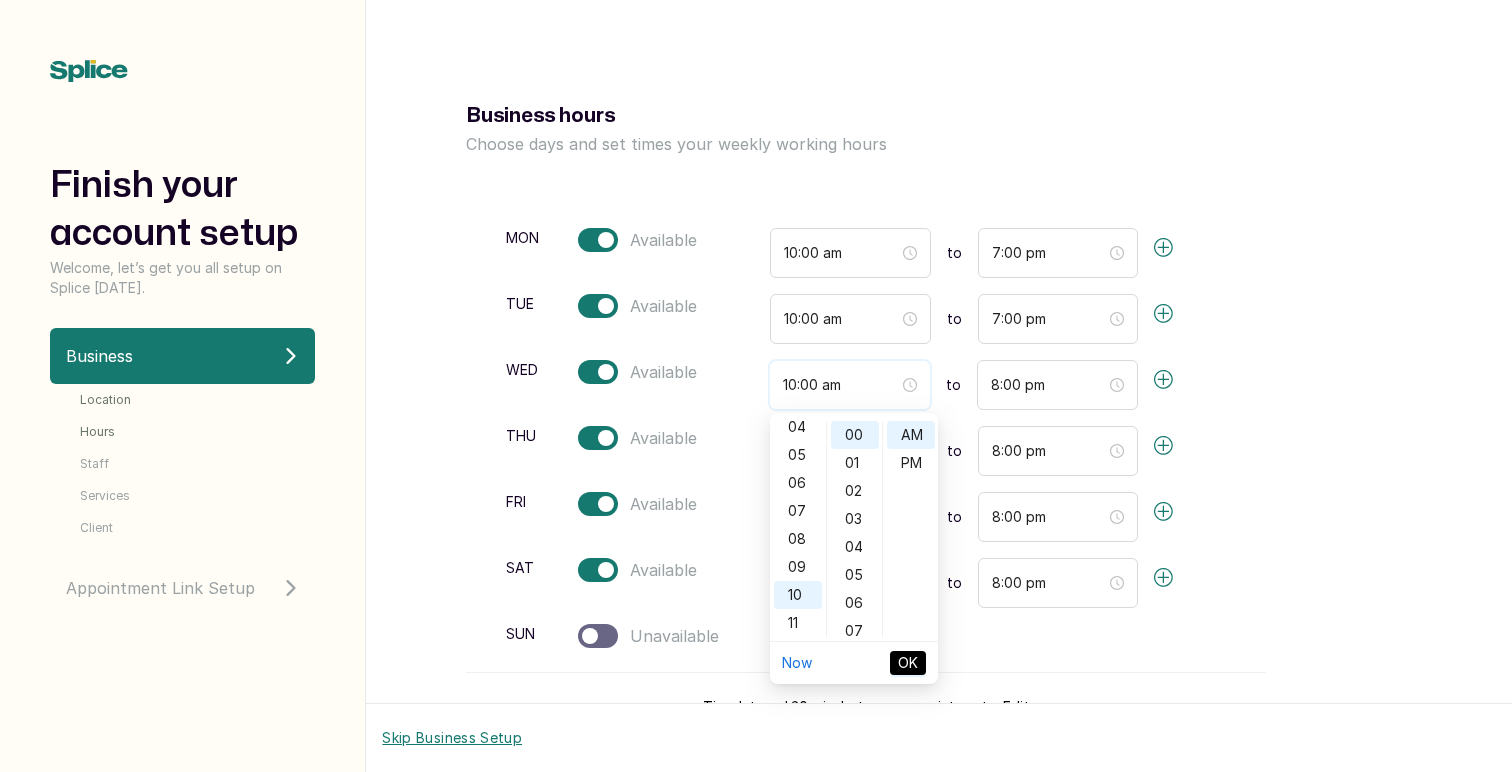 type on "10:00 am" 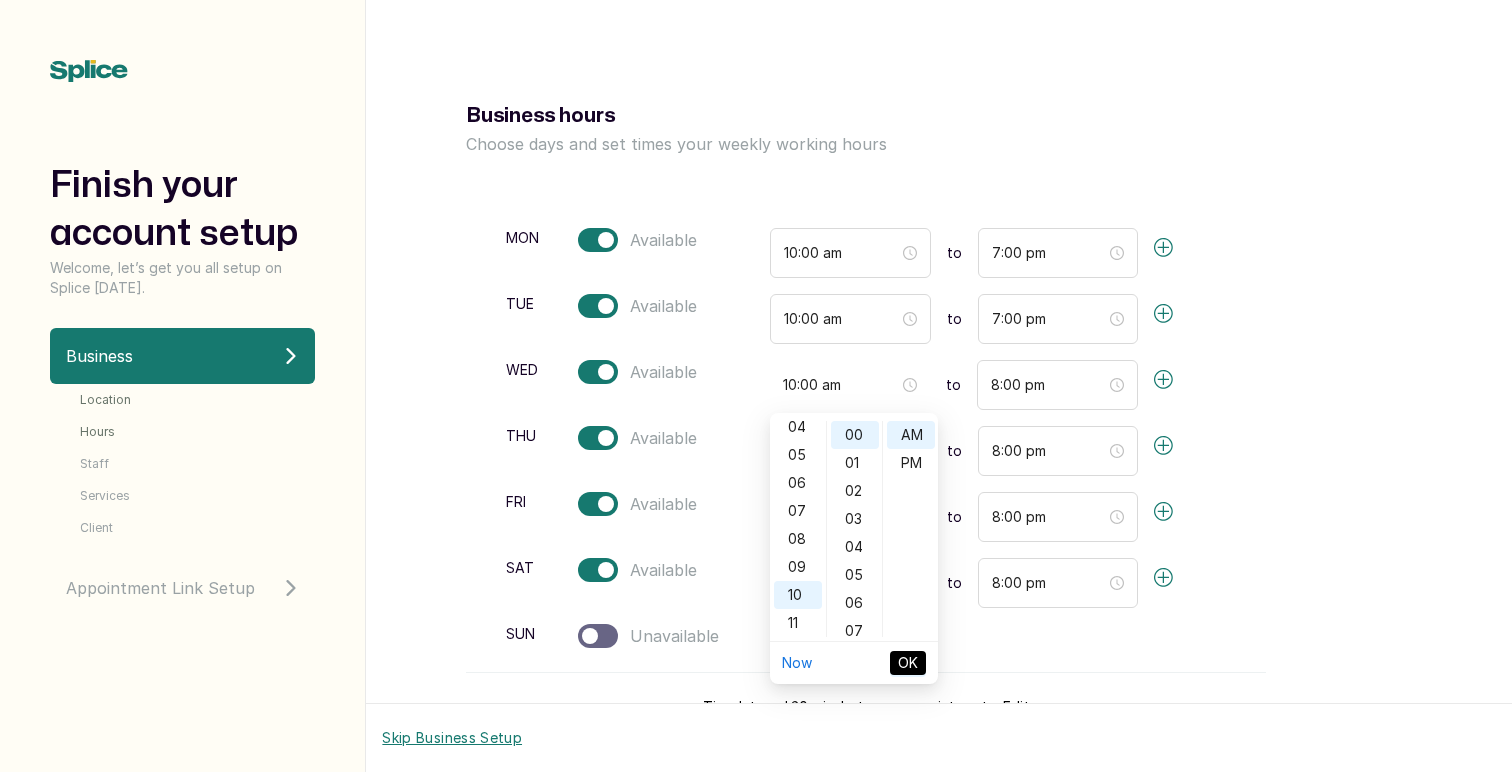 click on "OK" at bounding box center [908, 663] 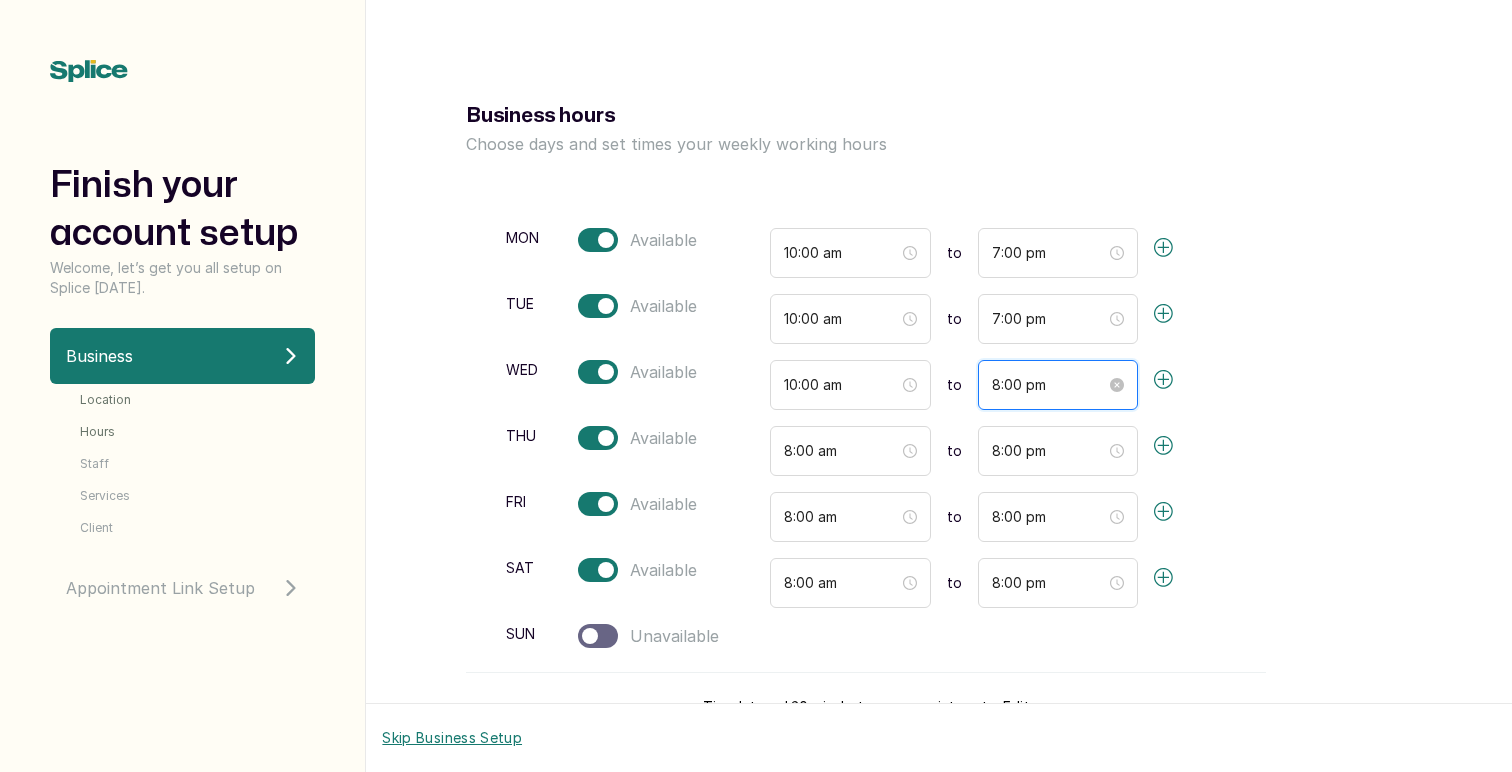click on "8:00 pm" at bounding box center (1049, 385) 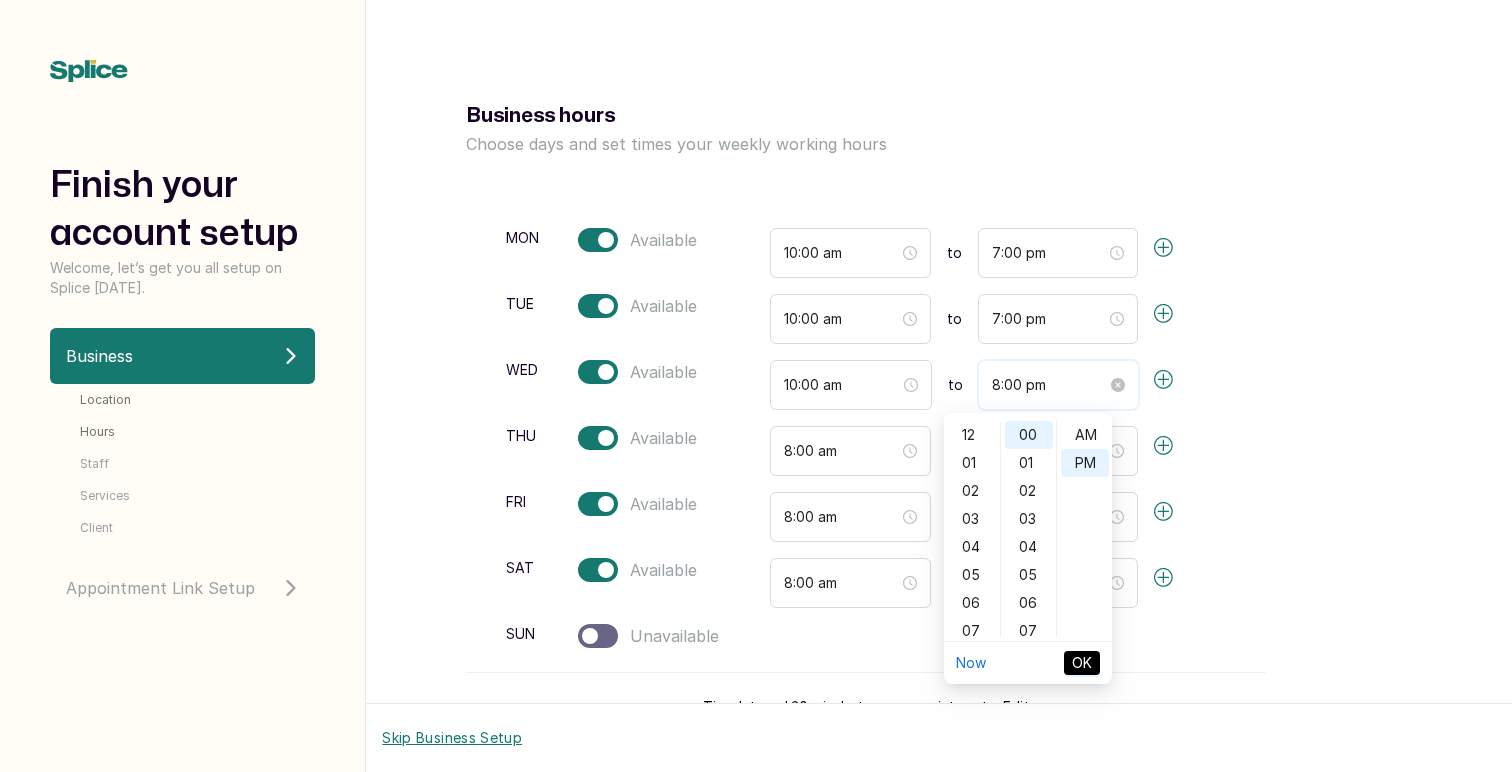 scroll, scrollTop: 120, scrollLeft: 0, axis: vertical 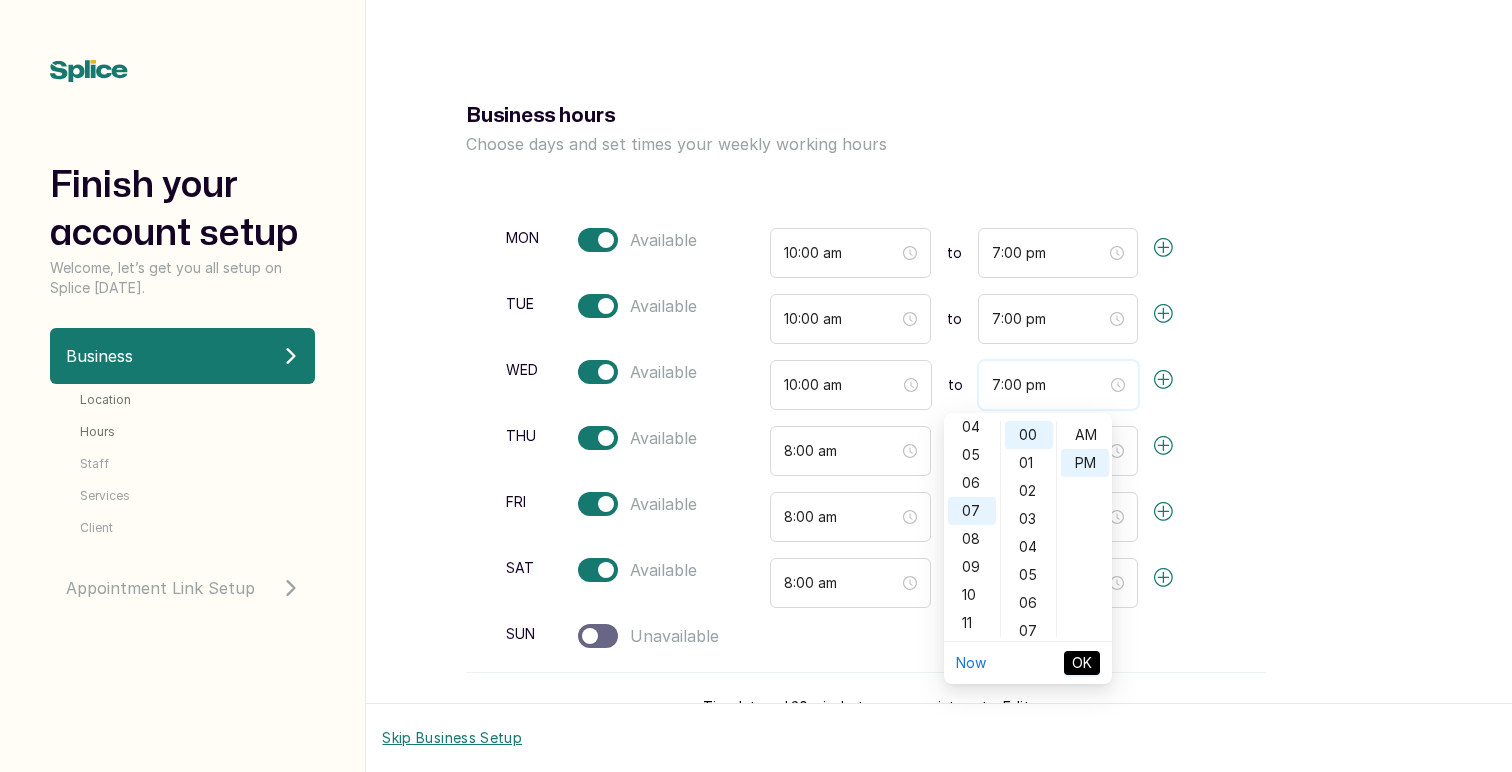 type on "7:00 pm" 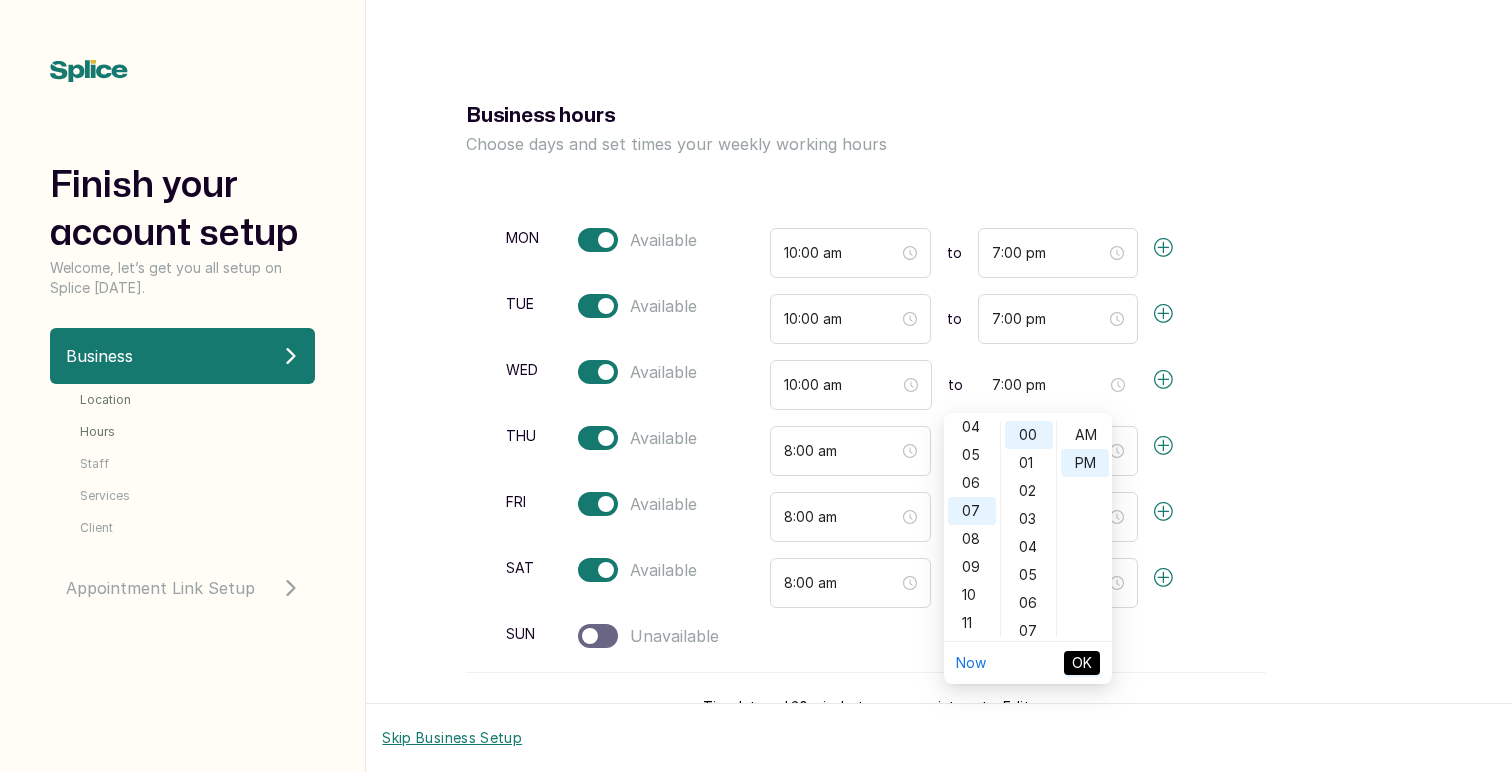 click on "OK" at bounding box center (1082, 663) 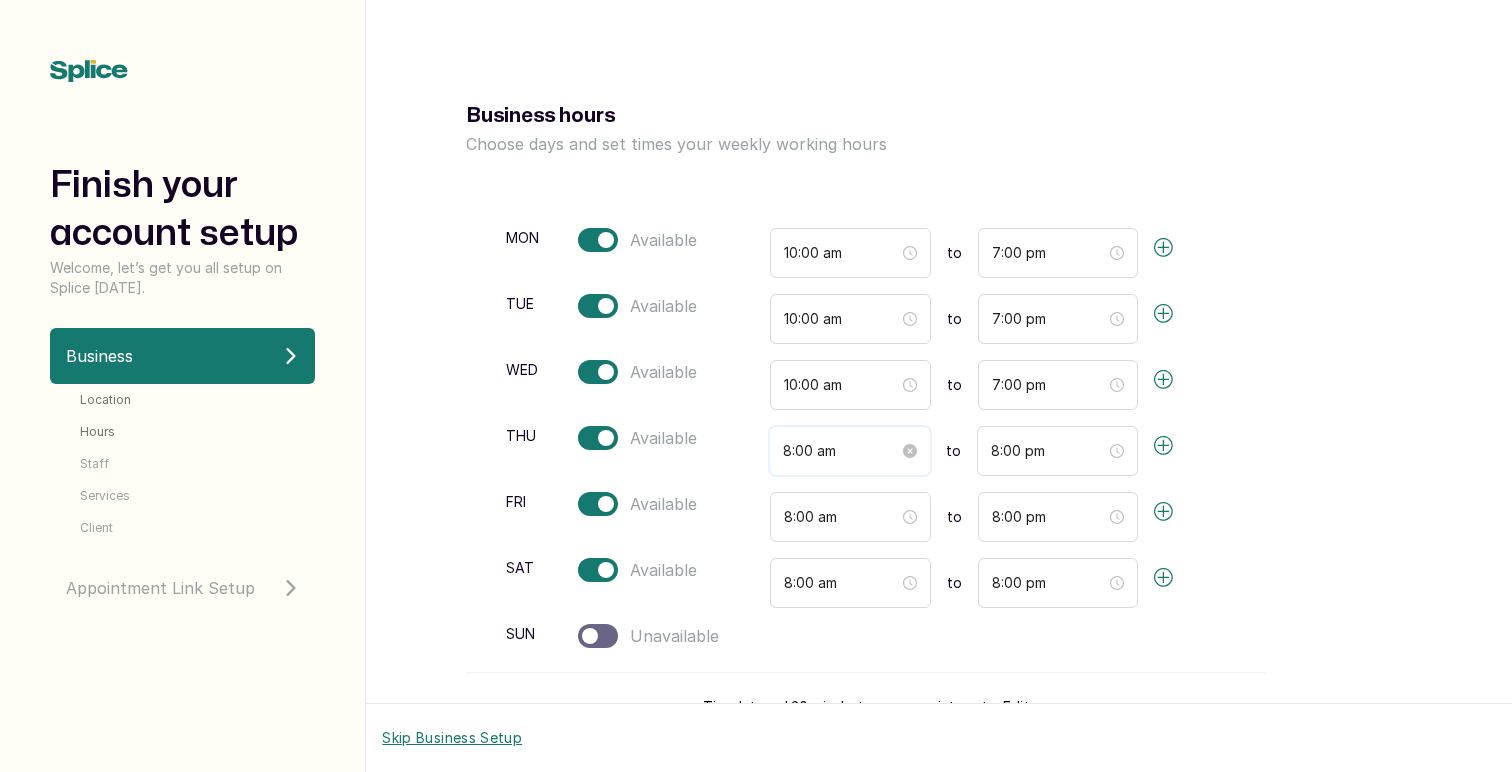 click on "8:00 am" at bounding box center [841, 451] 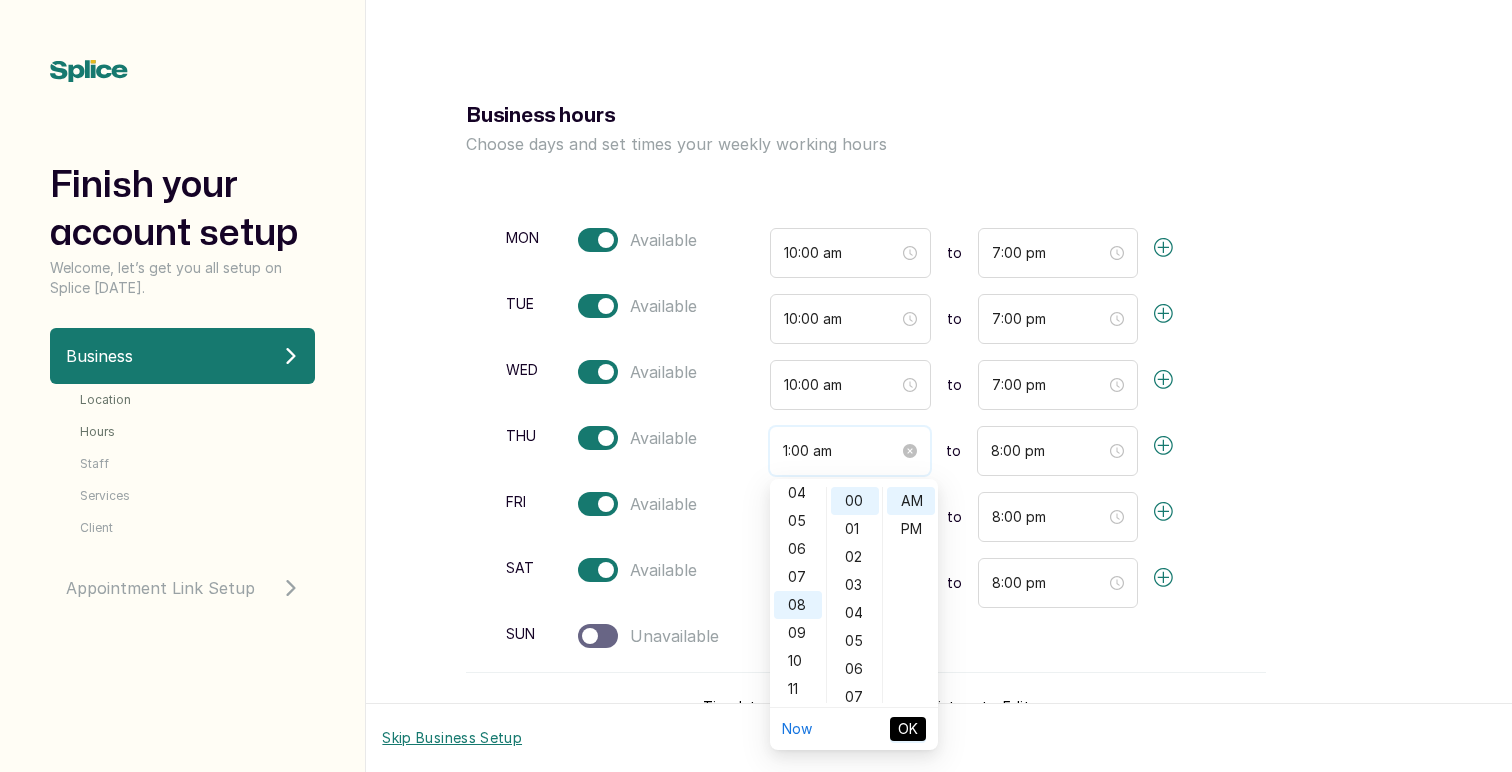 scroll, scrollTop: 120, scrollLeft: 0, axis: vertical 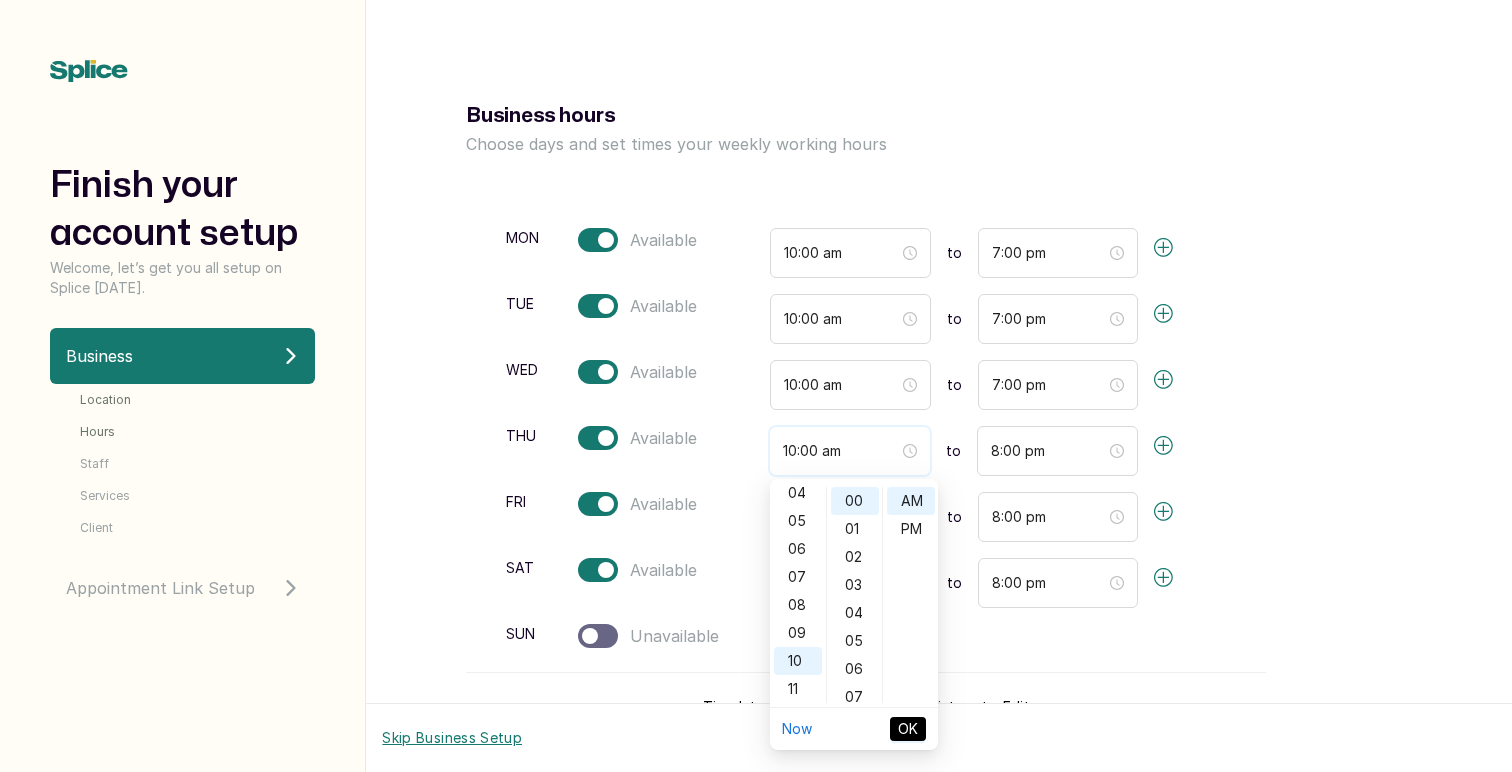 type on "10:00 am" 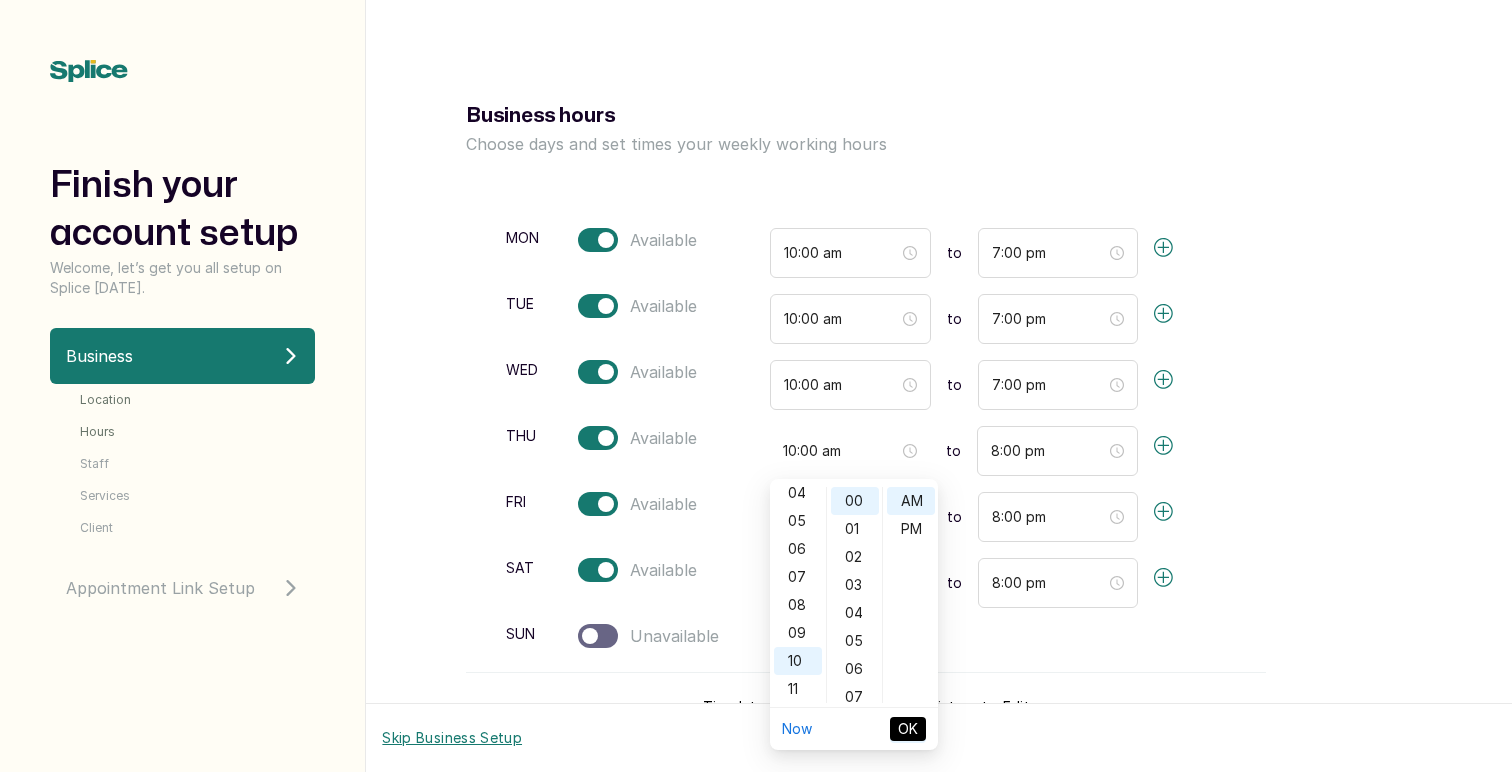click on "OK" at bounding box center (908, 729) 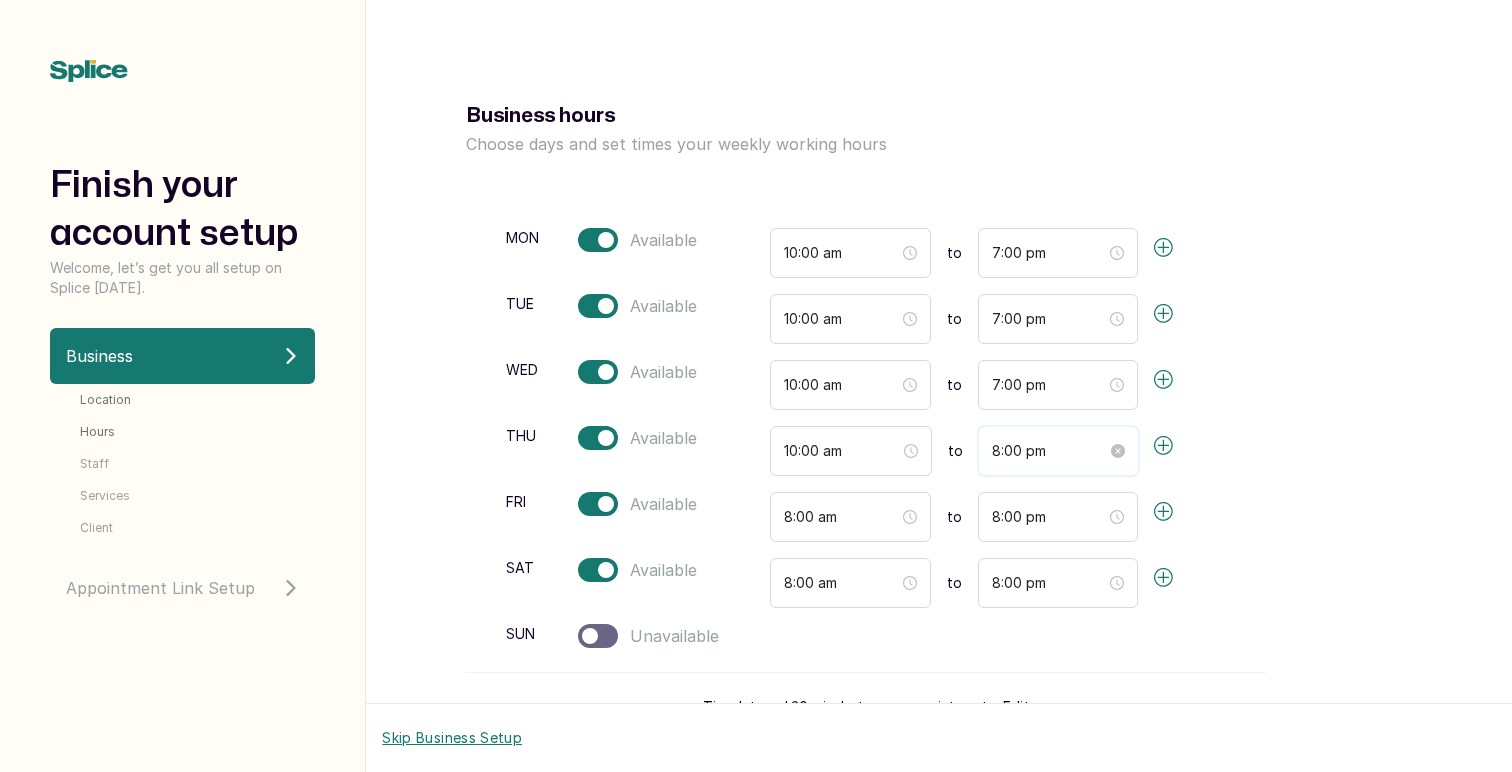 click on "8:00 pm" at bounding box center (1050, 451) 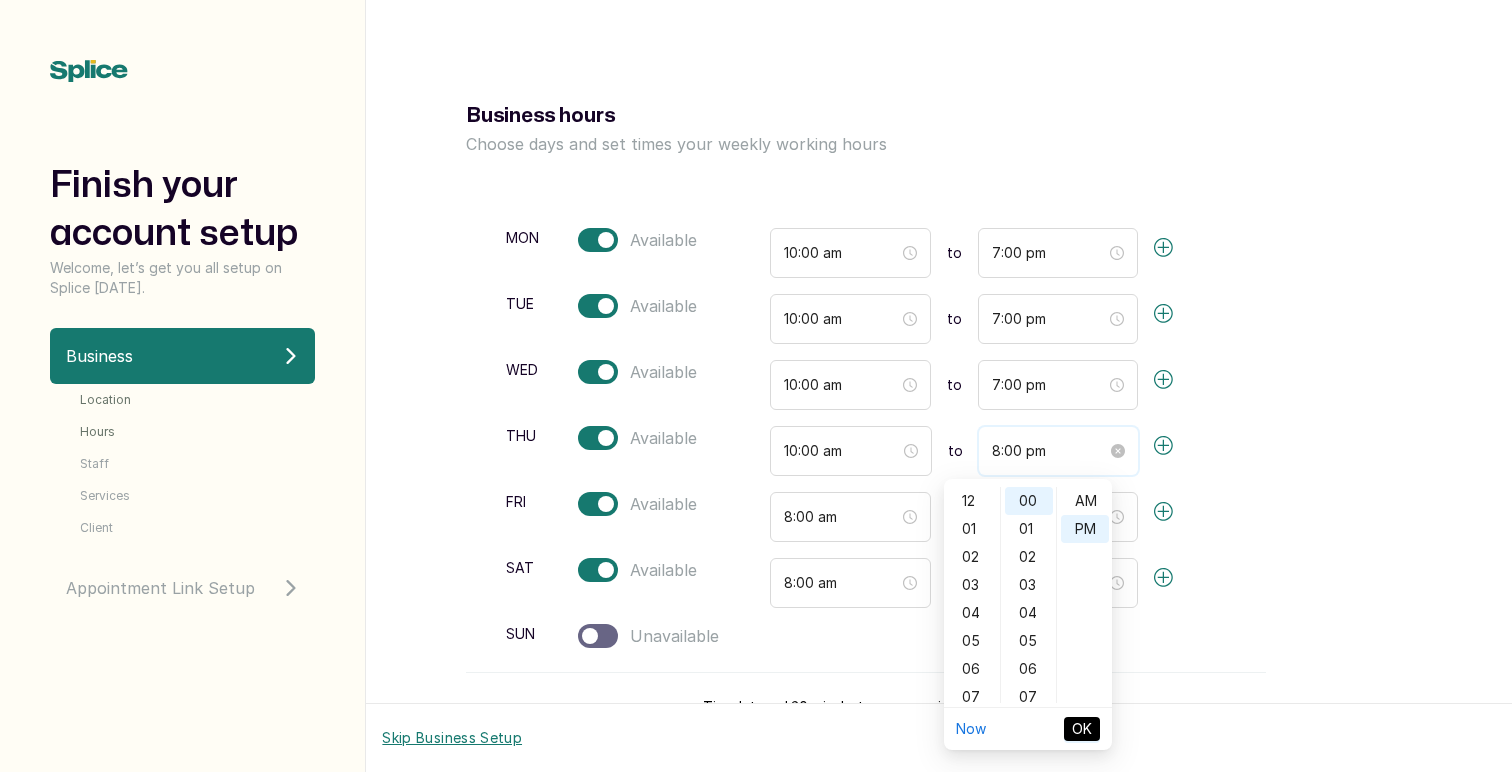 scroll, scrollTop: 120, scrollLeft: 0, axis: vertical 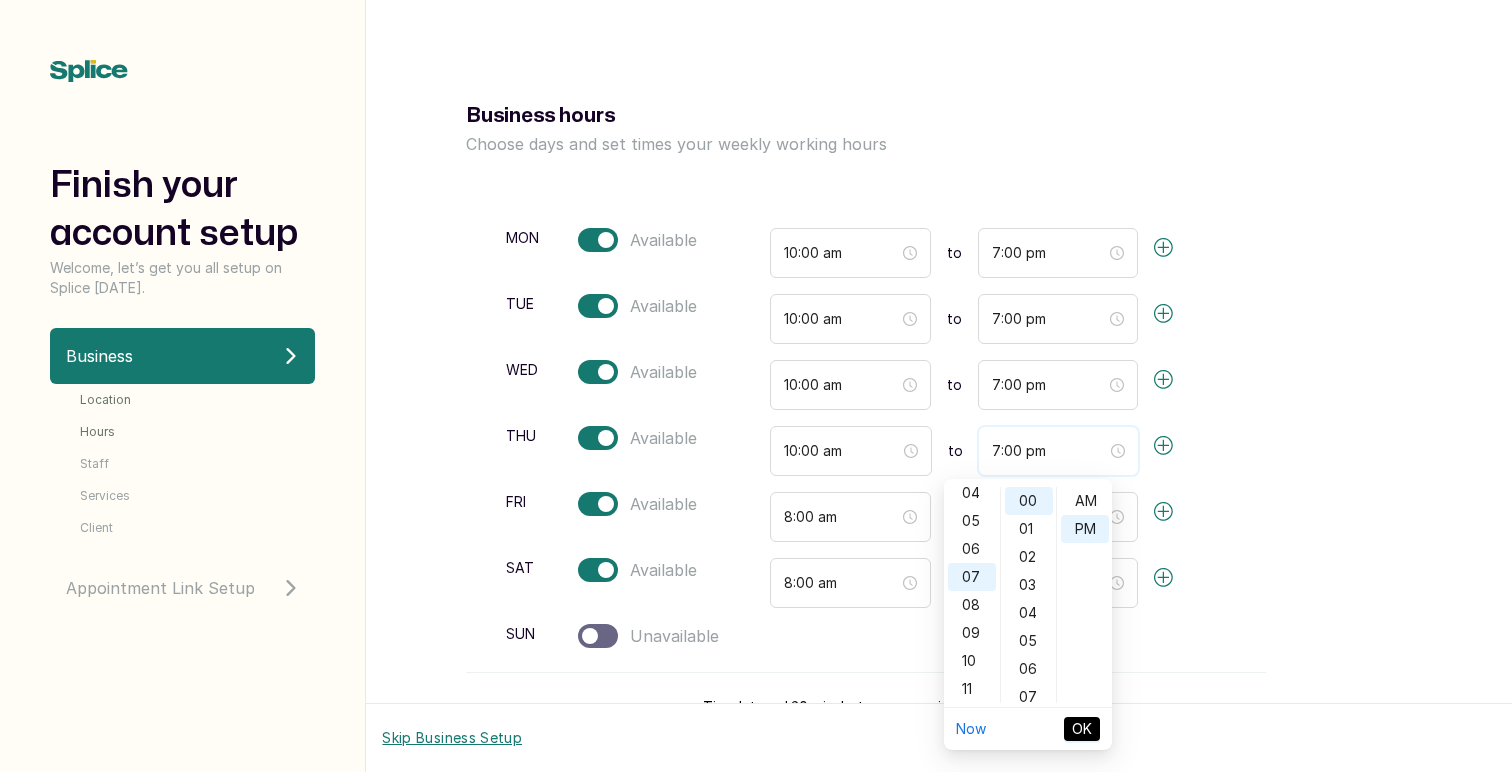 type on "7:00 pm" 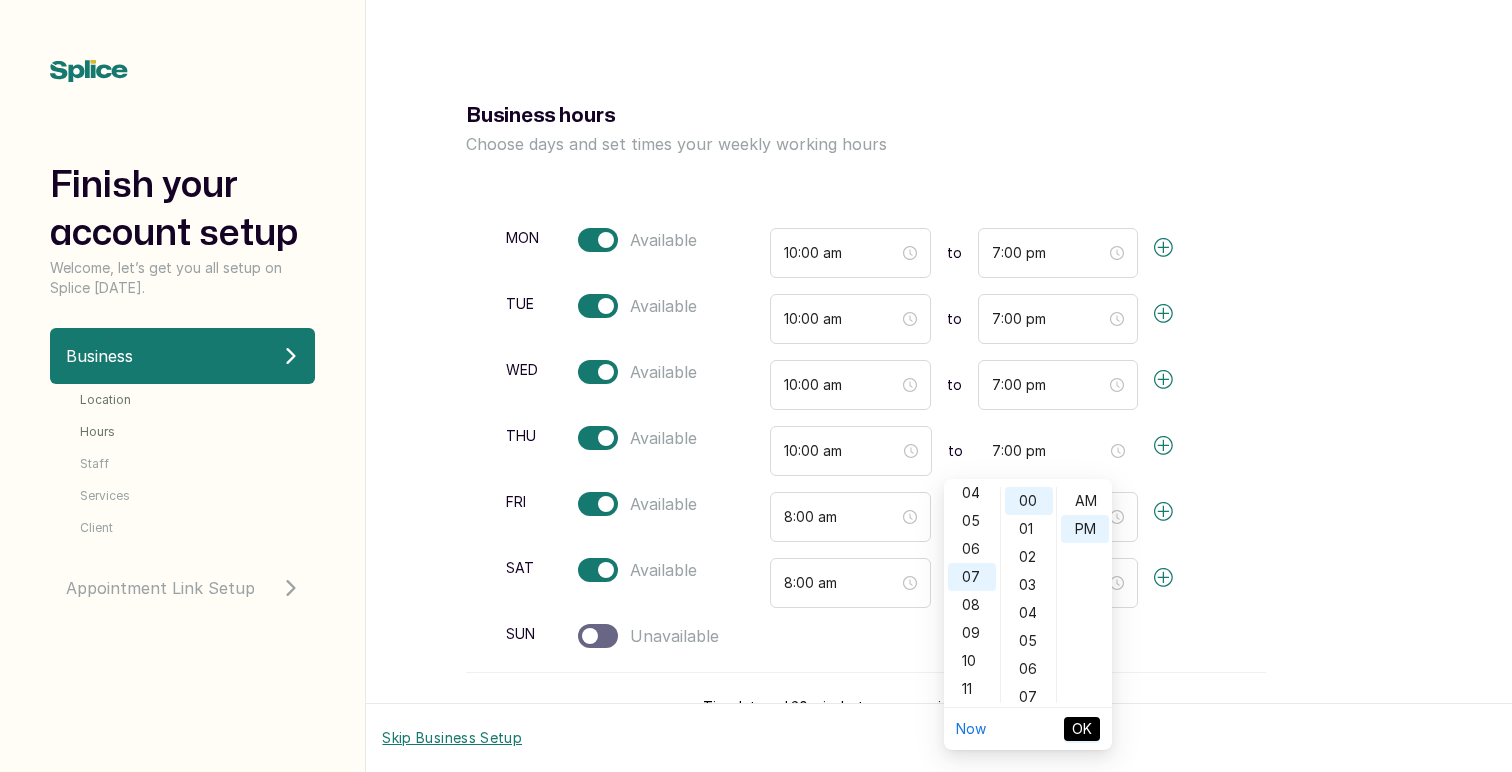 click on "OK" at bounding box center (1082, 729) 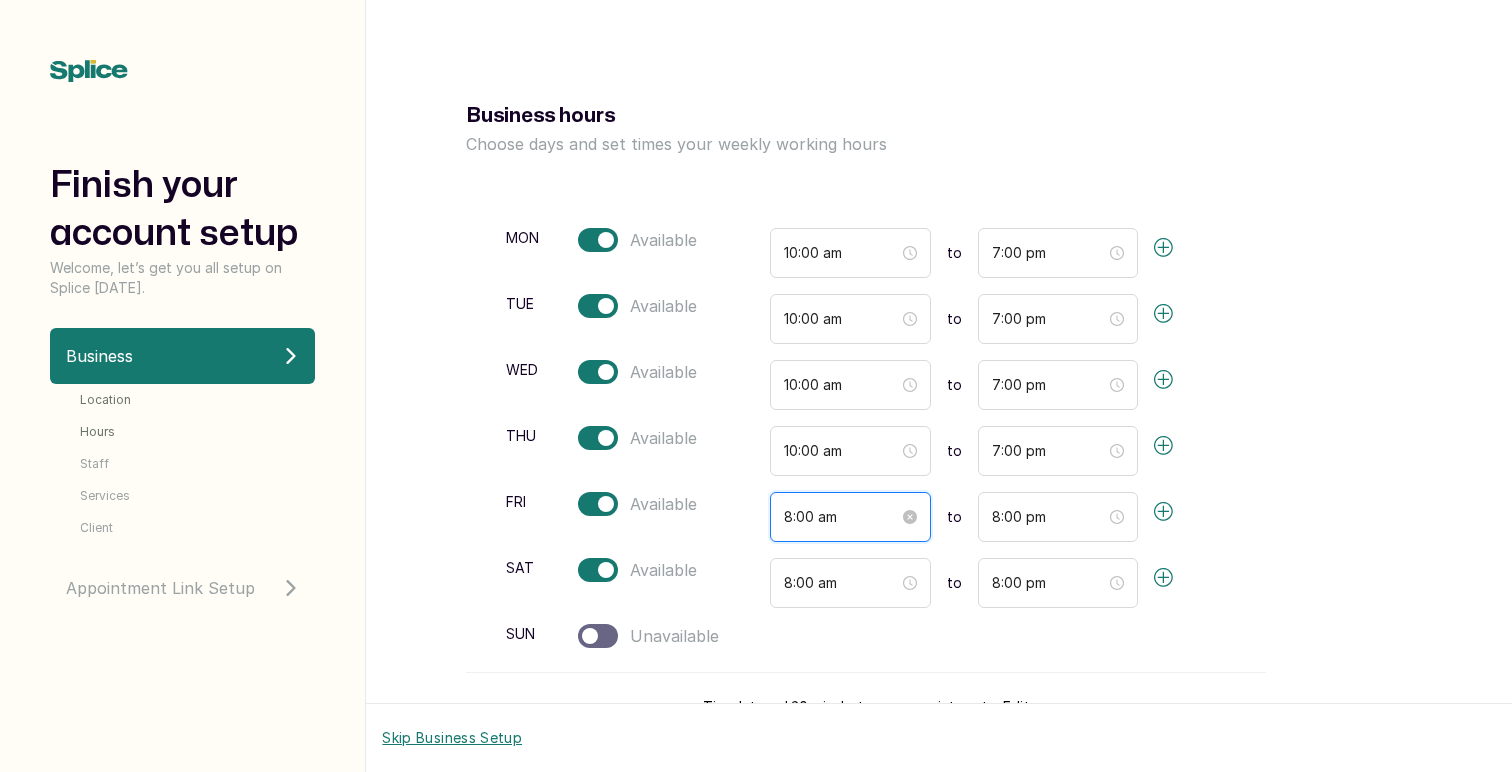 click on "8:00 am" at bounding box center (841, 517) 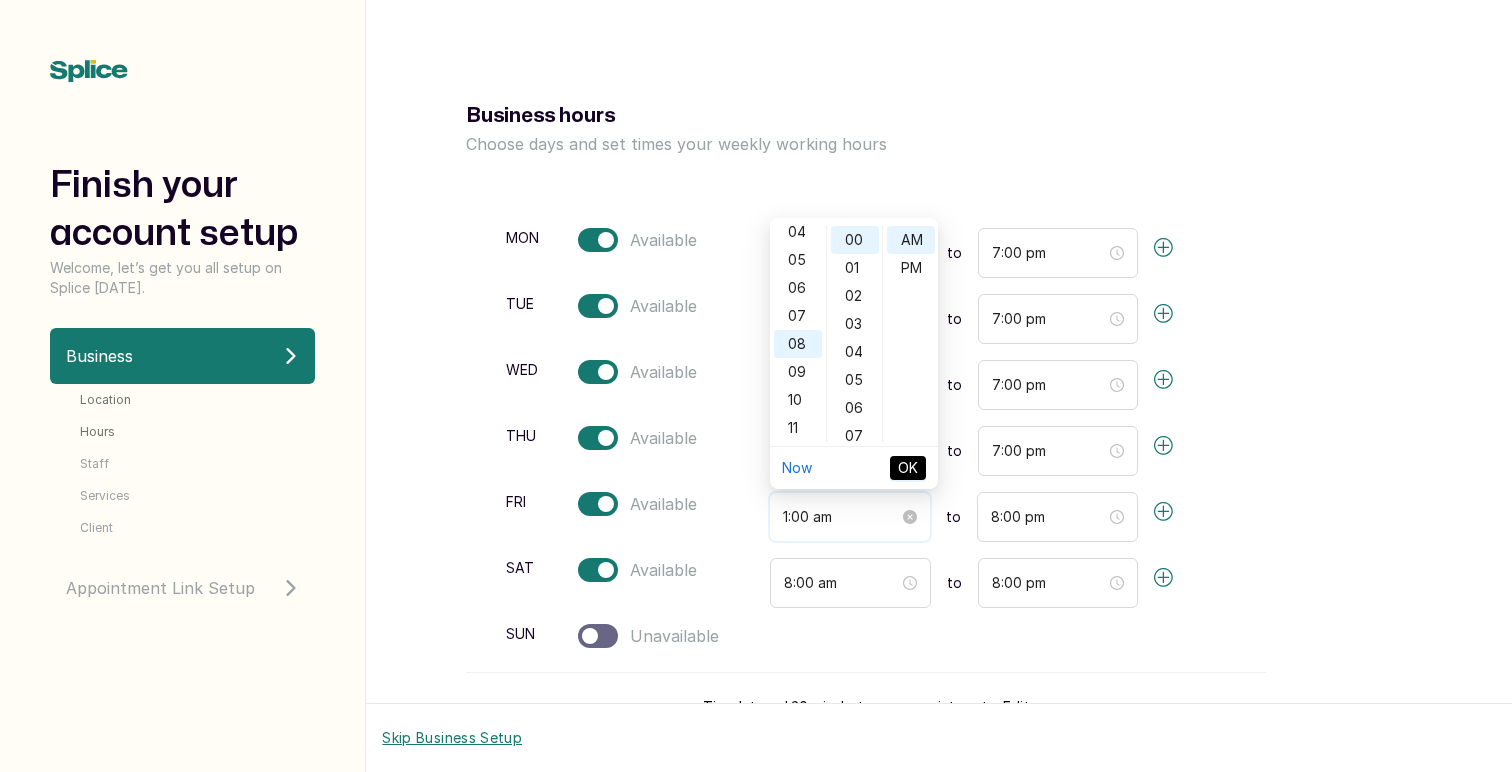 scroll, scrollTop: 120, scrollLeft: 0, axis: vertical 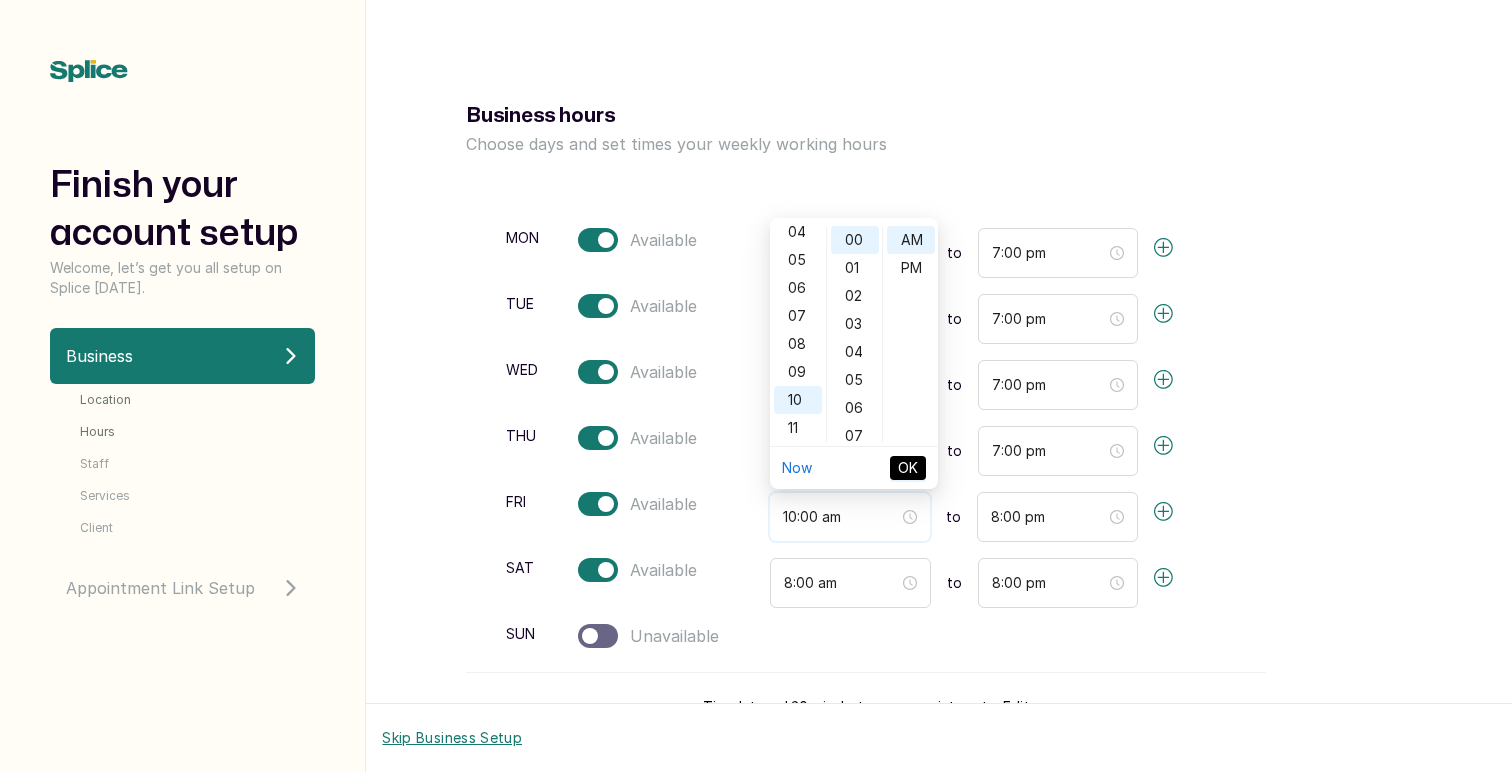 type on "10:00 am" 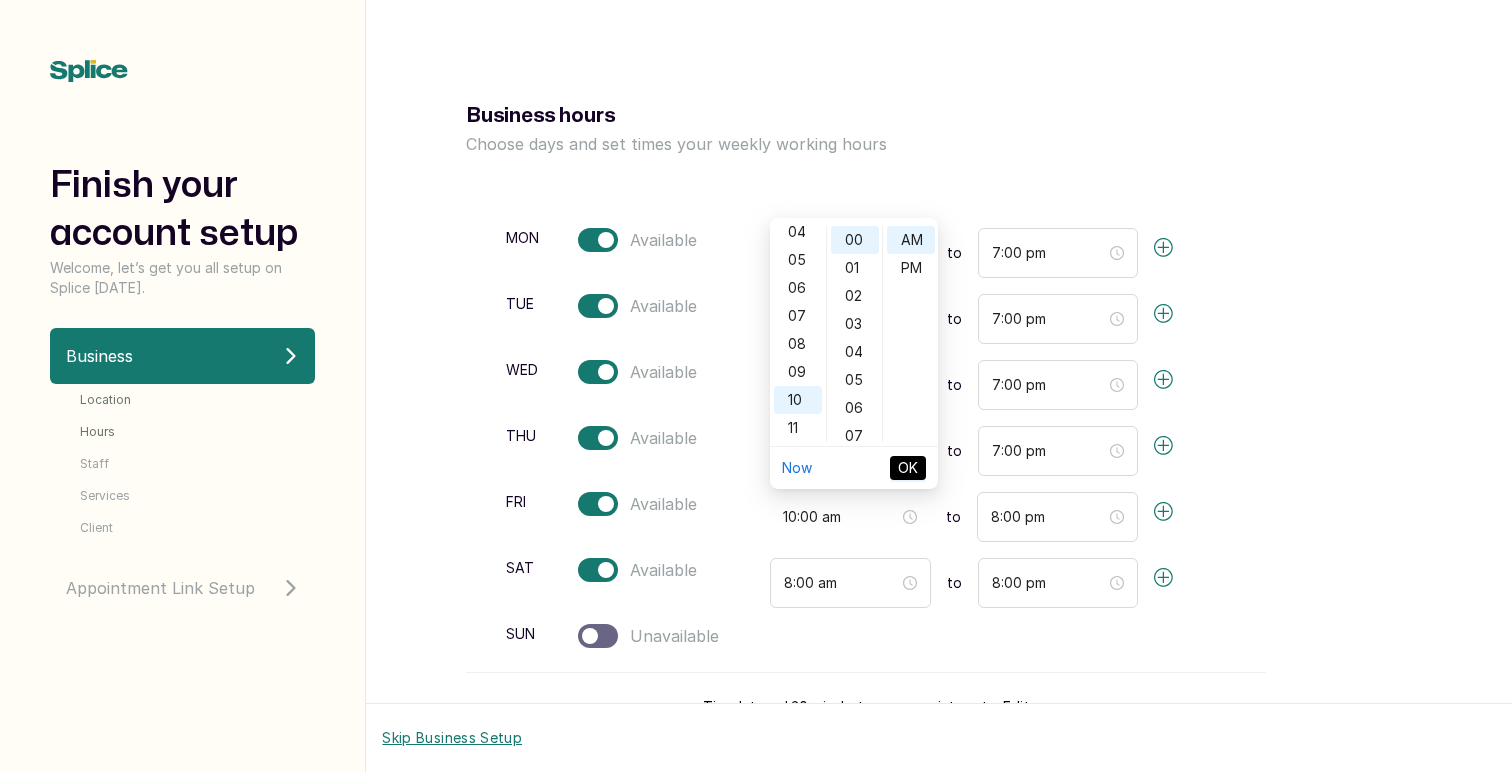 click on "OK" at bounding box center [908, 468] 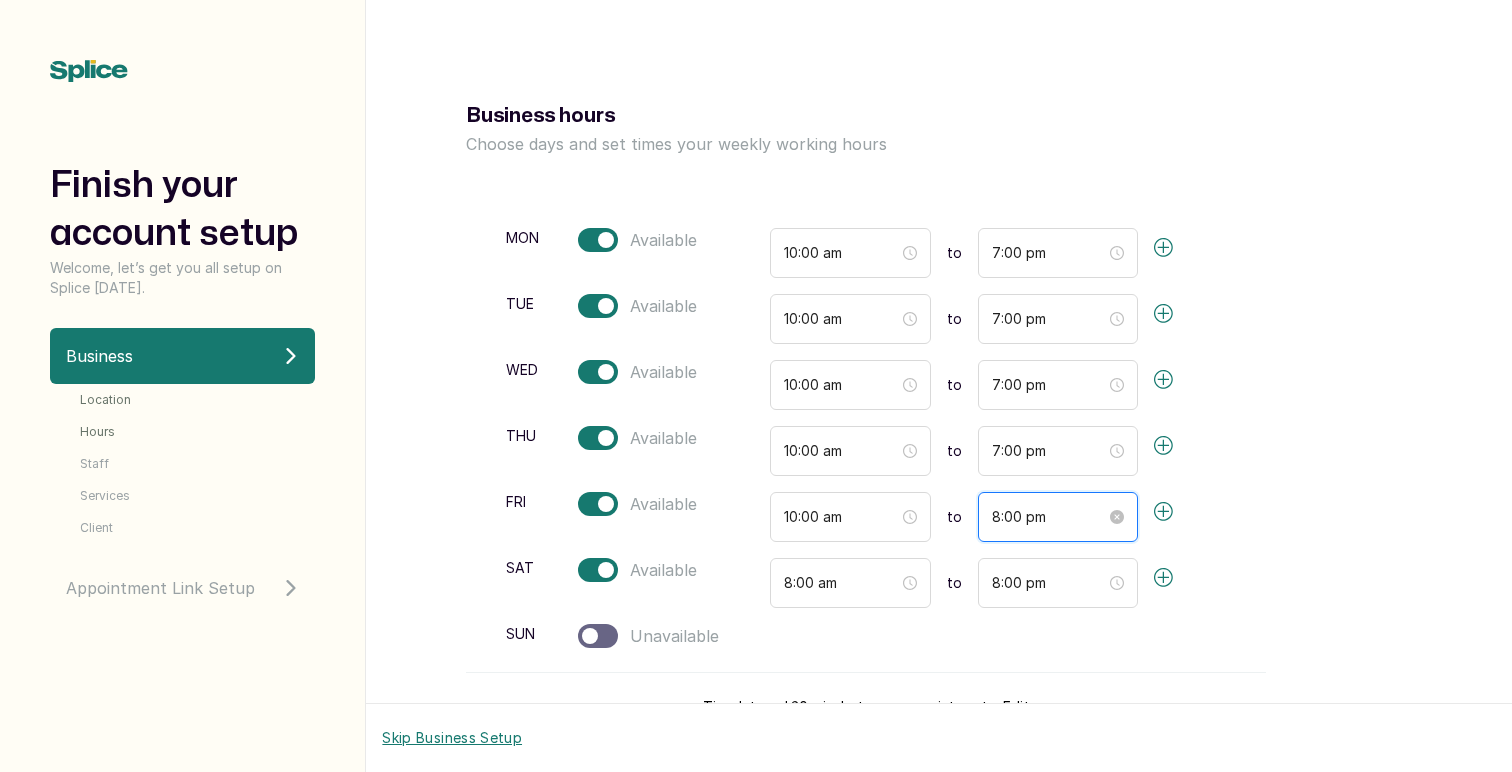 click on "8:00 pm" at bounding box center [1049, 517] 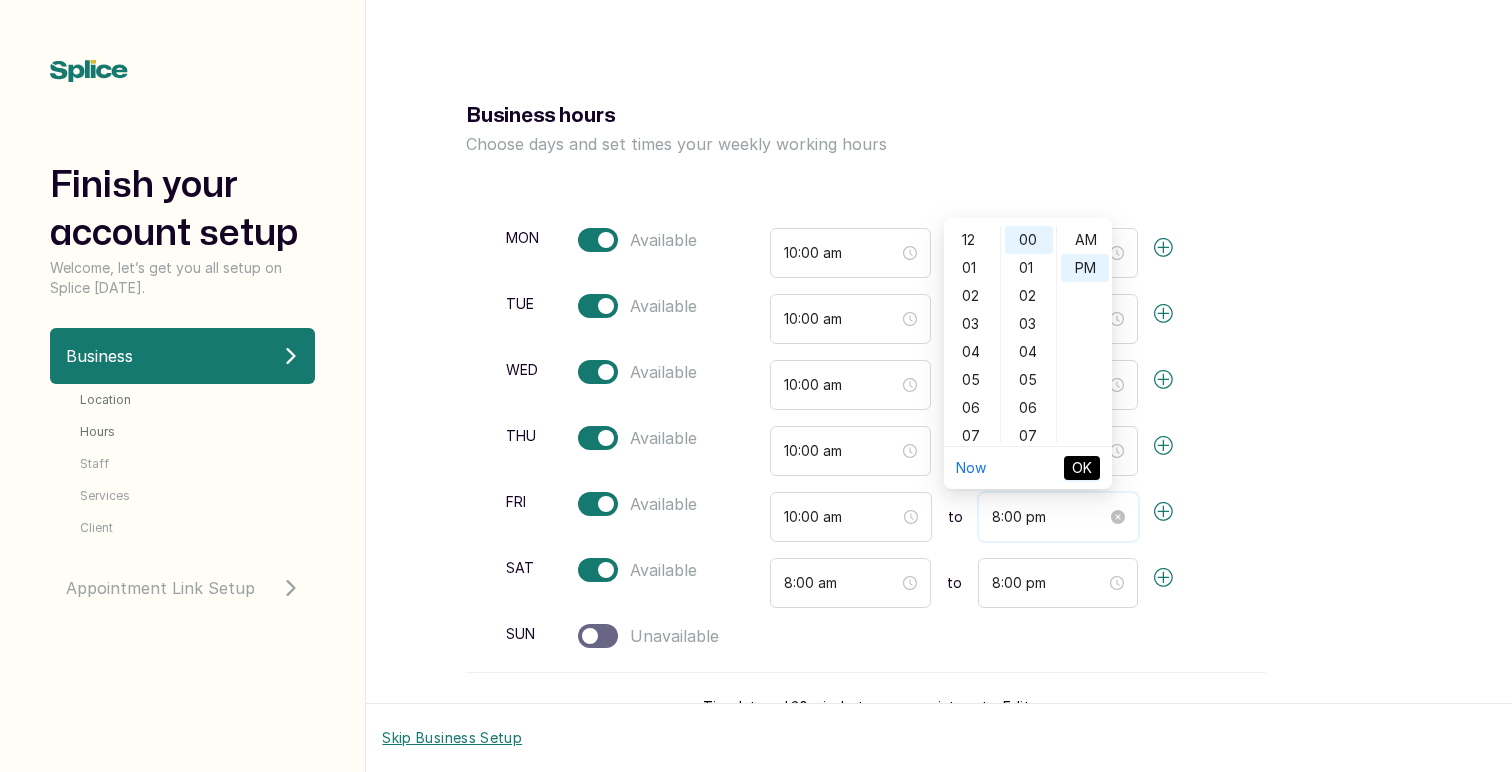 scroll, scrollTop: 120, scrollLeft: 0, axis: vertical 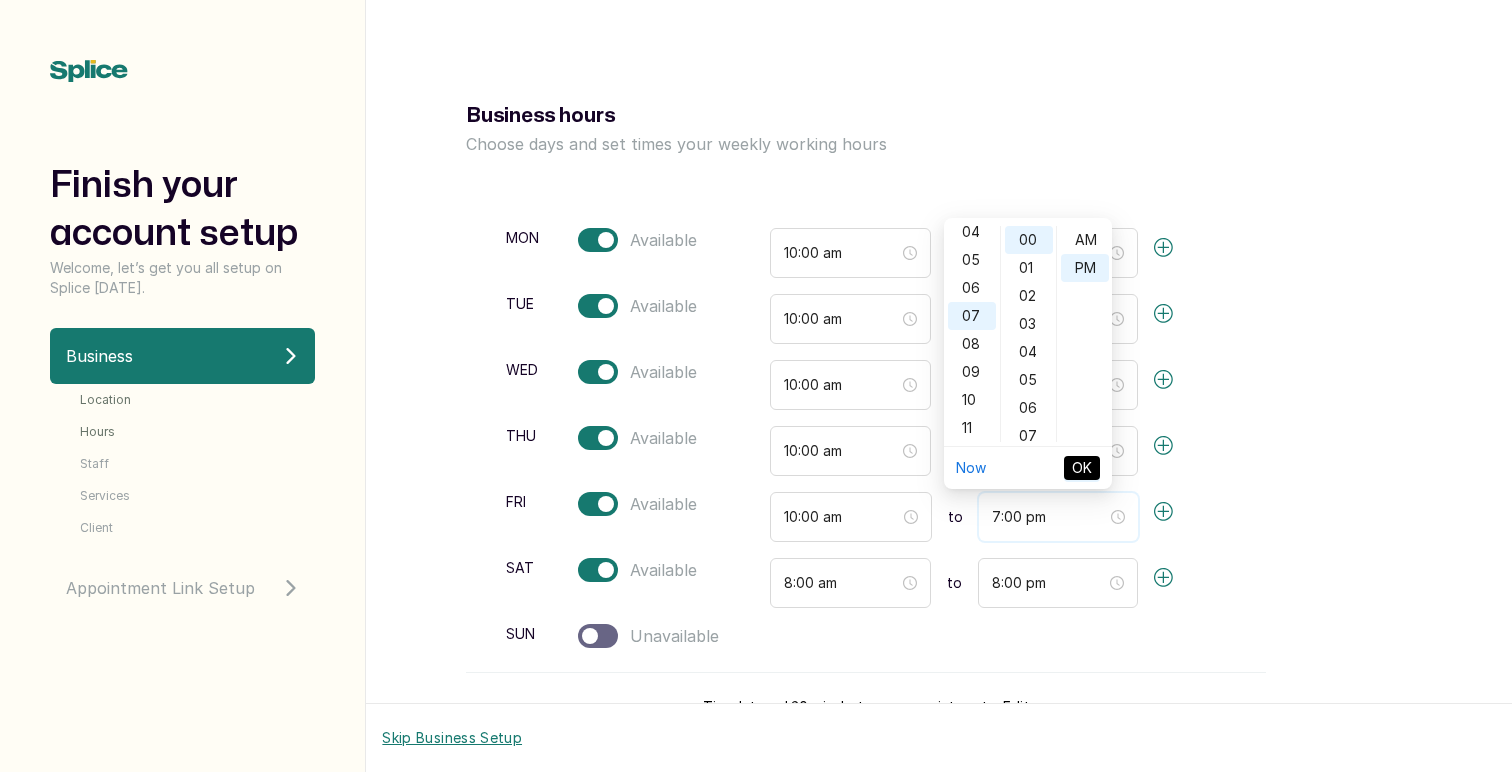 type on "7:00 pm" 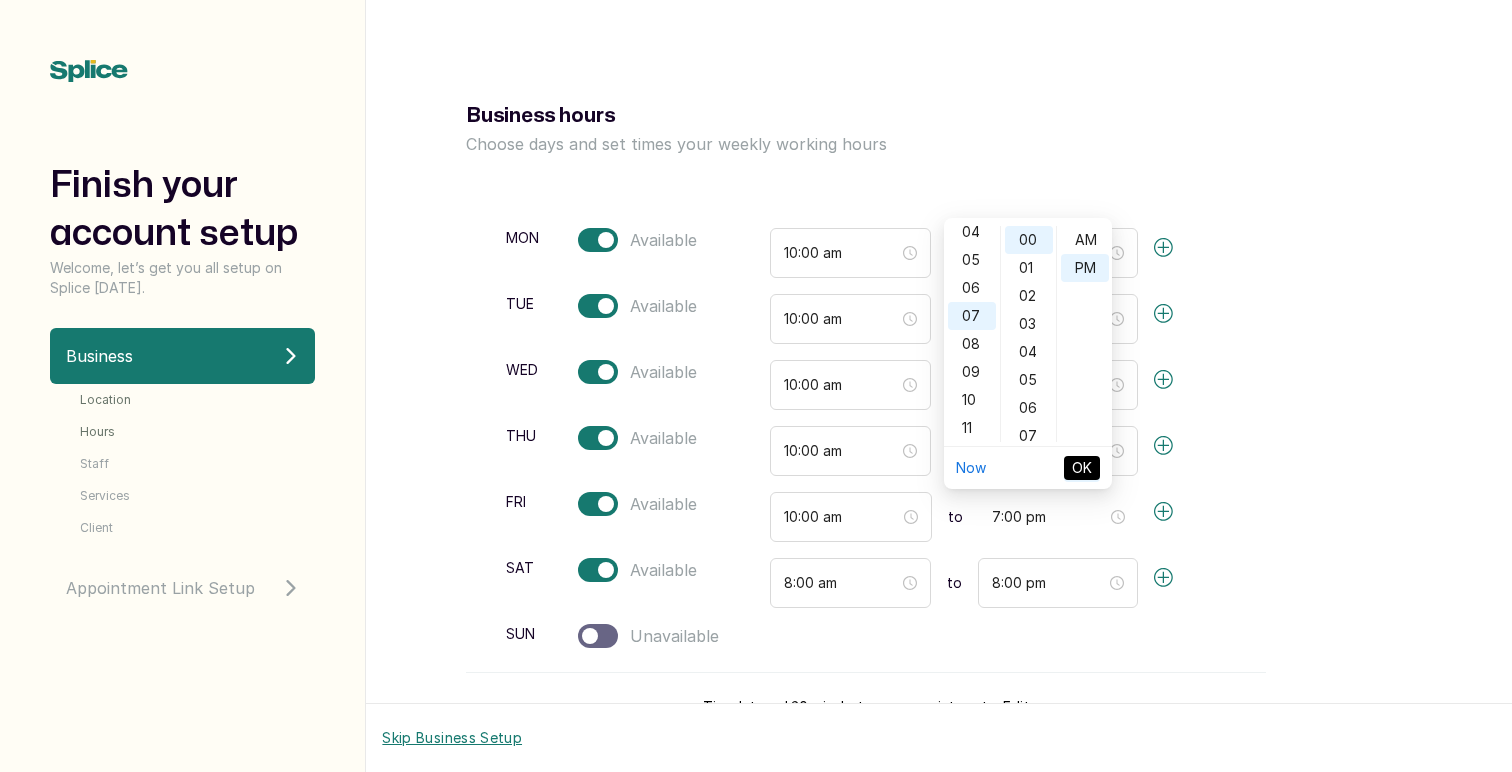 click on "OK" at bounding box center (1082, 468) 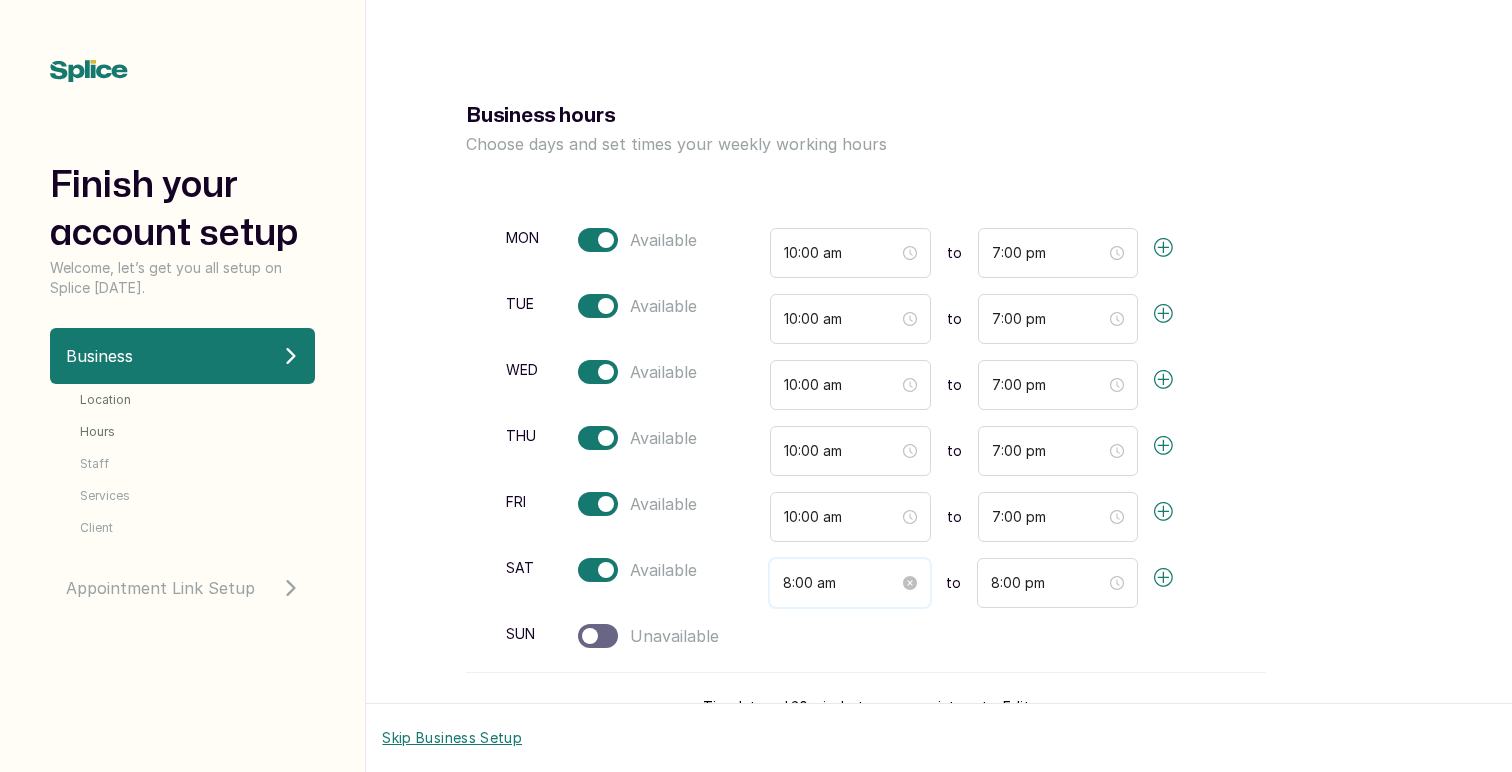 click on "8:00 am" at bounding box center (841, 583) 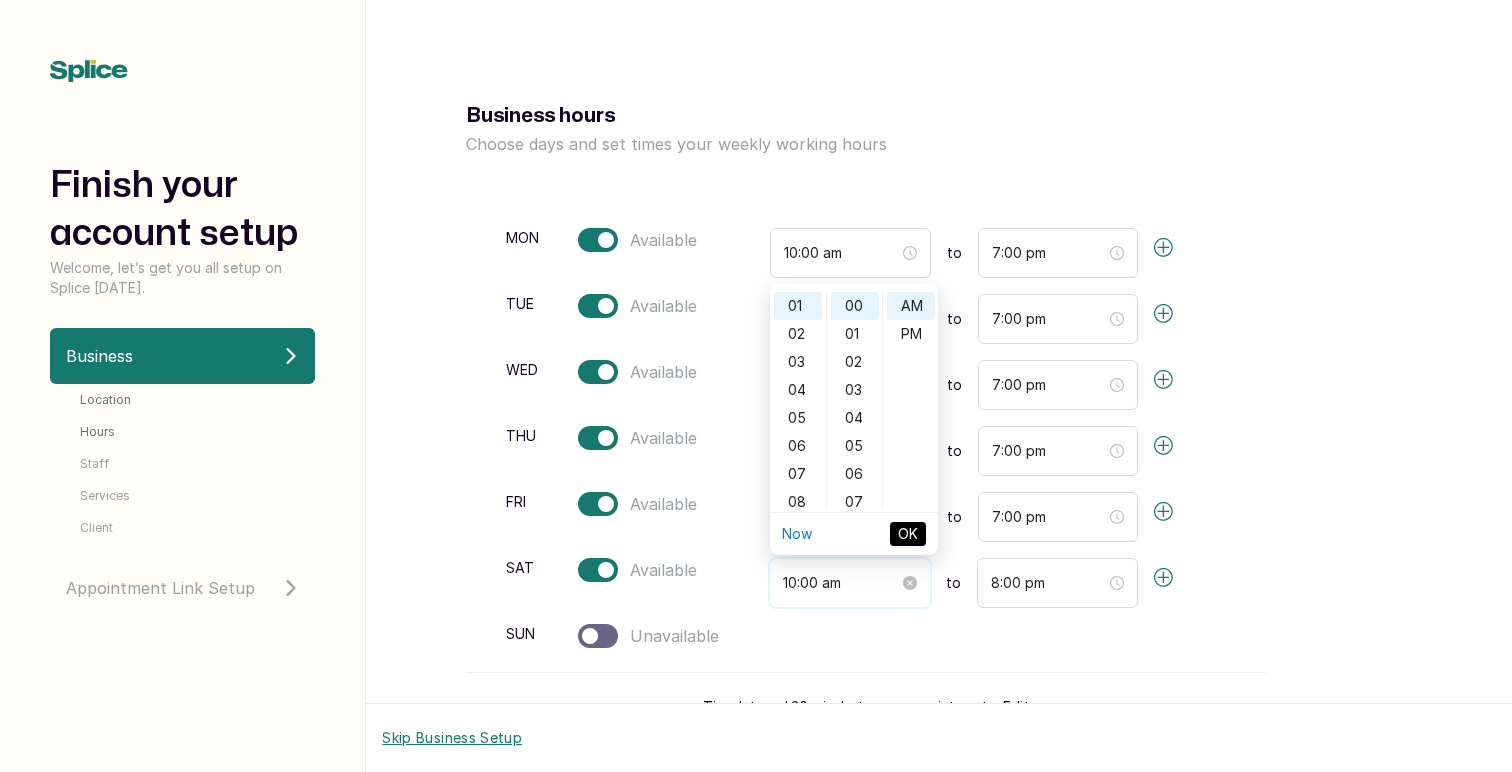 scroll, scrollTop: 120, scrollLeft: 0, axis: vertical 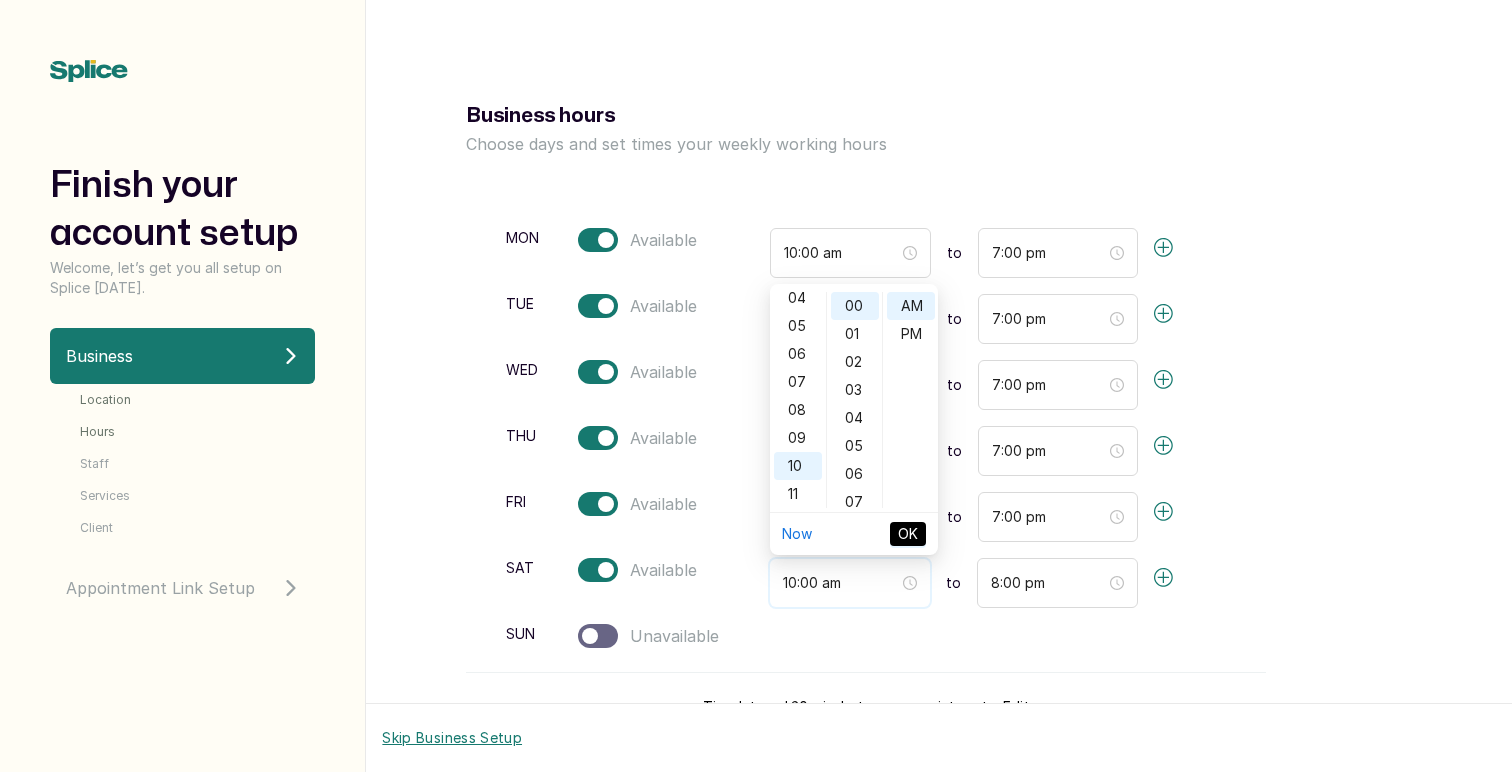 type on "10:00 am" 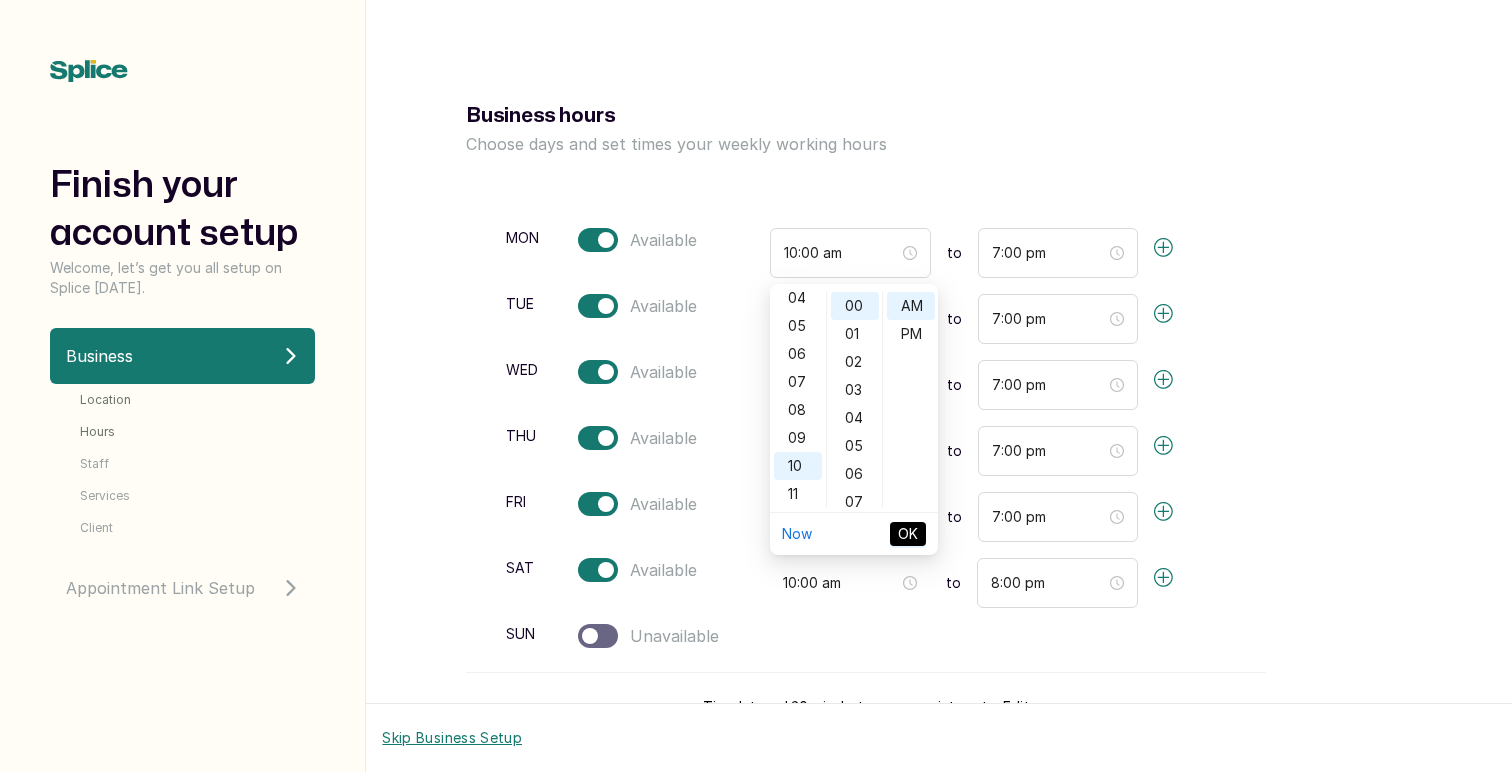 click on "OK" at bounding box center (908, 534) 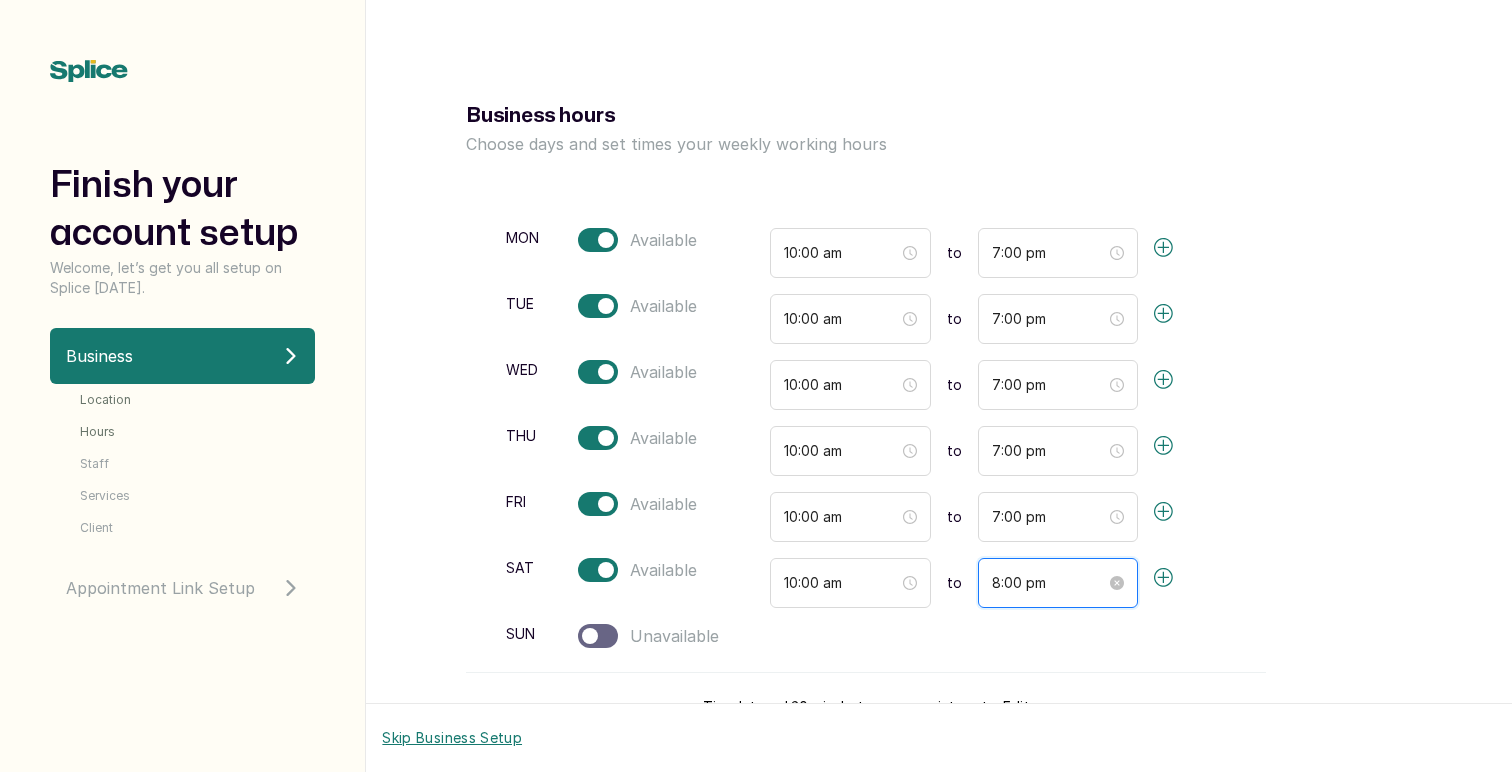 click on "8:00 pm" at bounding box center [1049, 583] 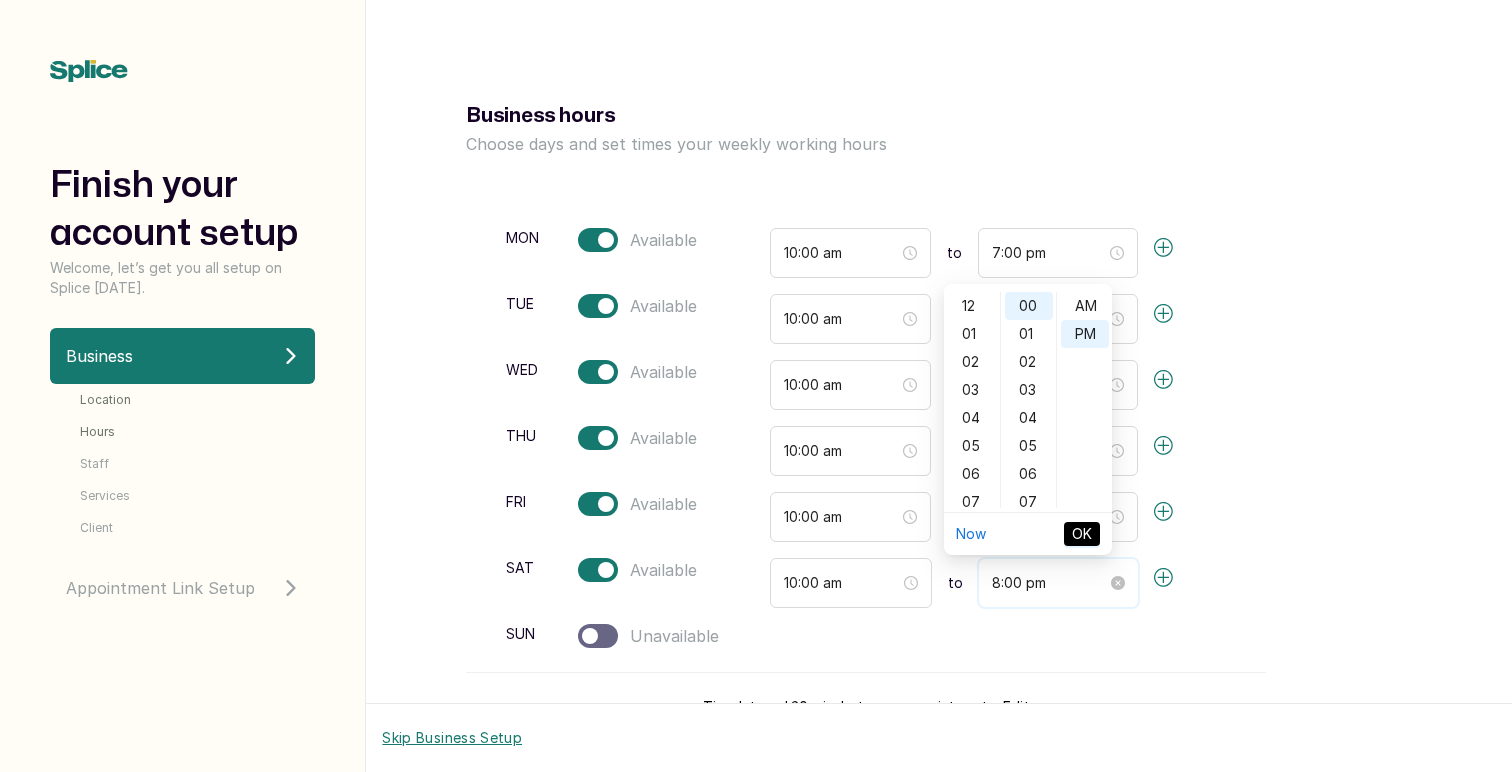scroll, scrollTop: 120, scrollLeft: 0, axis: vertical 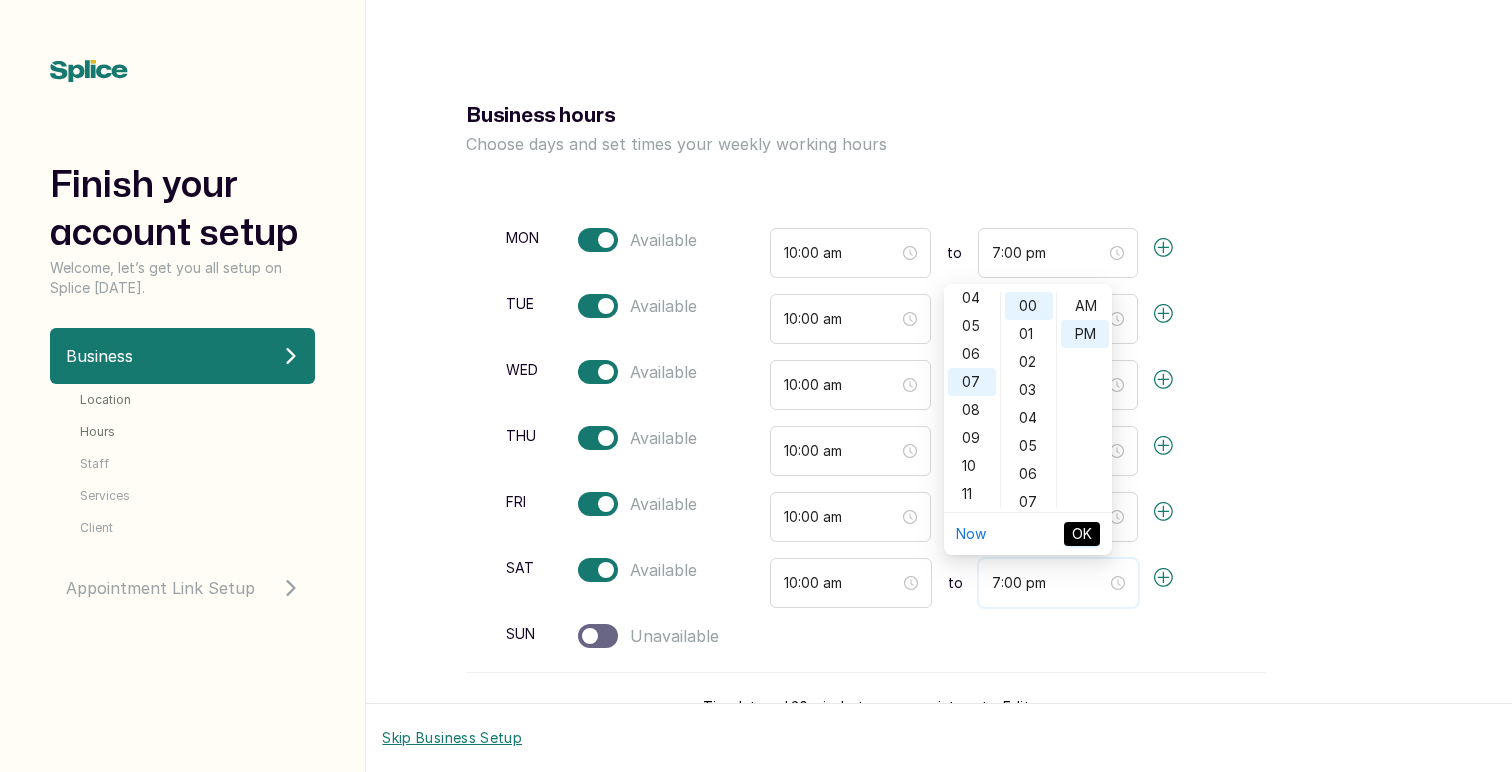 type on "7:00 pm" 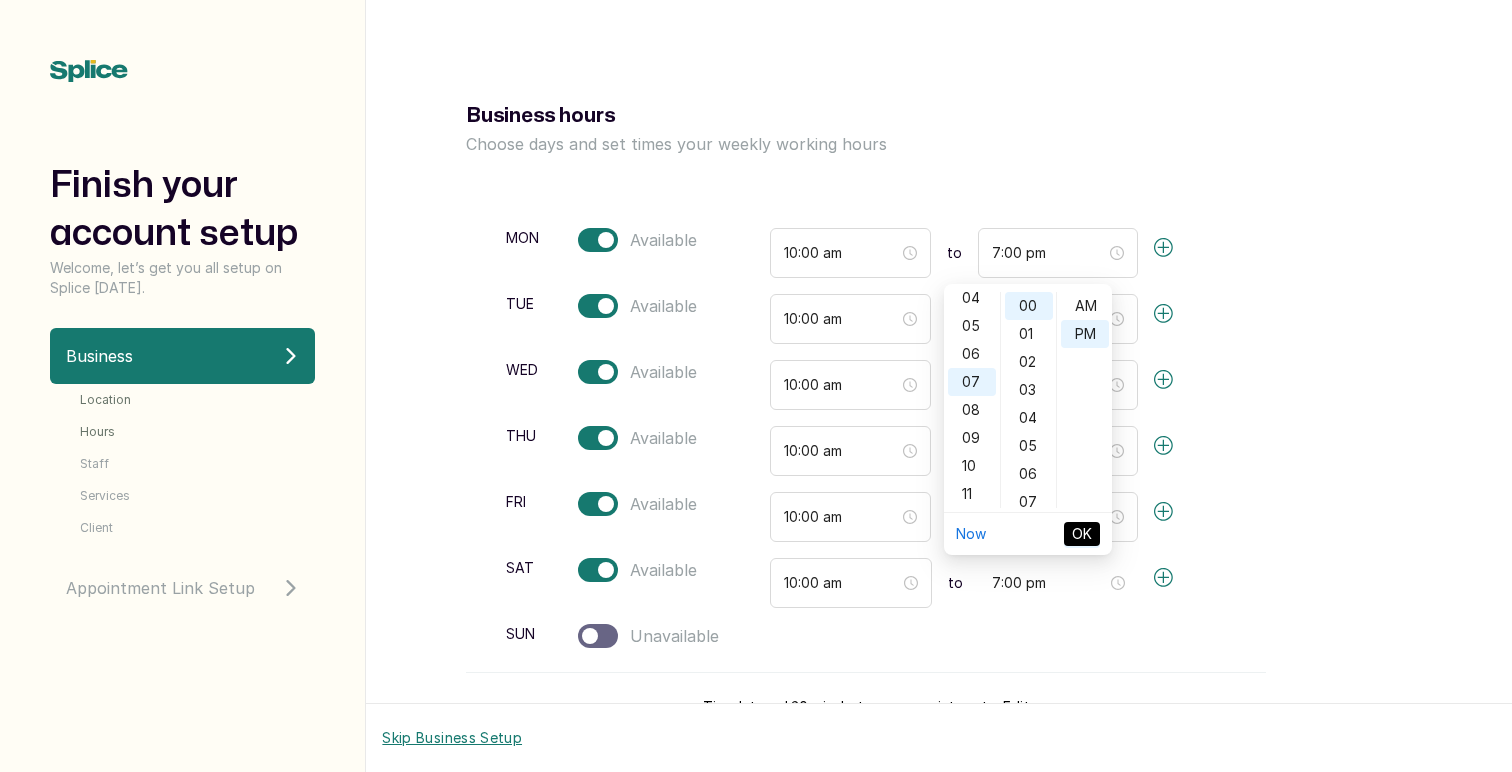 click on "OK" at bounding box center (1082, 534) 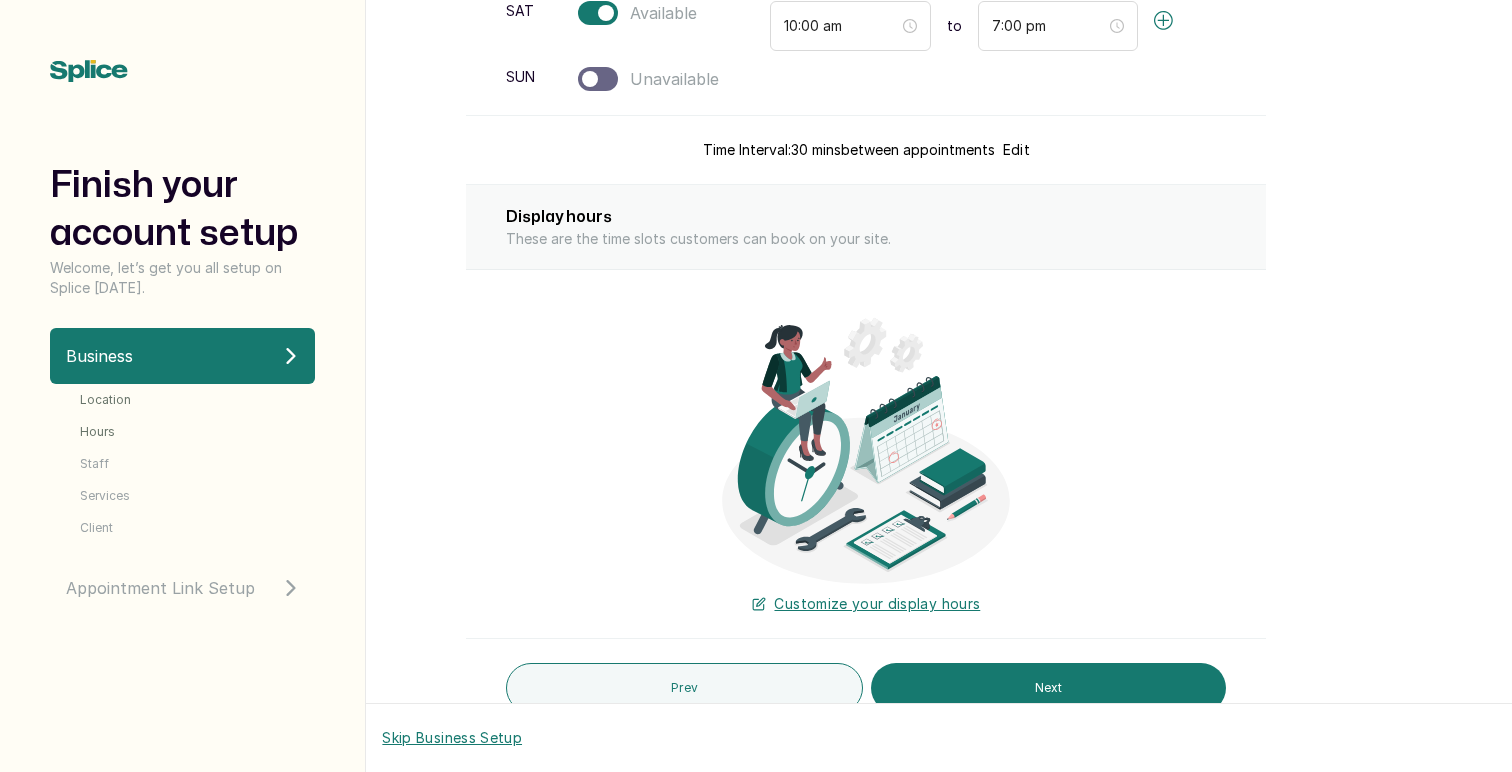 scroll, scrollTop: 662, scrollLeft: 0, axis: vertical 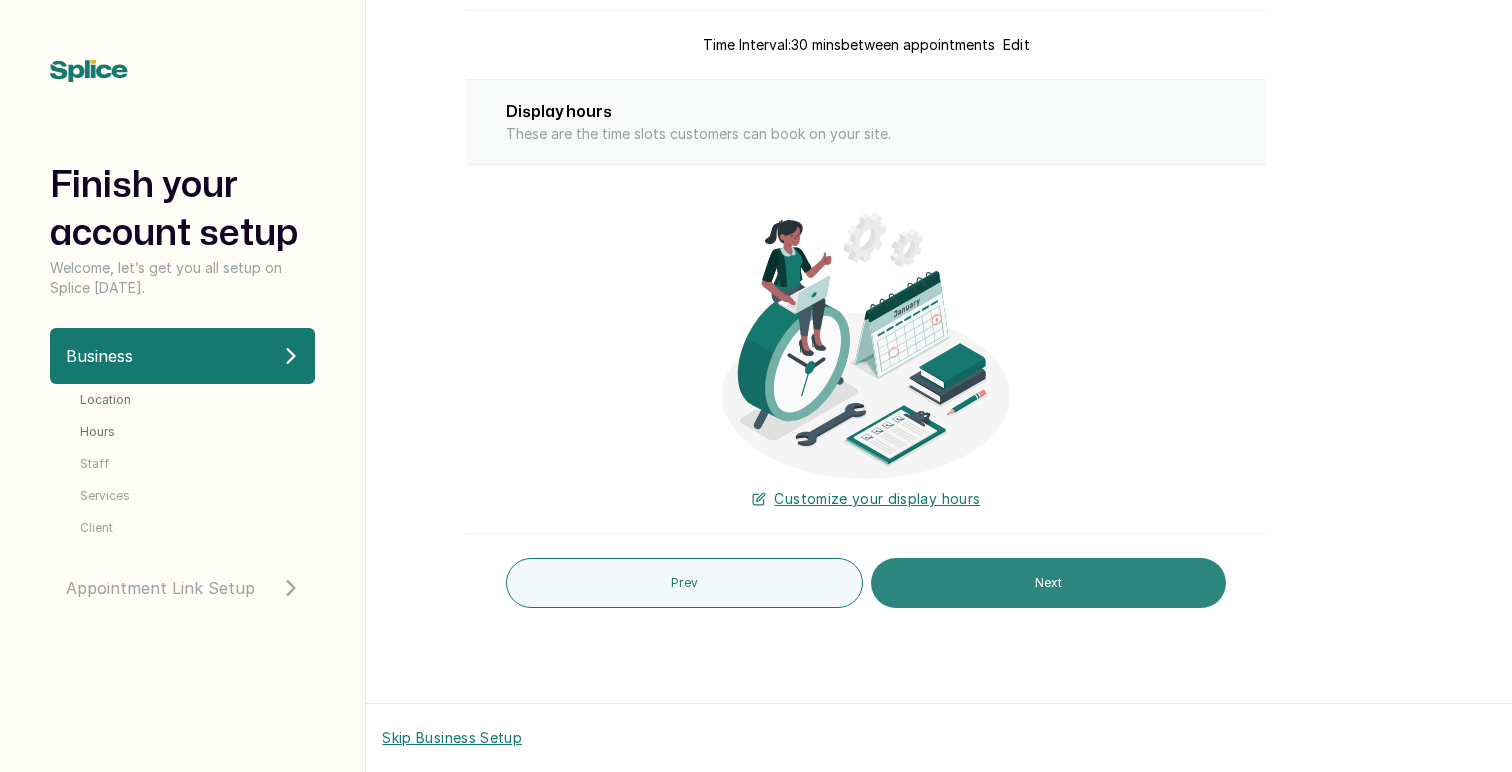 click on "Next" at bounding box center [1049, 583] 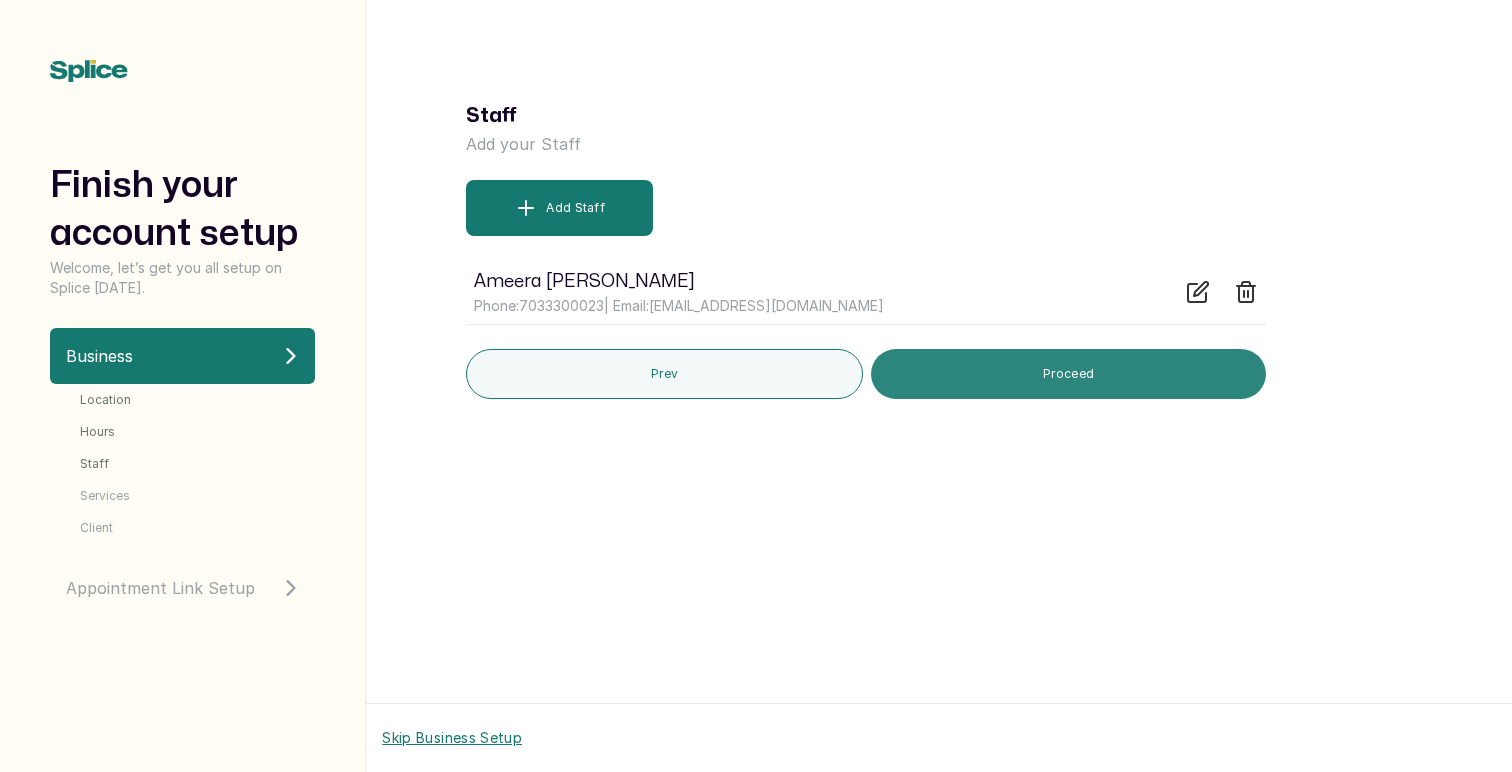 click on "Proceed" at bounding box center [1069, 374] 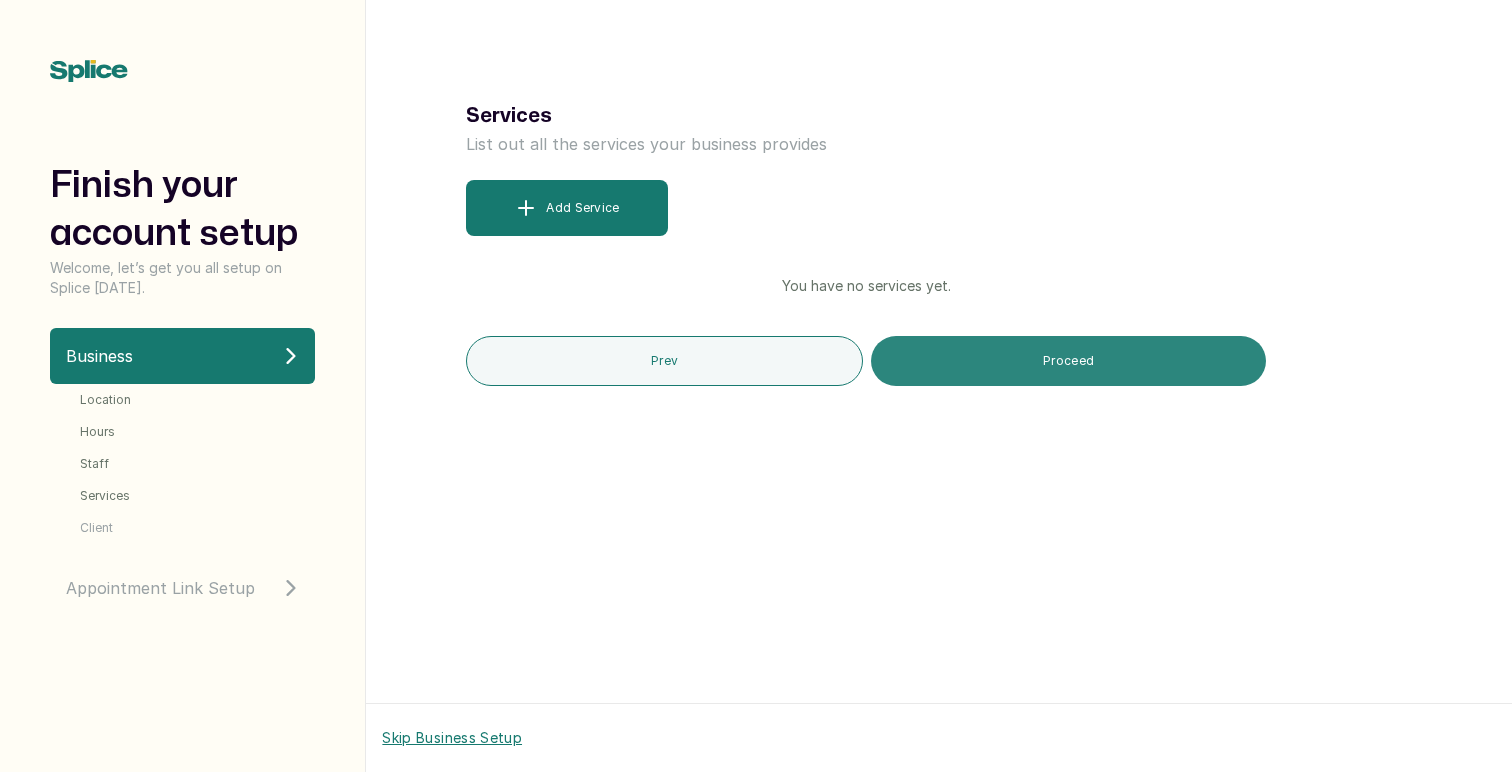 click on "Proceed" at bounding box center [1069, 361] 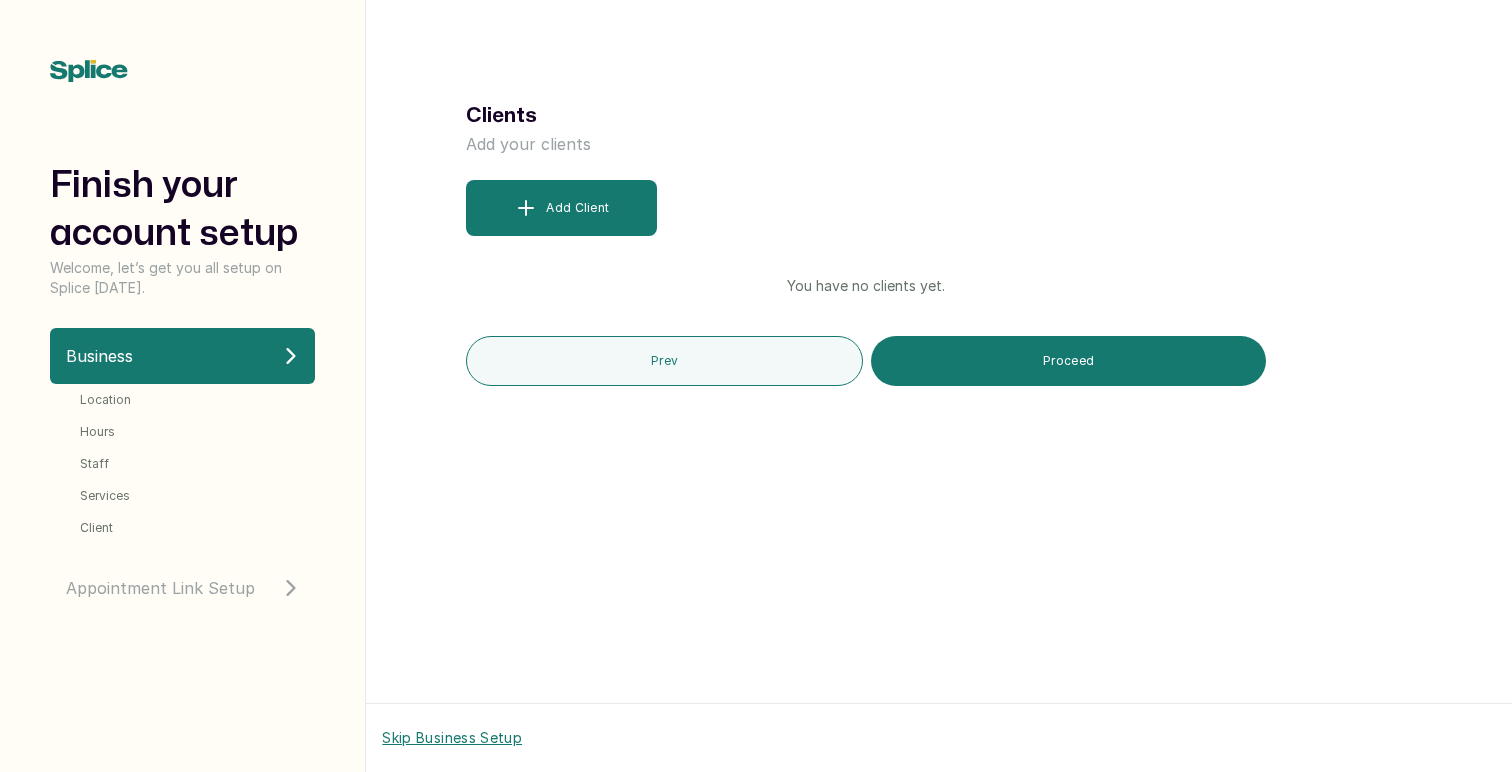 click on "Proceed" at bounding box center [1069, 361] 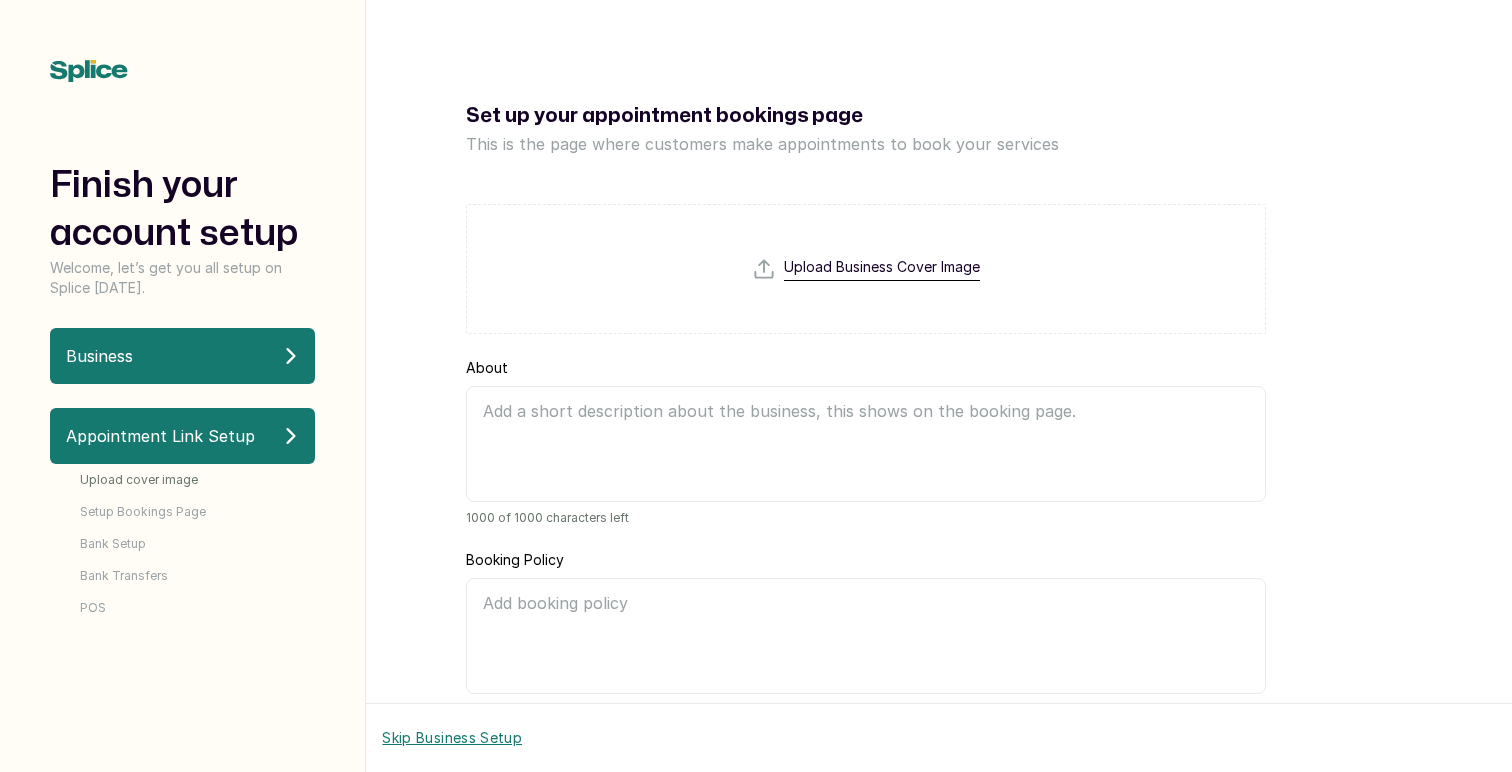 click on "About" at bounding box center [866, 444] 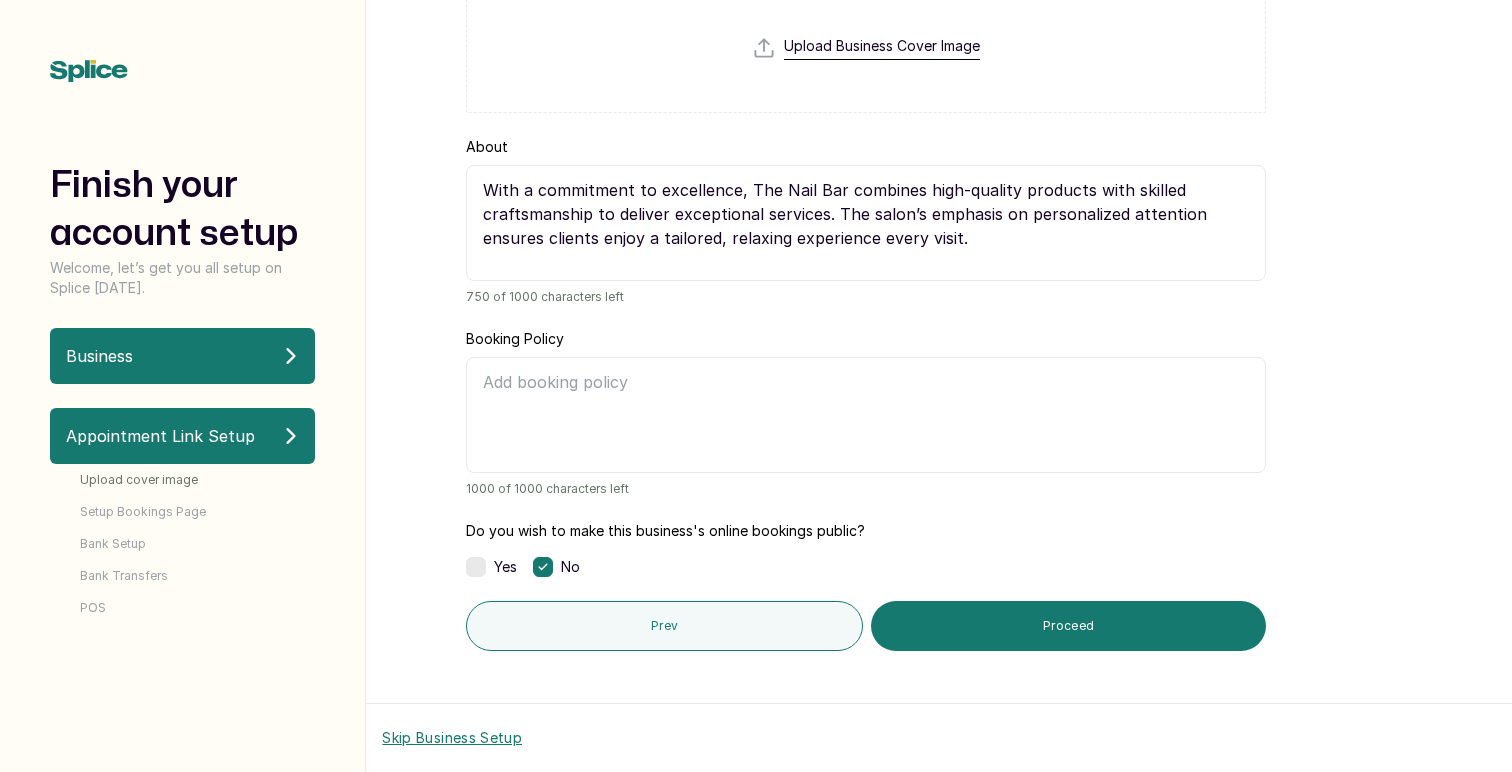 scroll, scrollTop: 240, scrollLeft: 0, axis: vertical 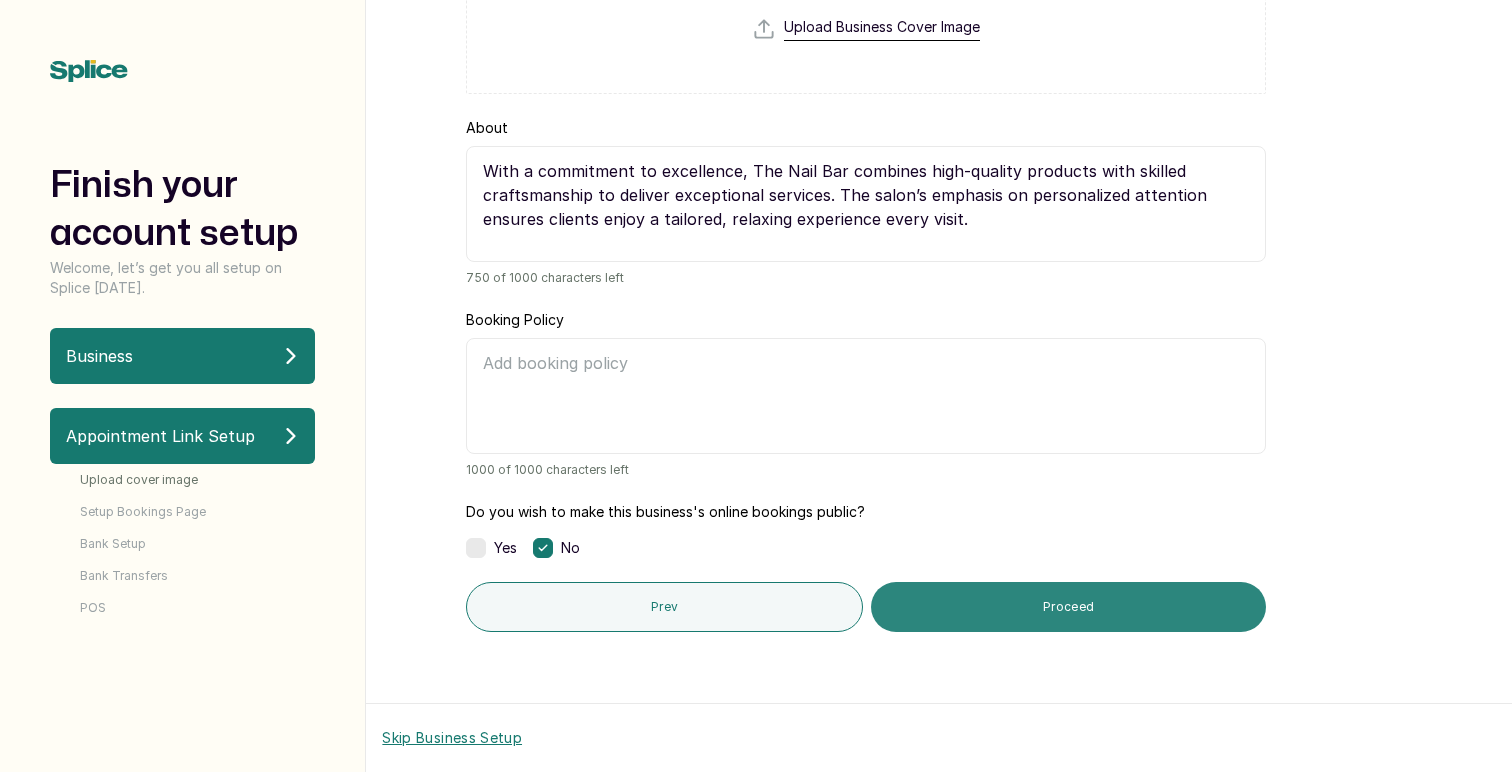 type on "With a commitment to excellence, The Nail Bar combines high-quality products with skilled craftsmanship to deliver exceptional services. The salon’s emphasis on personalized attention ensures clients enjoy a tailored, relaxing experience every visit." 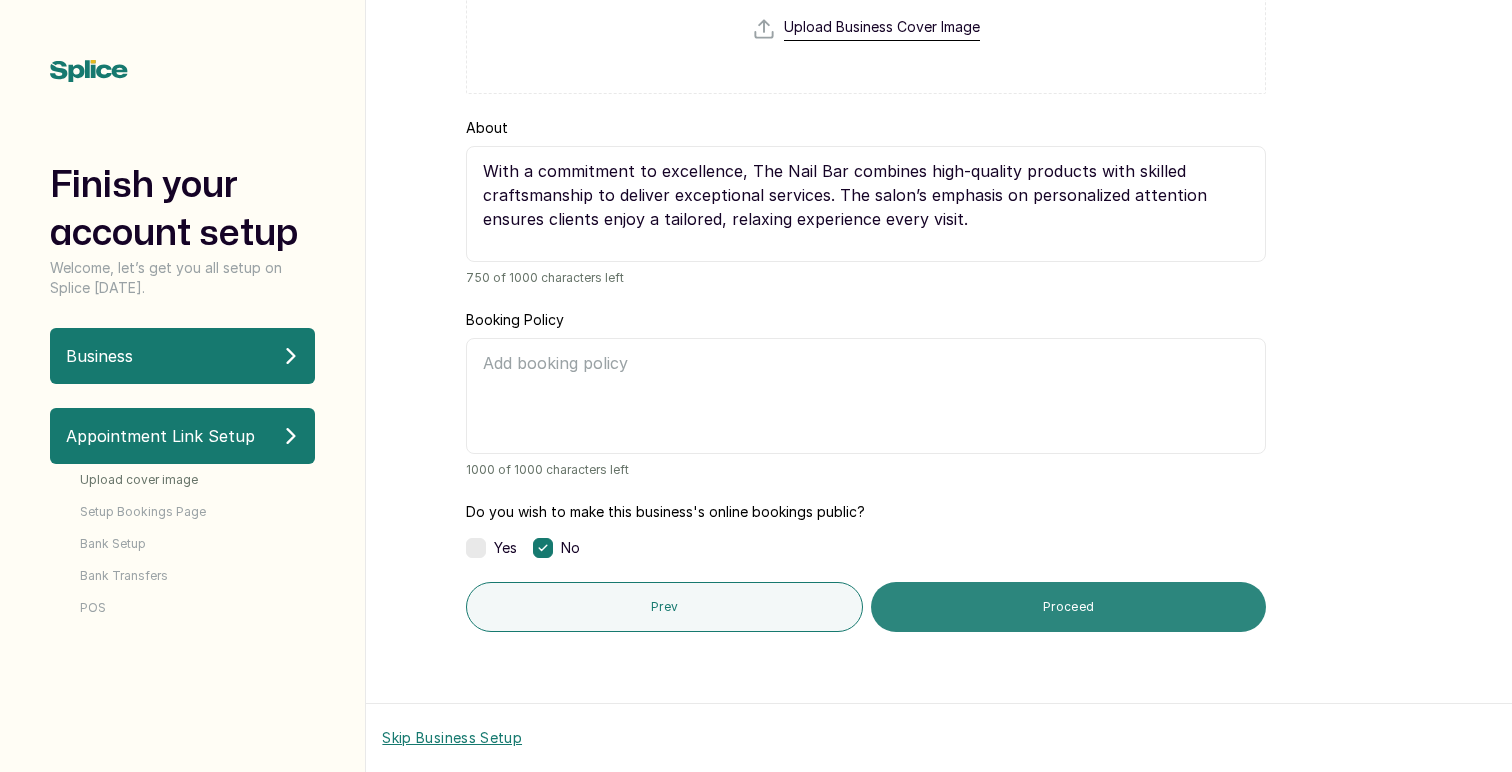 click on "Proceed" at bounding box center (1069, 607) 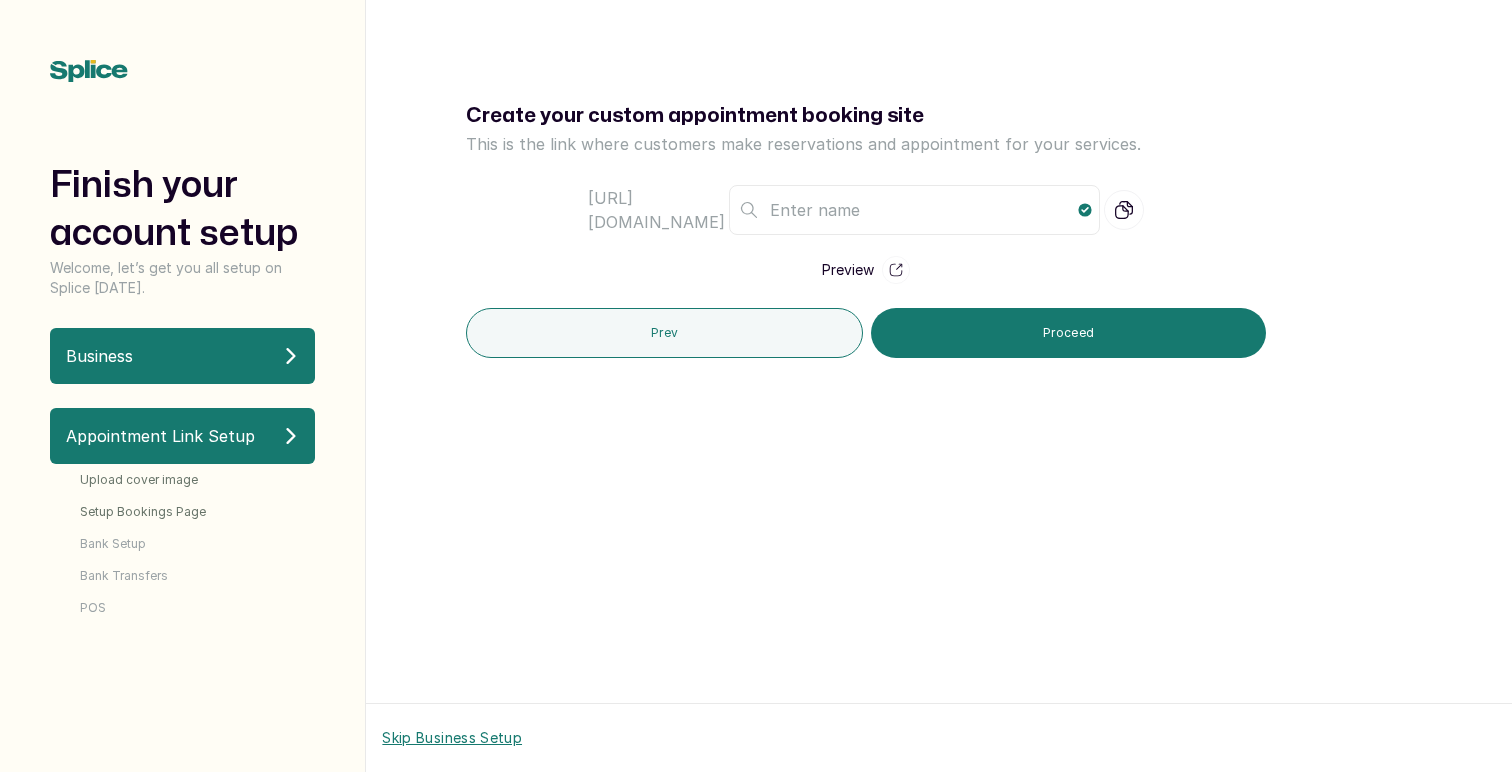 click at bounding box center [914, 210] 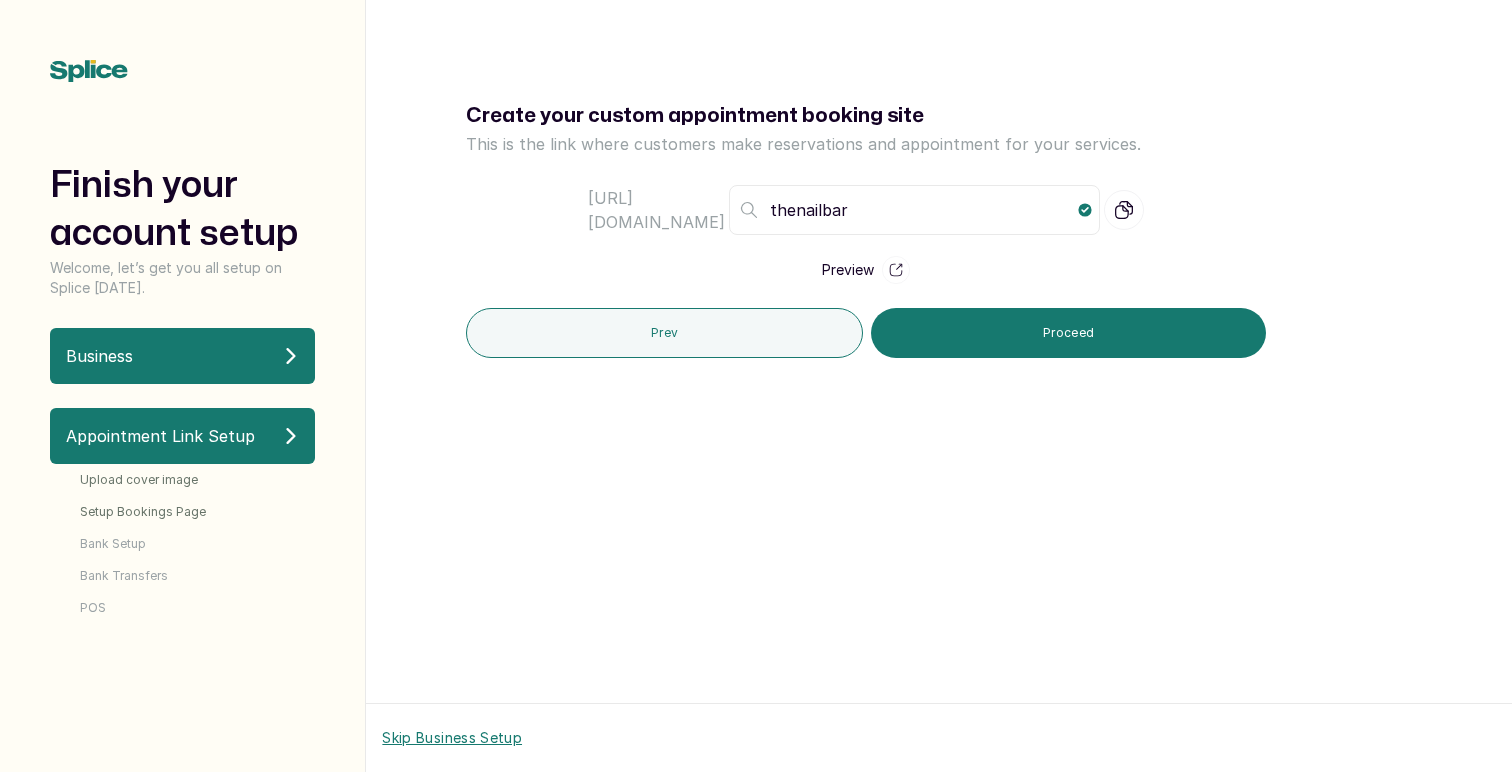 type on "thenailbar" 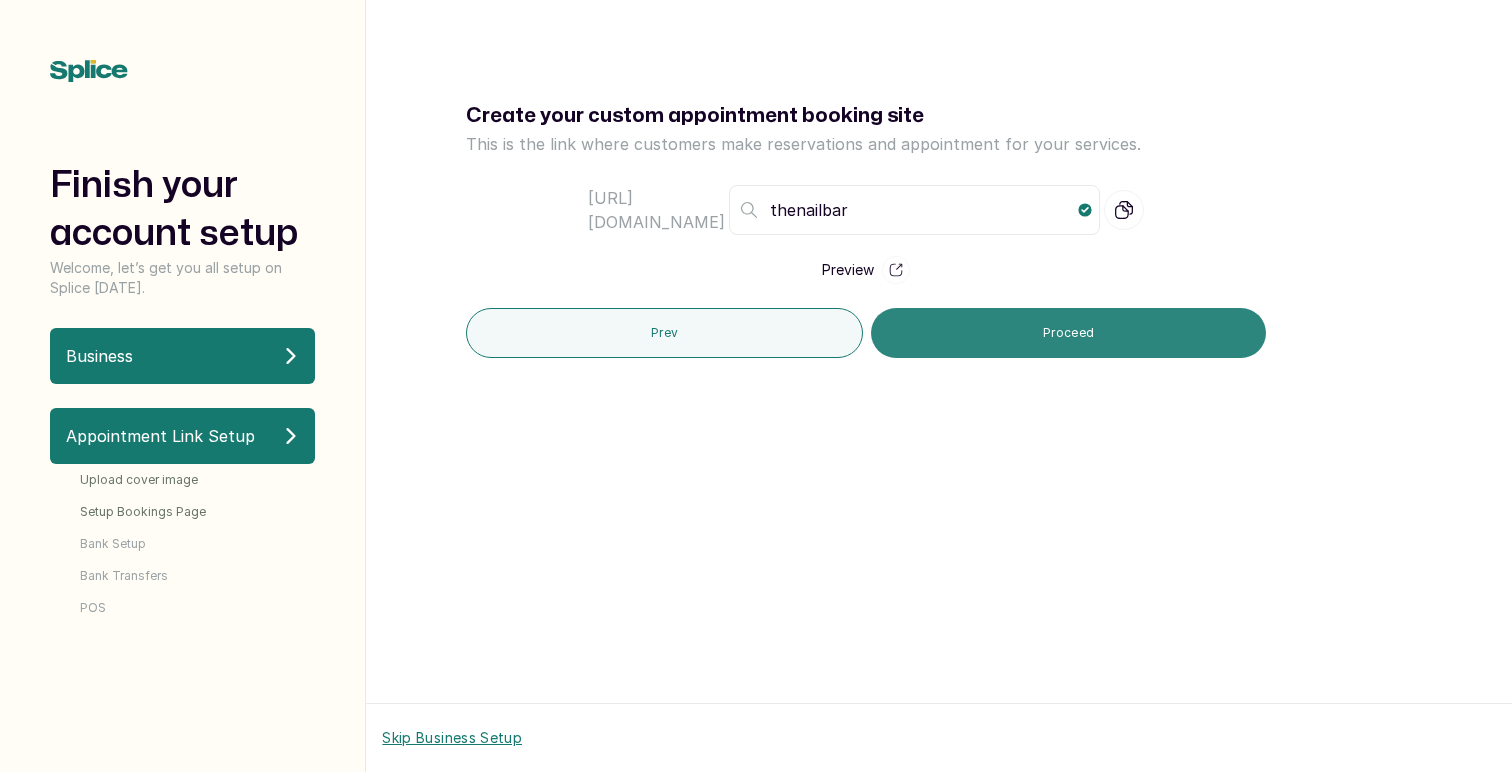 click on "Proceed" at bounding box center (1069, 333) 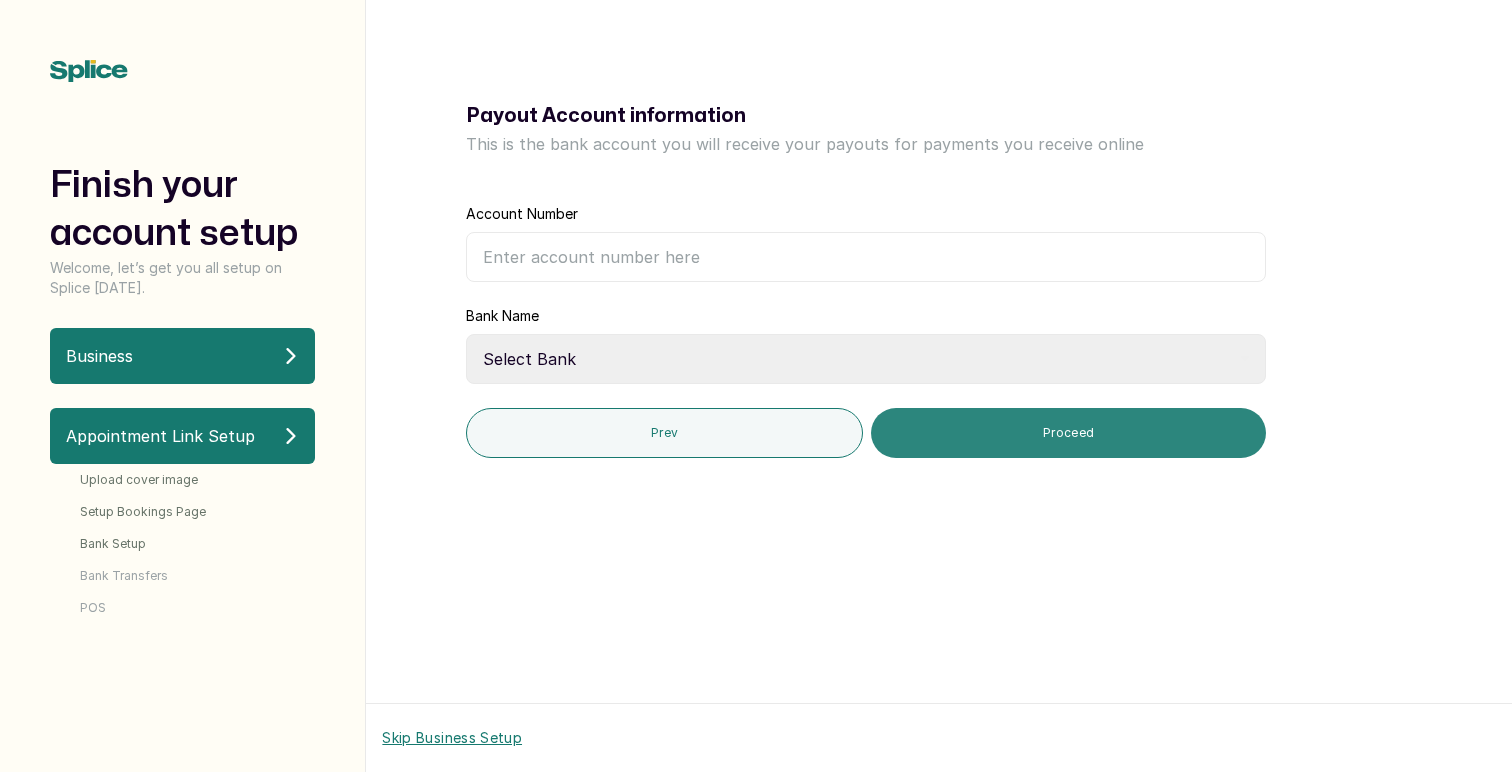 click on "Proceed" at bounding box center (1069, 433) 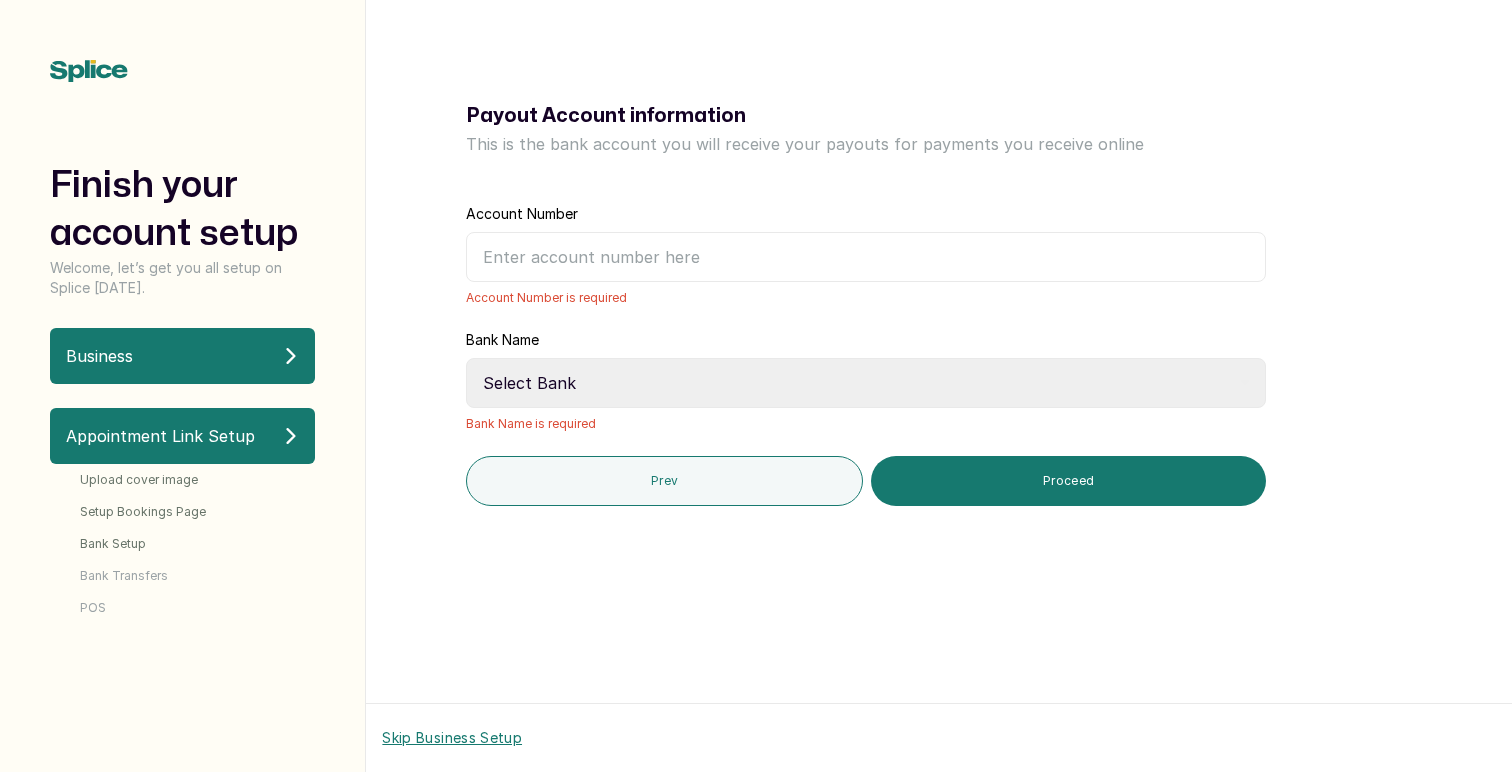 click on "Skip Business Setup" at bounding box center (452, 738) 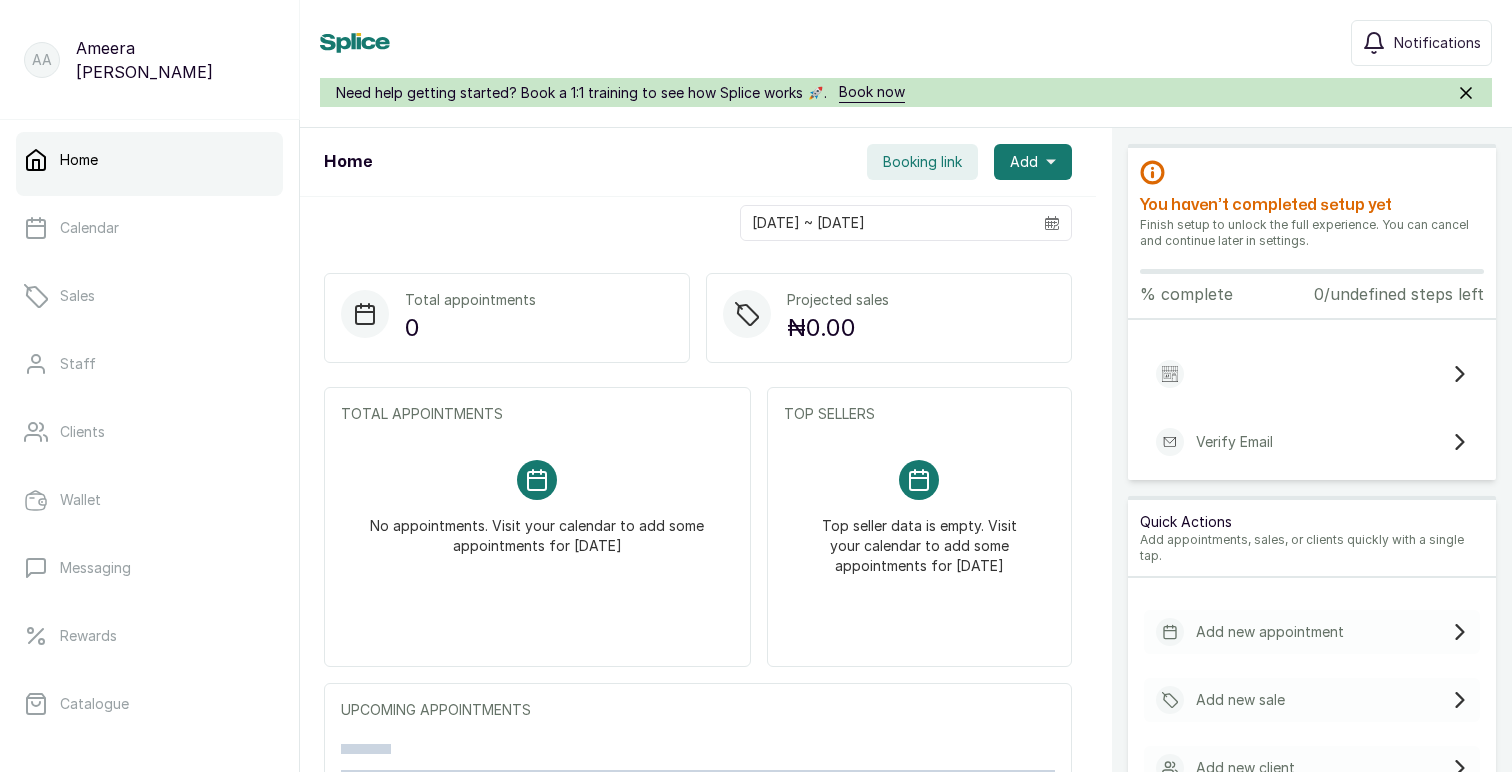 scroll, scrollTop: 0, scrollLeft: 0, axis: both 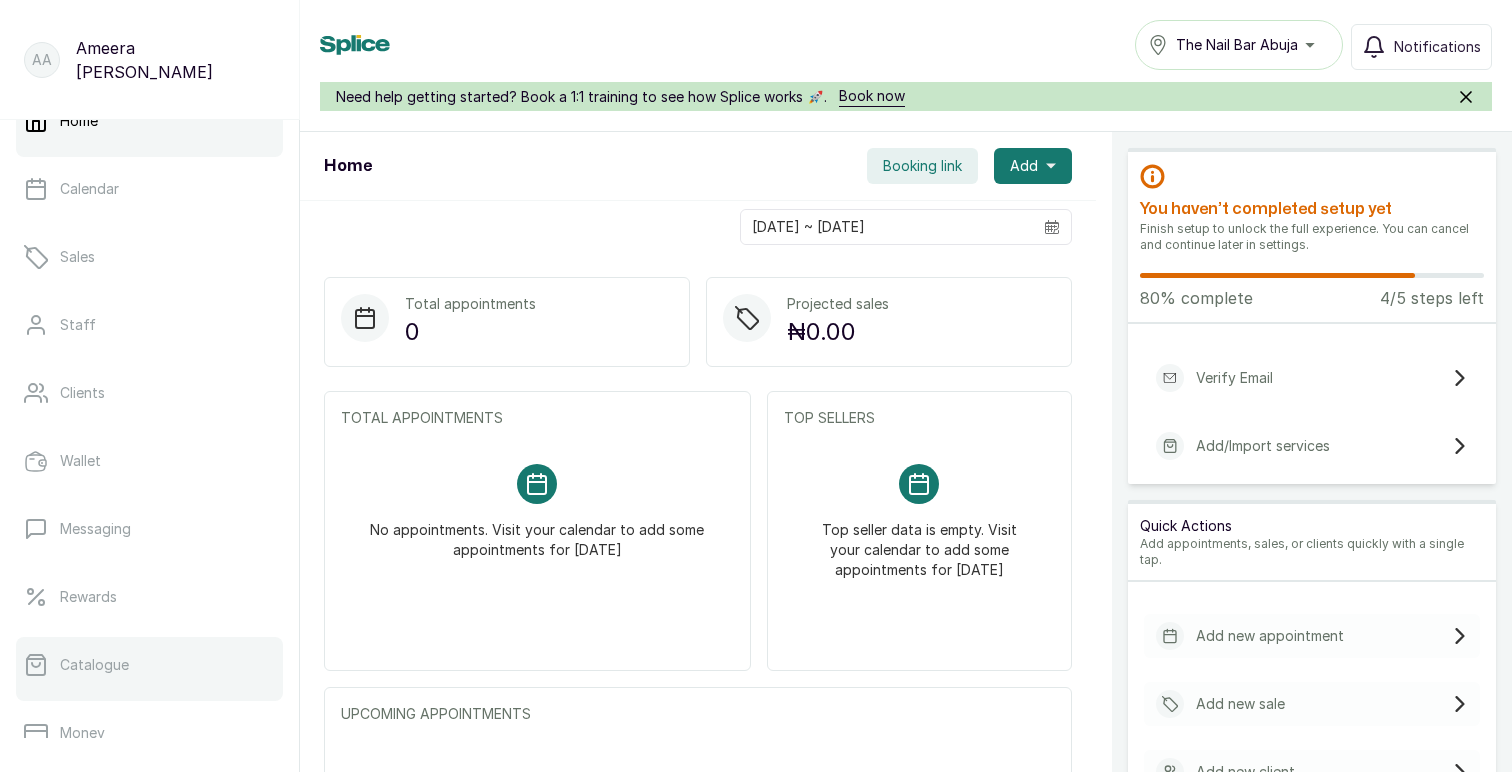 click on "Catalogue" at bounding box center [94, 665] 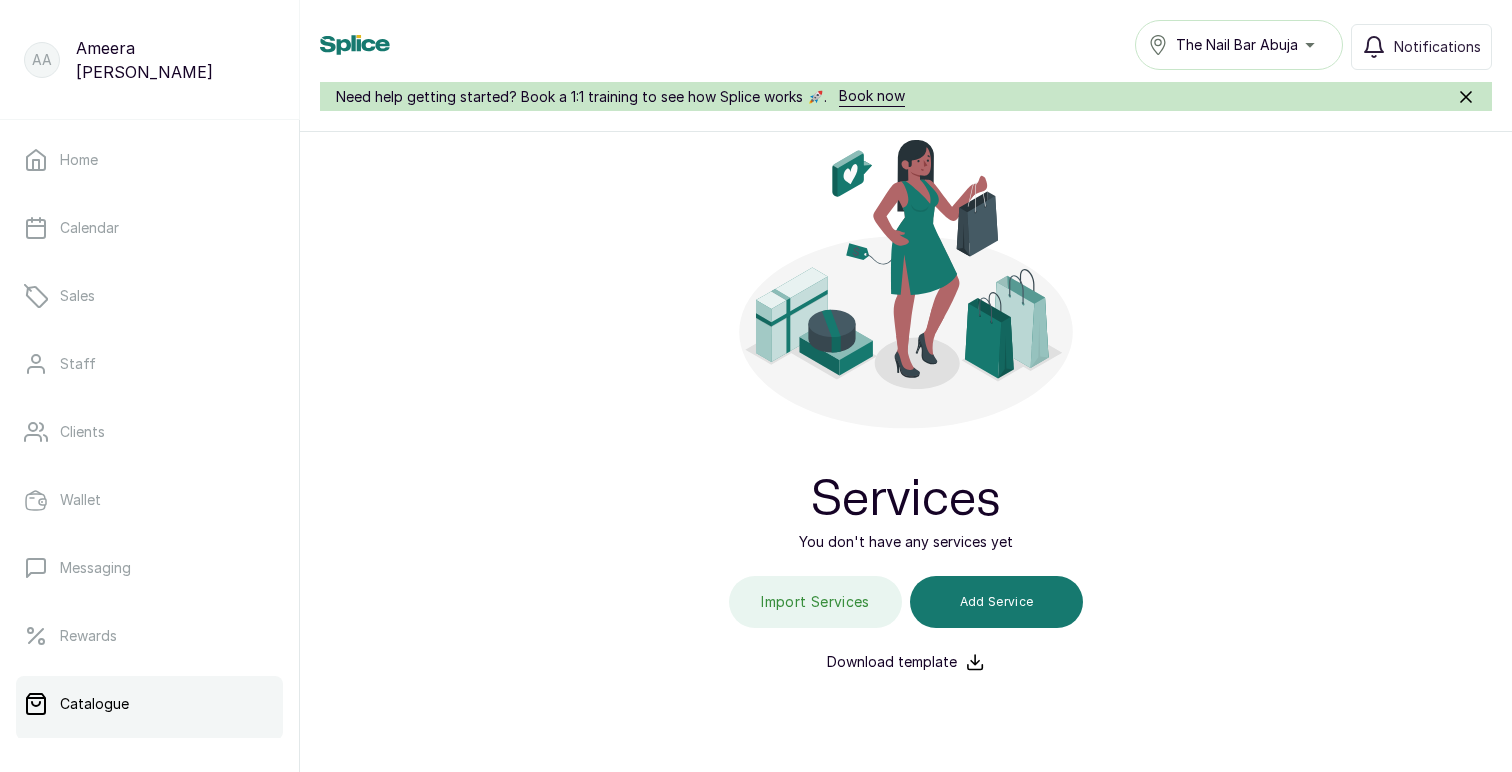 scroll, scrollTop: 158, scrollLeft: 0, axis: vertical 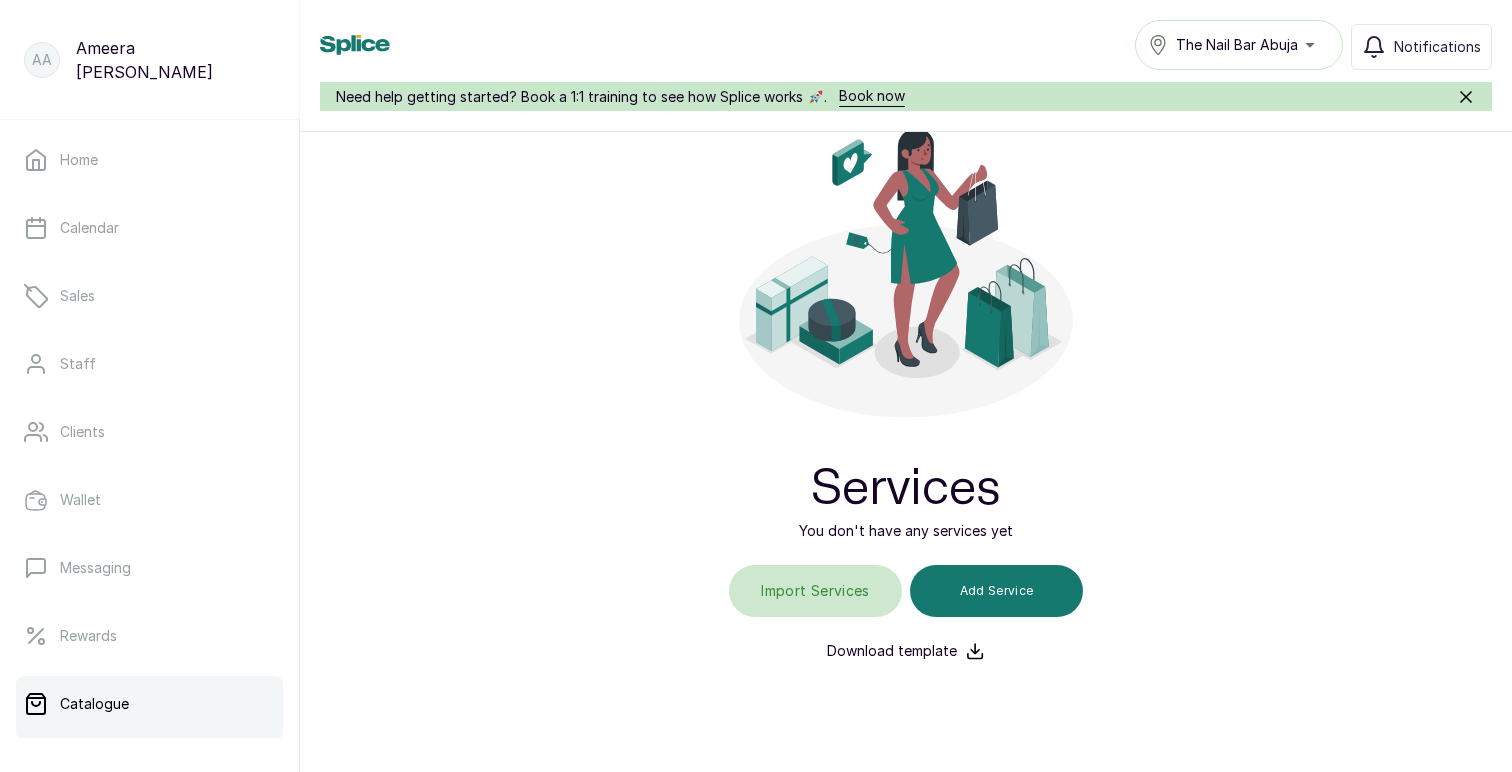 click at bounding box center [816, 591] 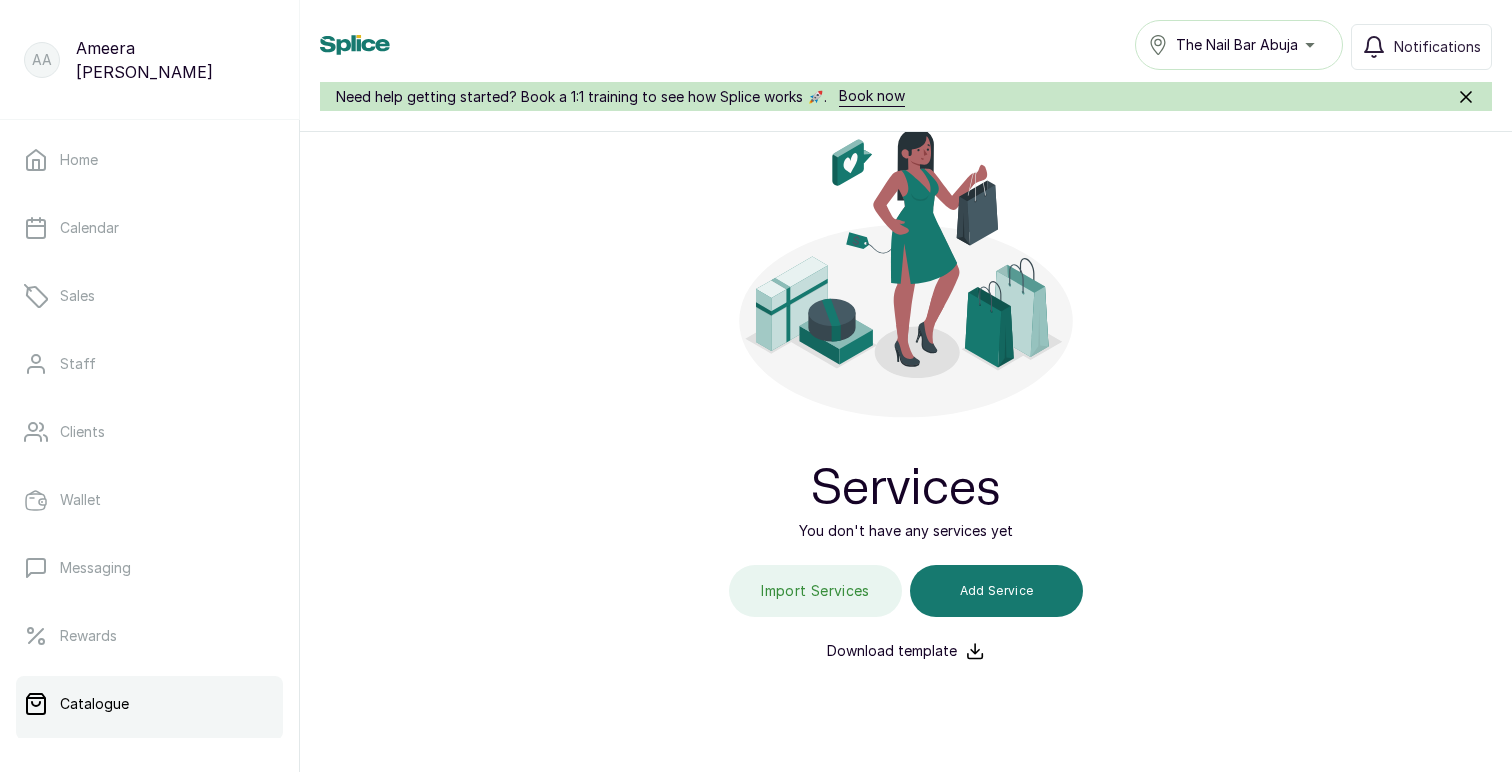 type on "C:\fakepath\services list - services.csv" 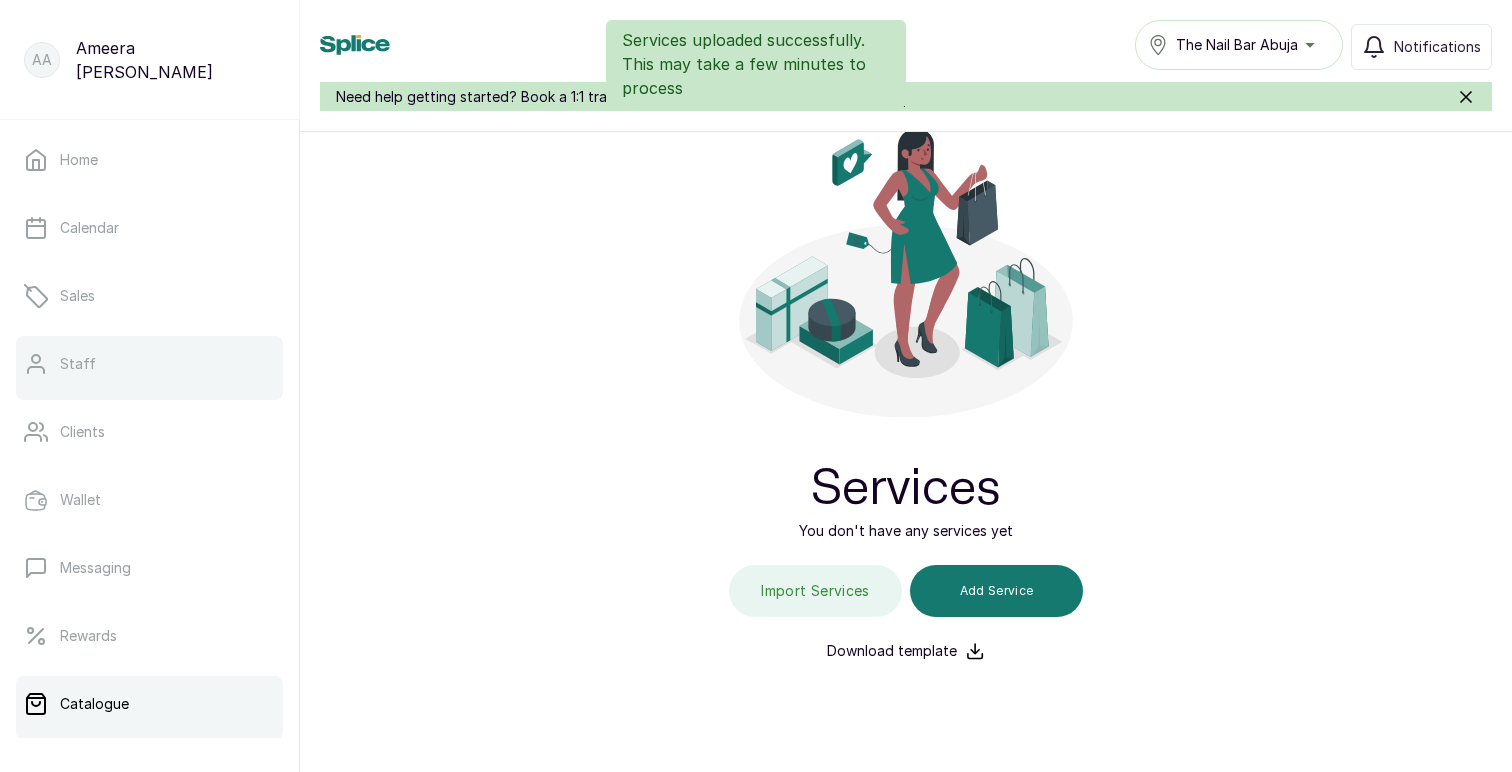 click on "Staff" at bounding box center [78, 364] 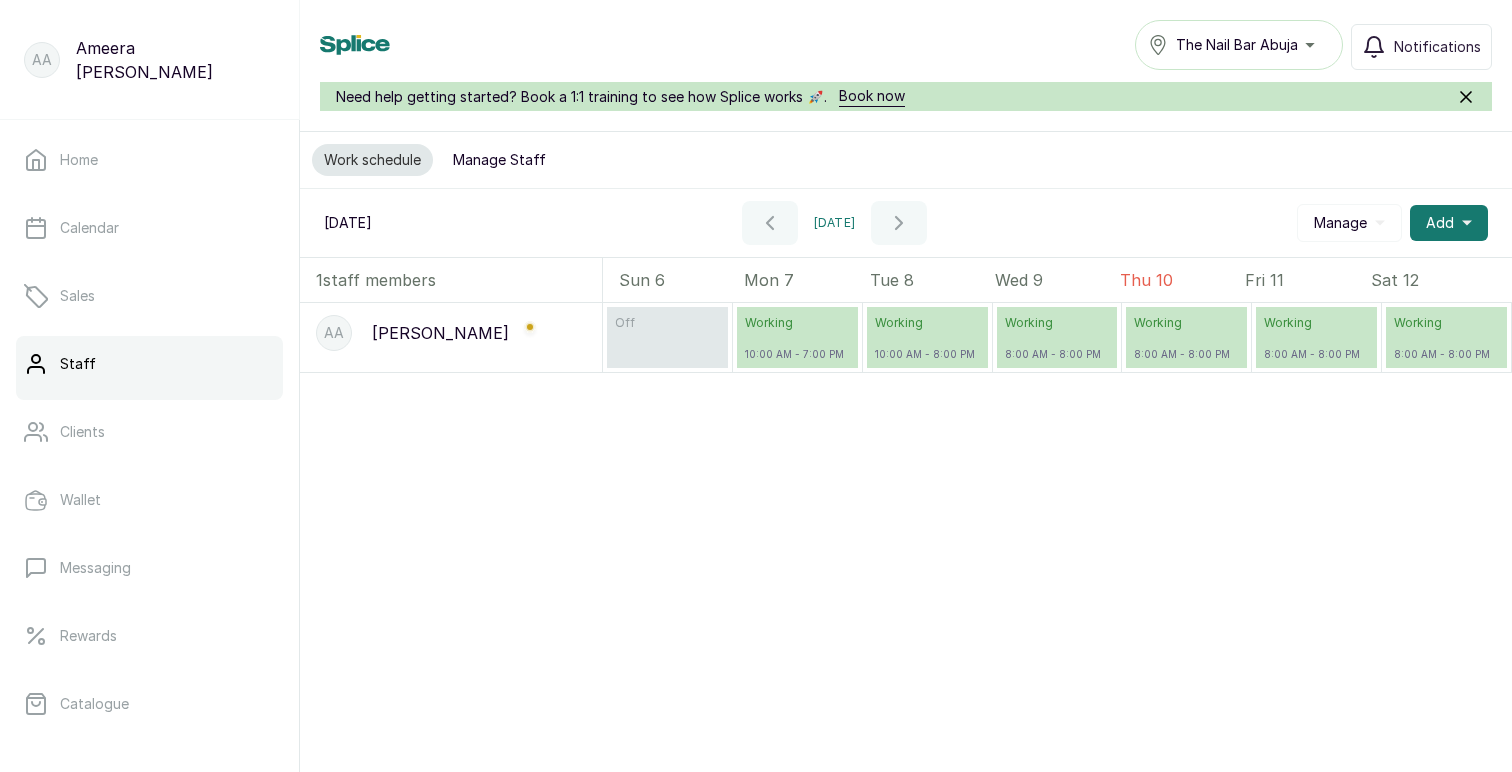 click on "Manage Staff" at bounding box center [499, 160] 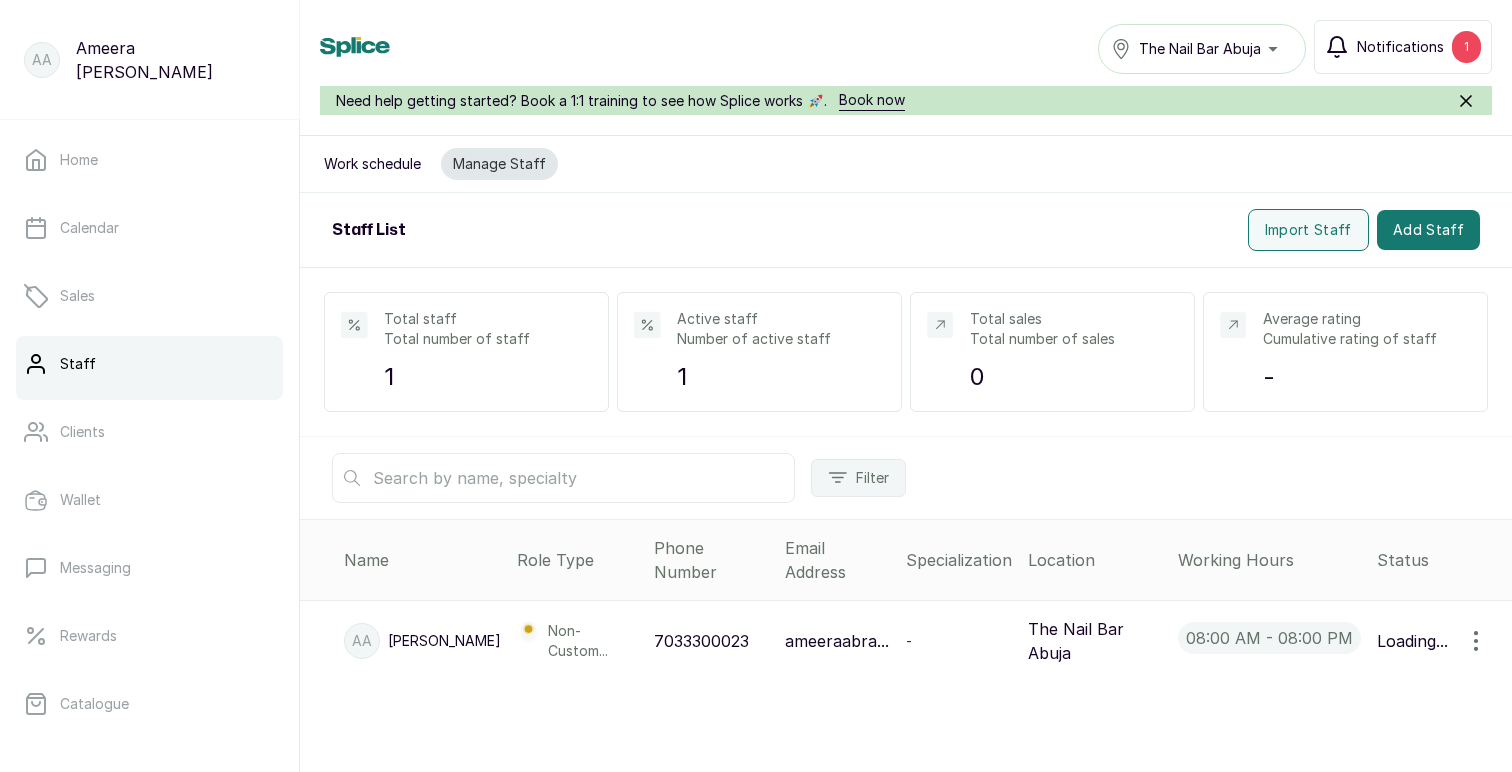 click on "Notifications" at bounding box center [1400, 47] 